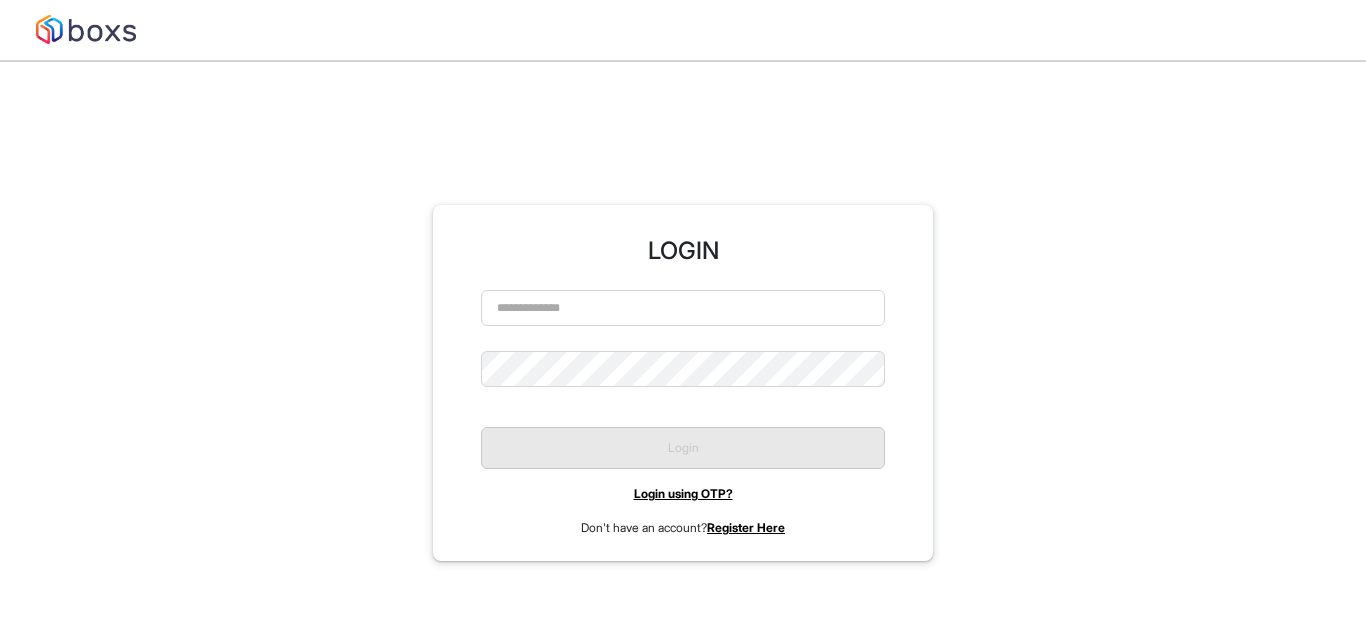 scroll, scrollTop: 0, scrollLeft: 0, axis: both 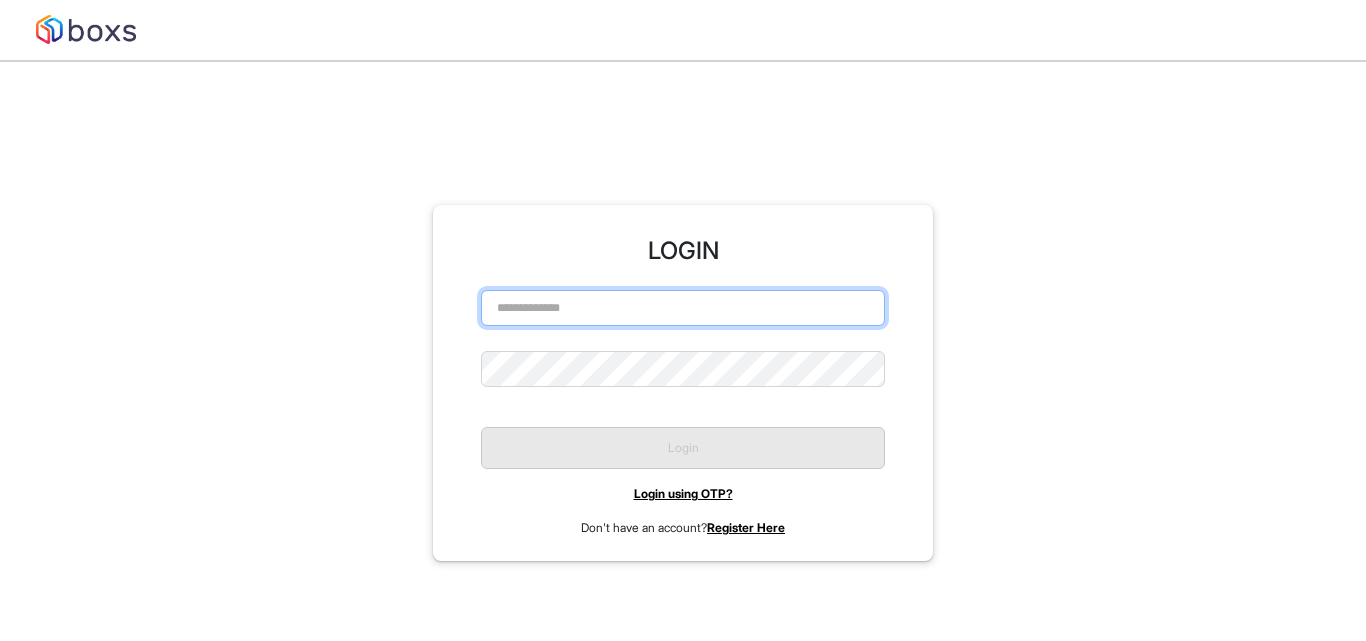 click at bounding box center (683, 308) 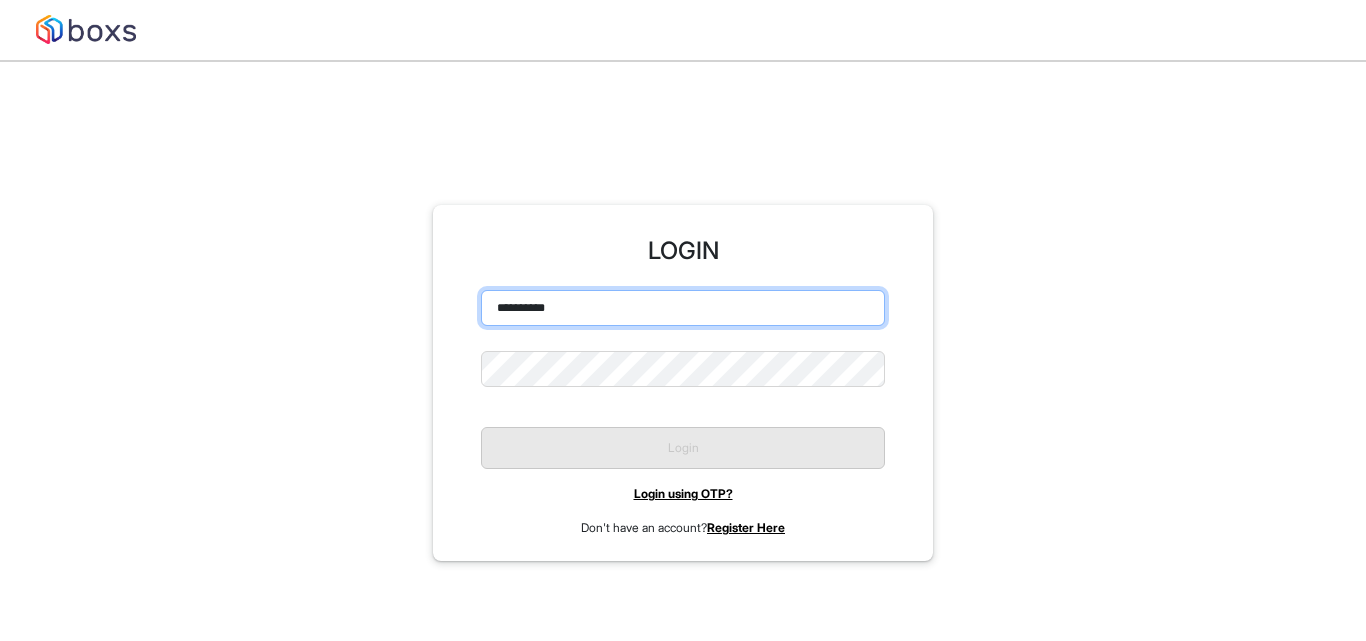 type on "**********" 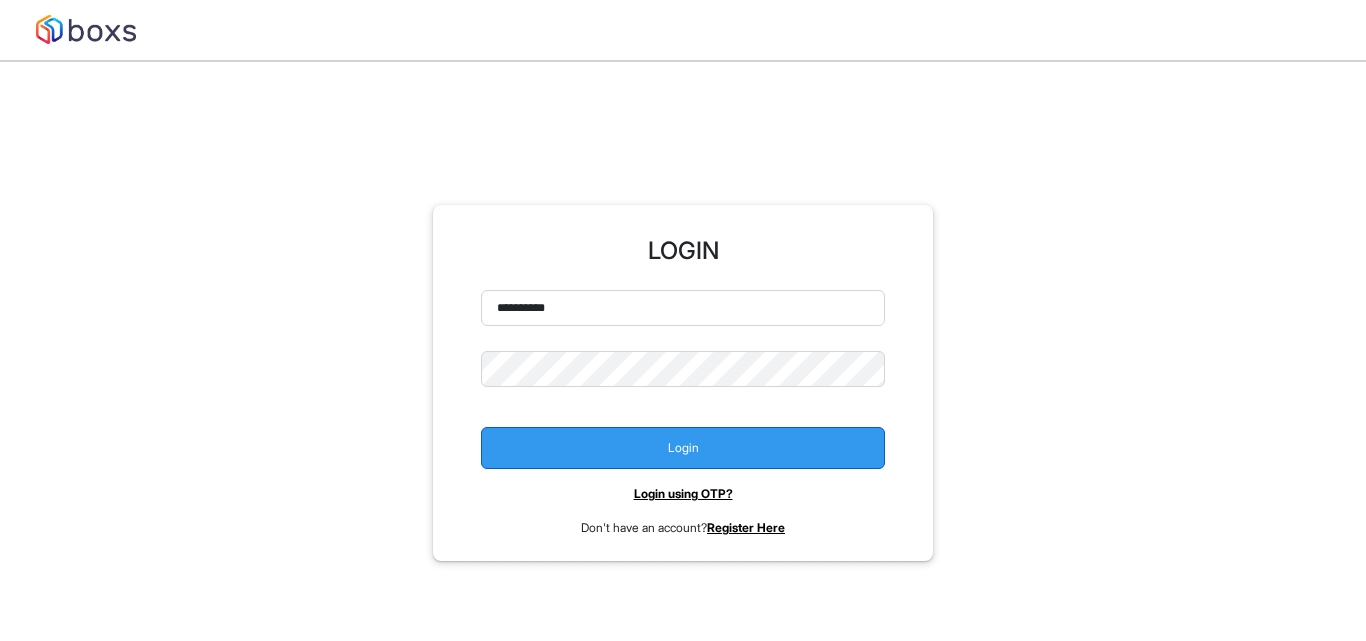 click on "Login" at bounding box center (683, 448) 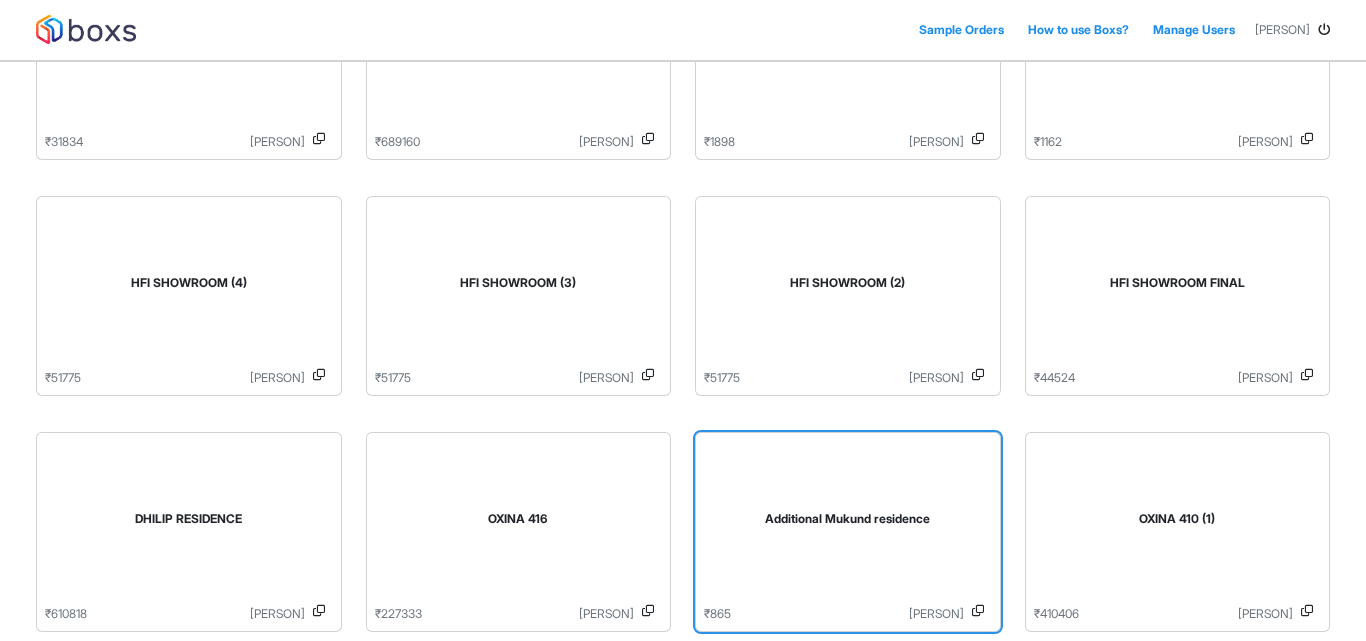 scroll, scrollTop: 300, scrollLeft: 0, axis: vertical 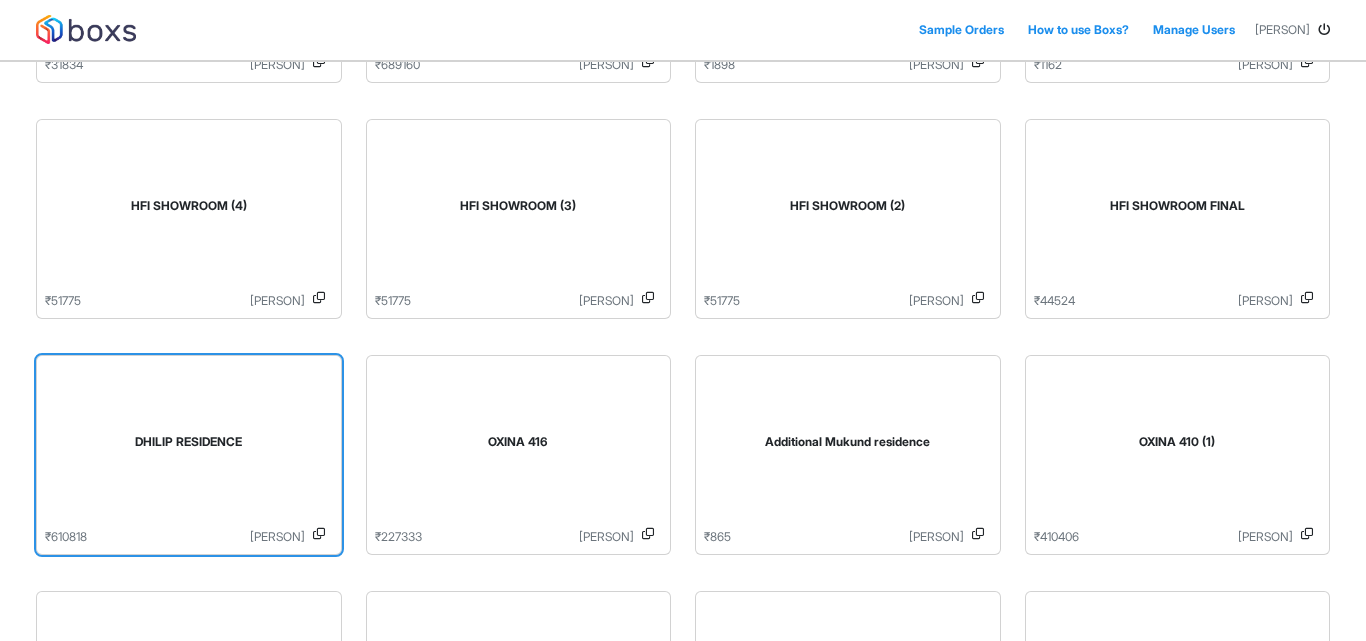 click on "DHILIP RESIDENCE" at bounding box center (189, 446) 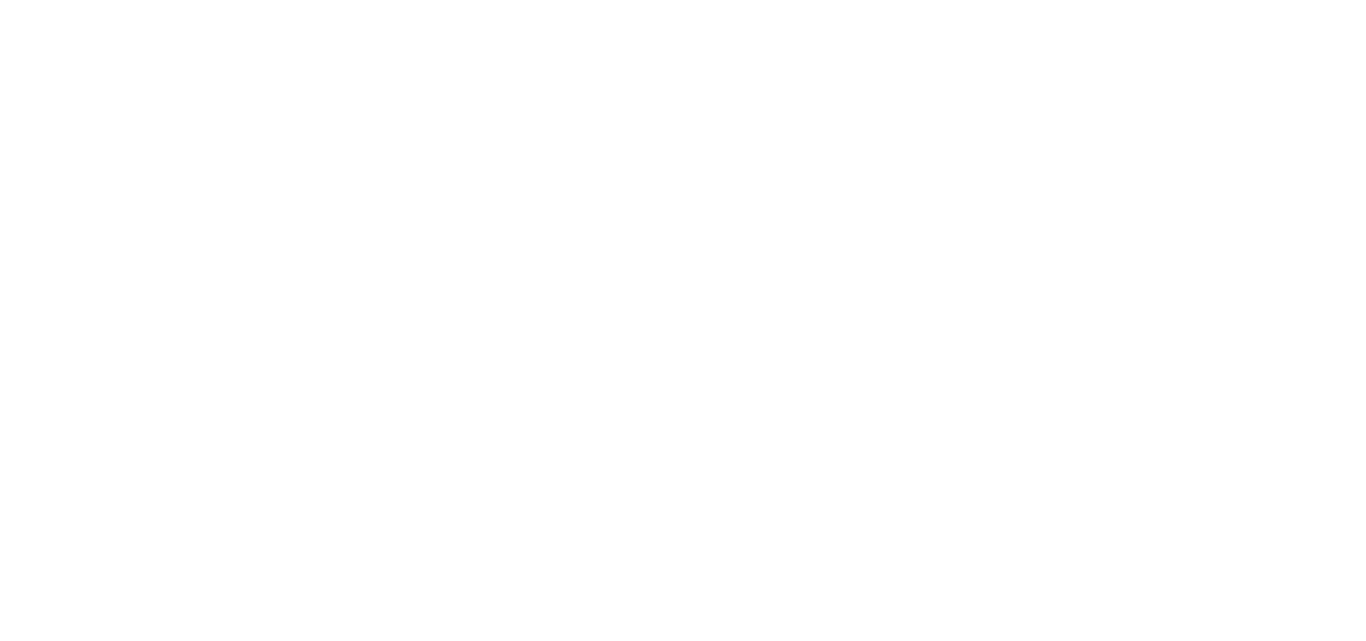 scroll, scrollTop: 0, scrollLeft: 0, axis: both 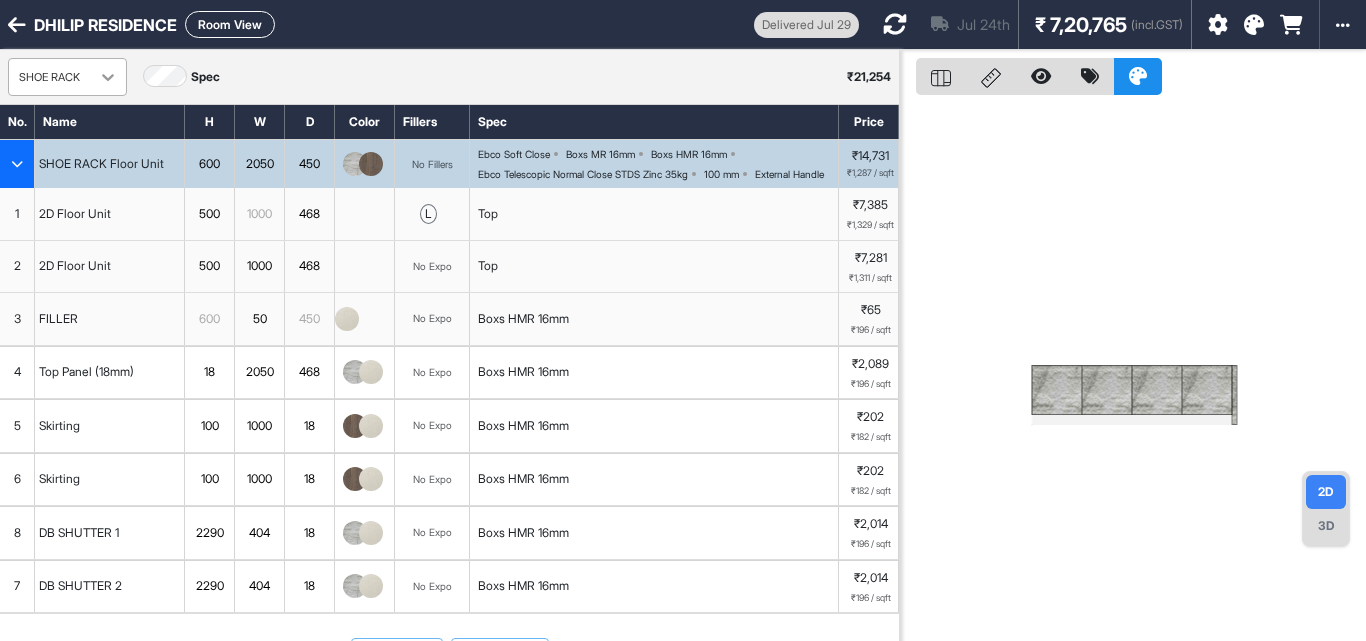 click at bounding box center [108, 77] 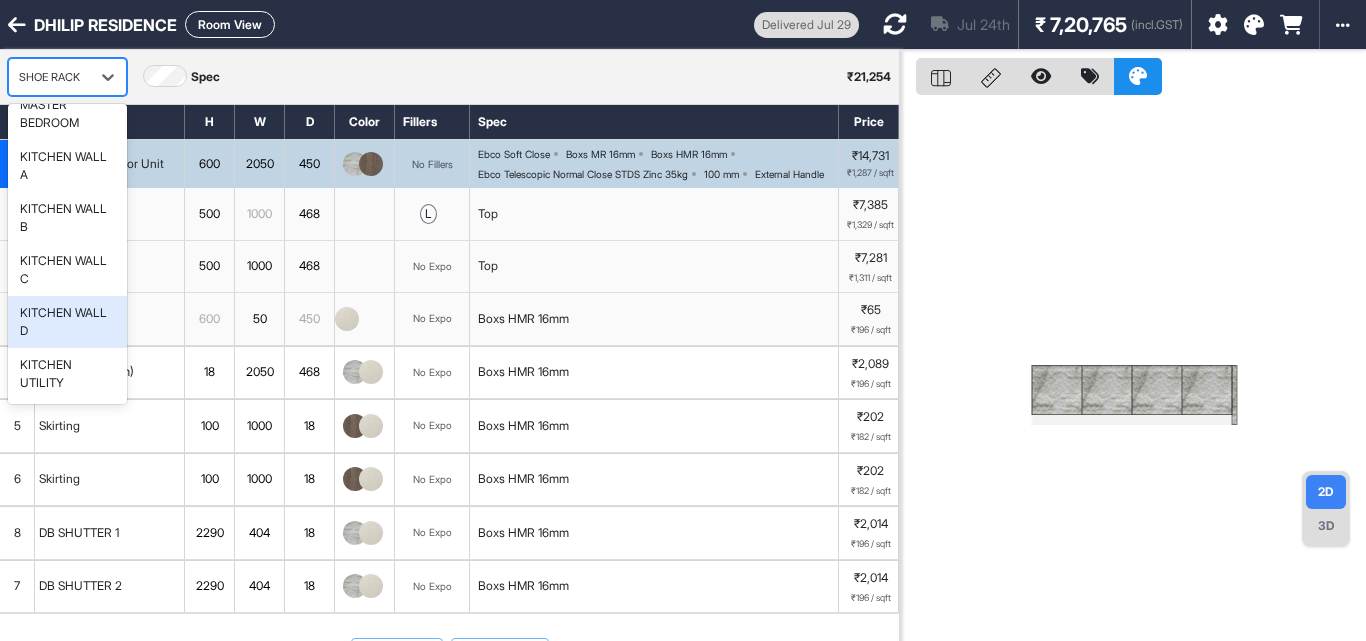 scroll, scrollTop: 330, scrollLeft: 0, axis: vertical 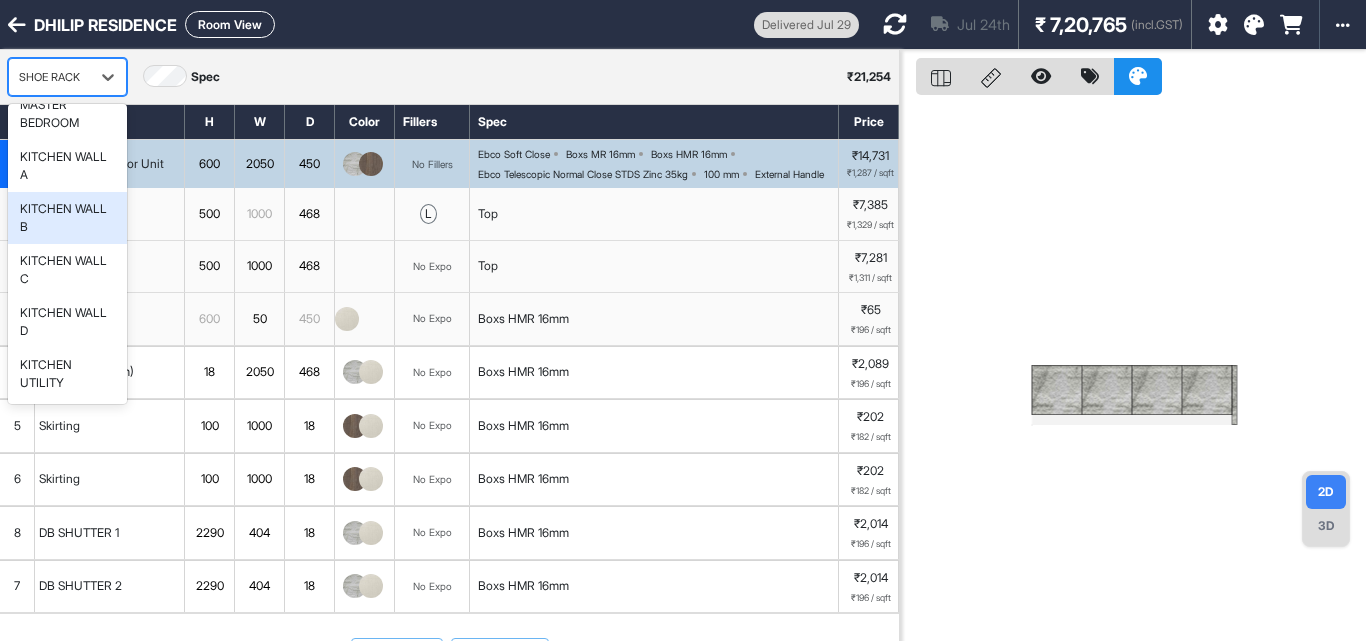 click on "KITCHEN WALL B" at bounding box center [67, 218] 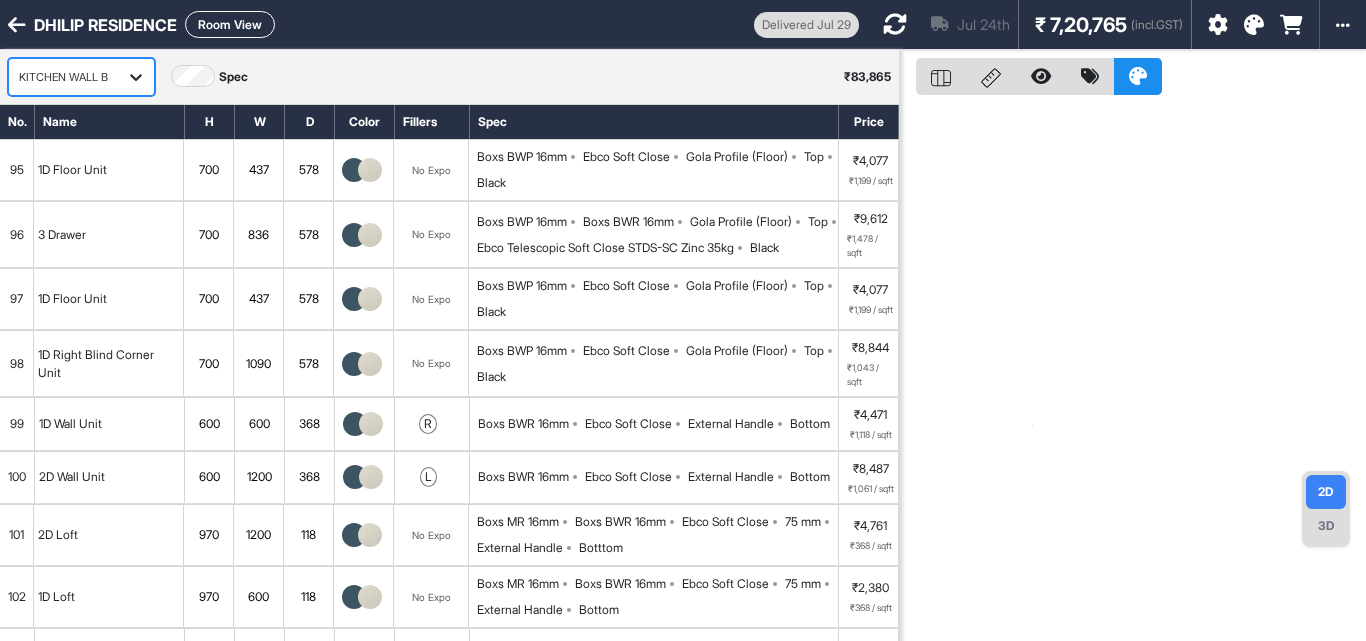 click at bounding box center (136, 77) 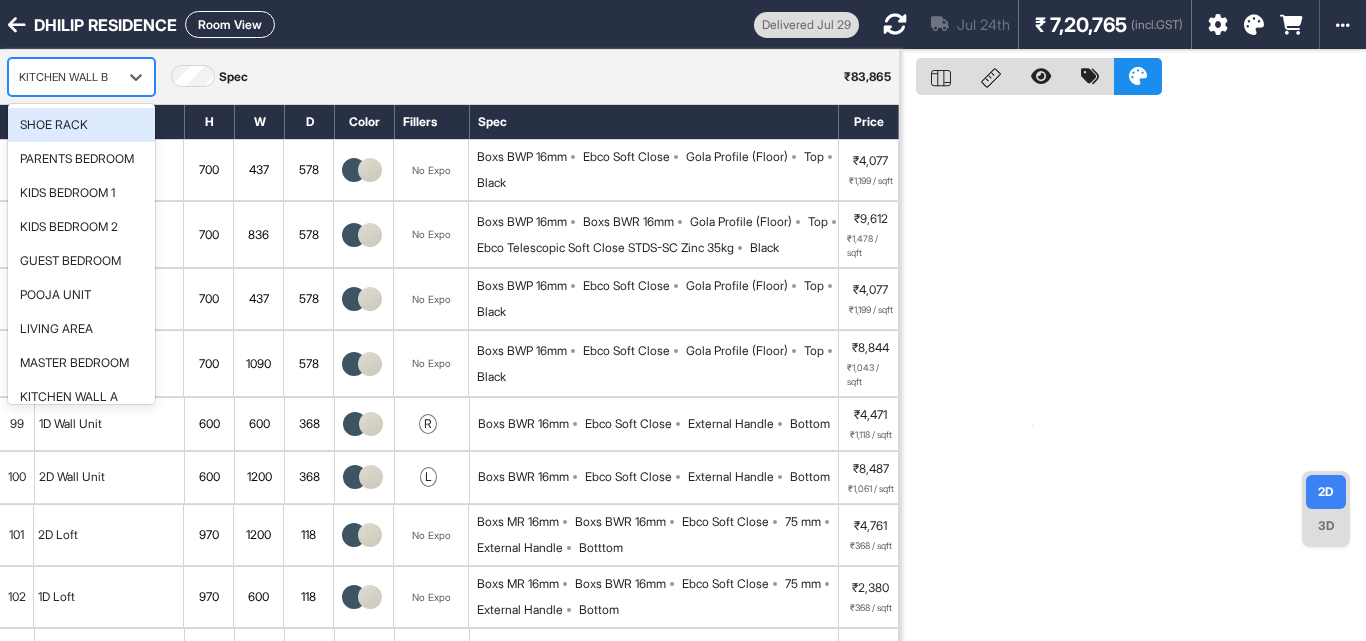 drag, startPoint x: 258, startPoint y: 19, endPoint x: 202, endPoint y: 36, distance: 58.5235 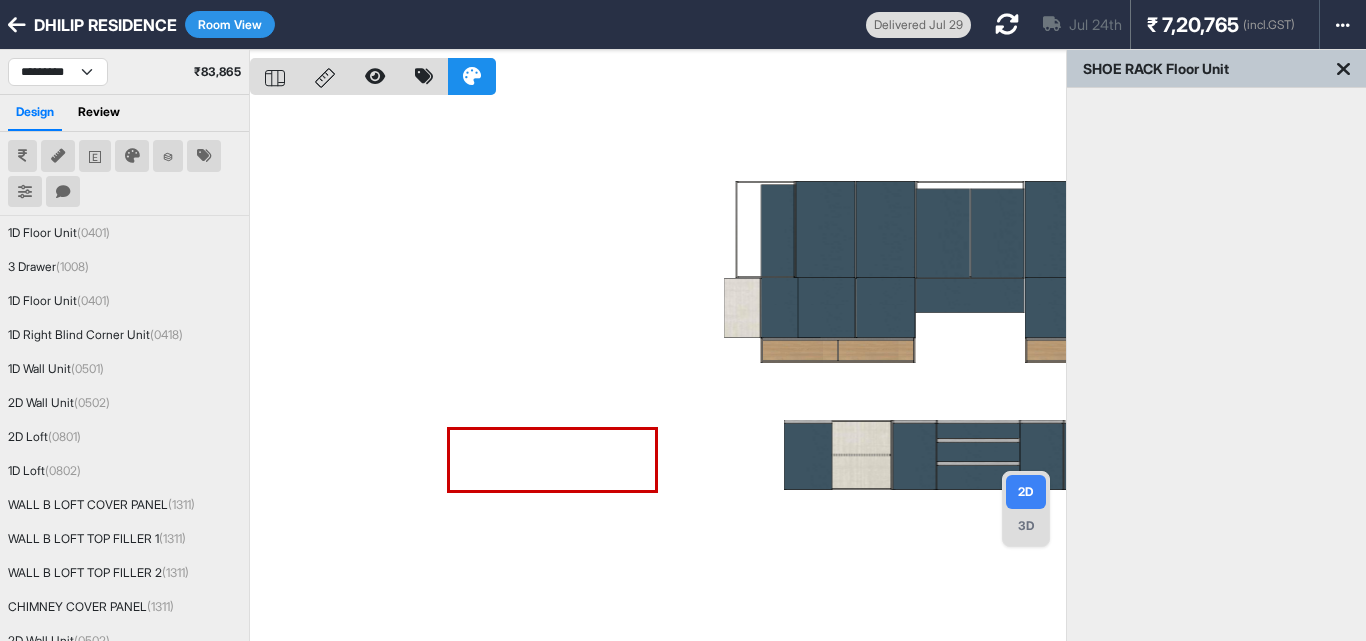 drag, startPoint x: 910, startPoint y: 386, endPoint x: 648, endPoint y: 340, distance: 266.0075 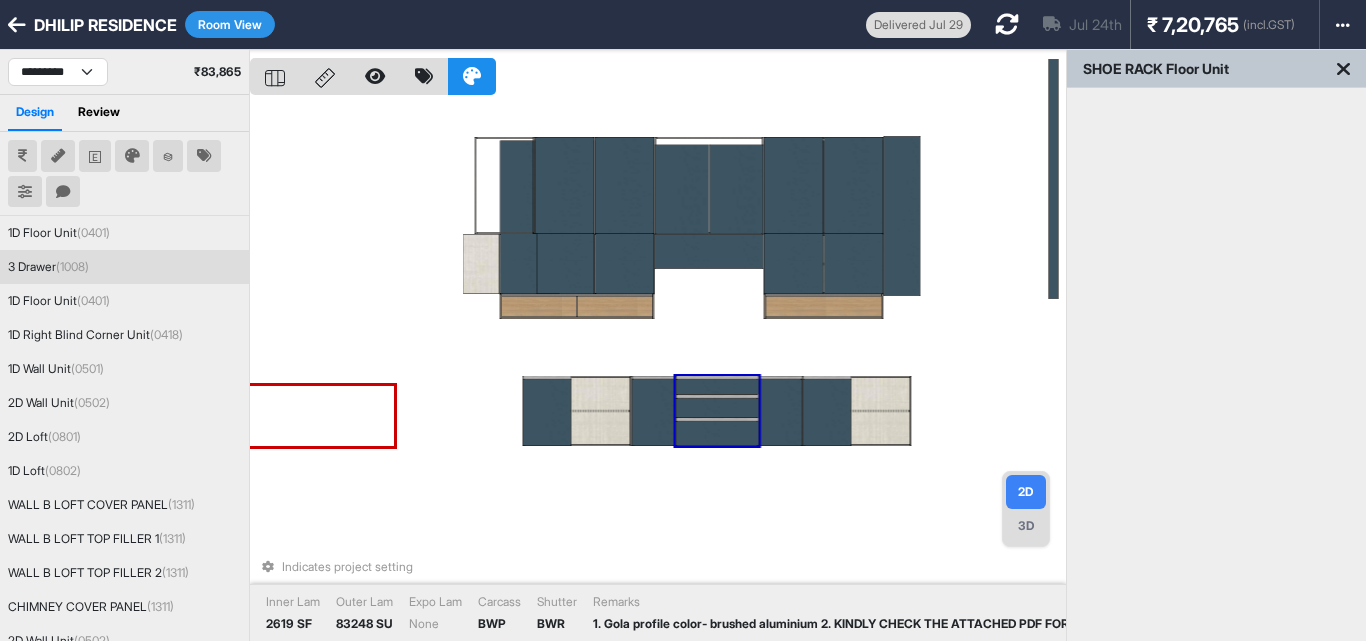 click at bounding box center (717, 408) 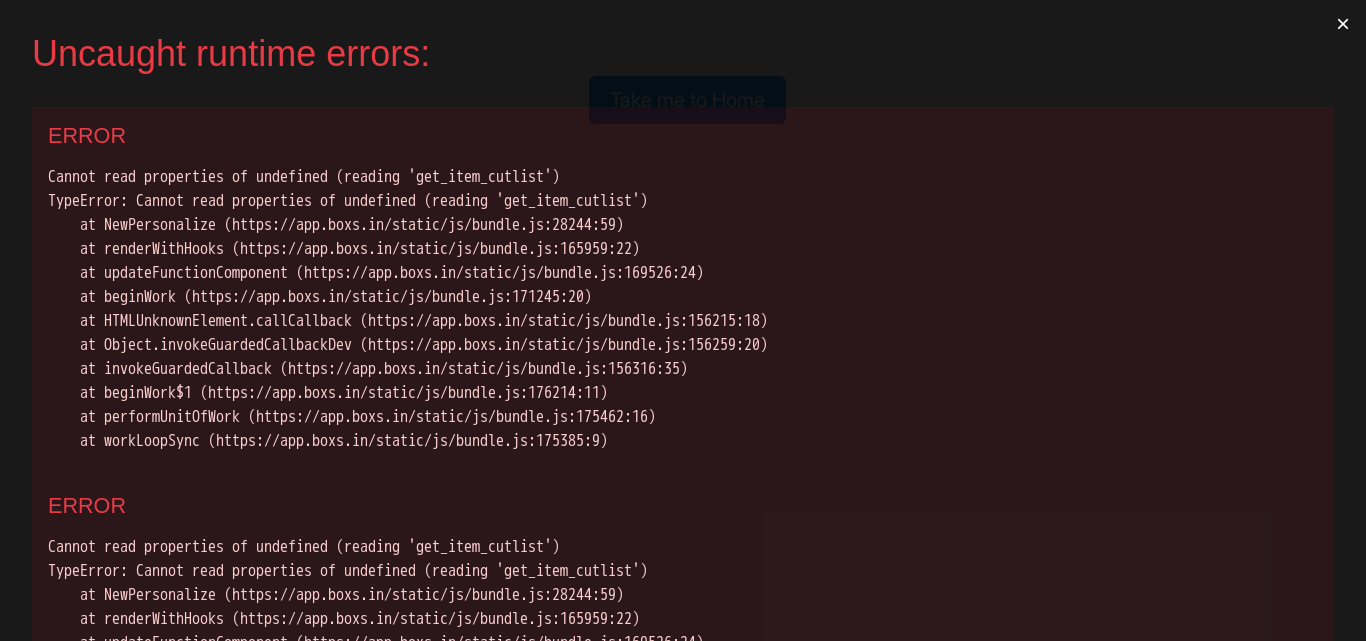 scroll, scrollTop: 0, scrollLeft: 0, axis: both 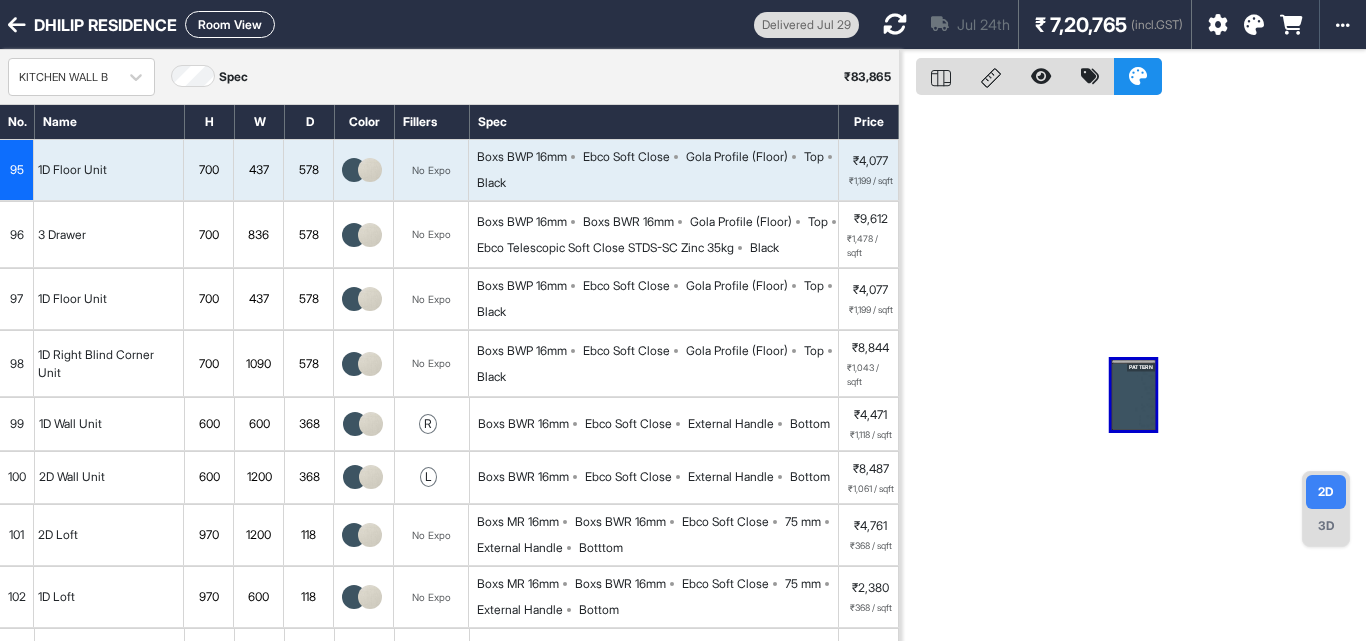click on "Room View" at bounding box center (230, 24) 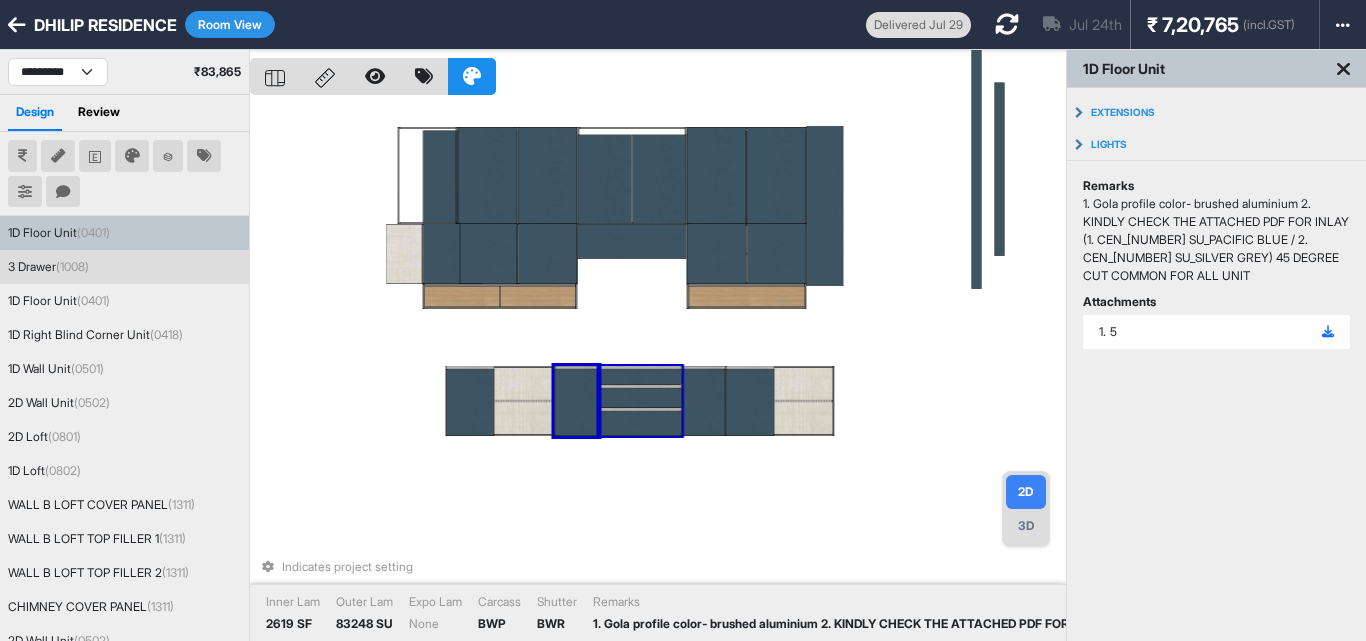 click at bounding box center (640, 398) 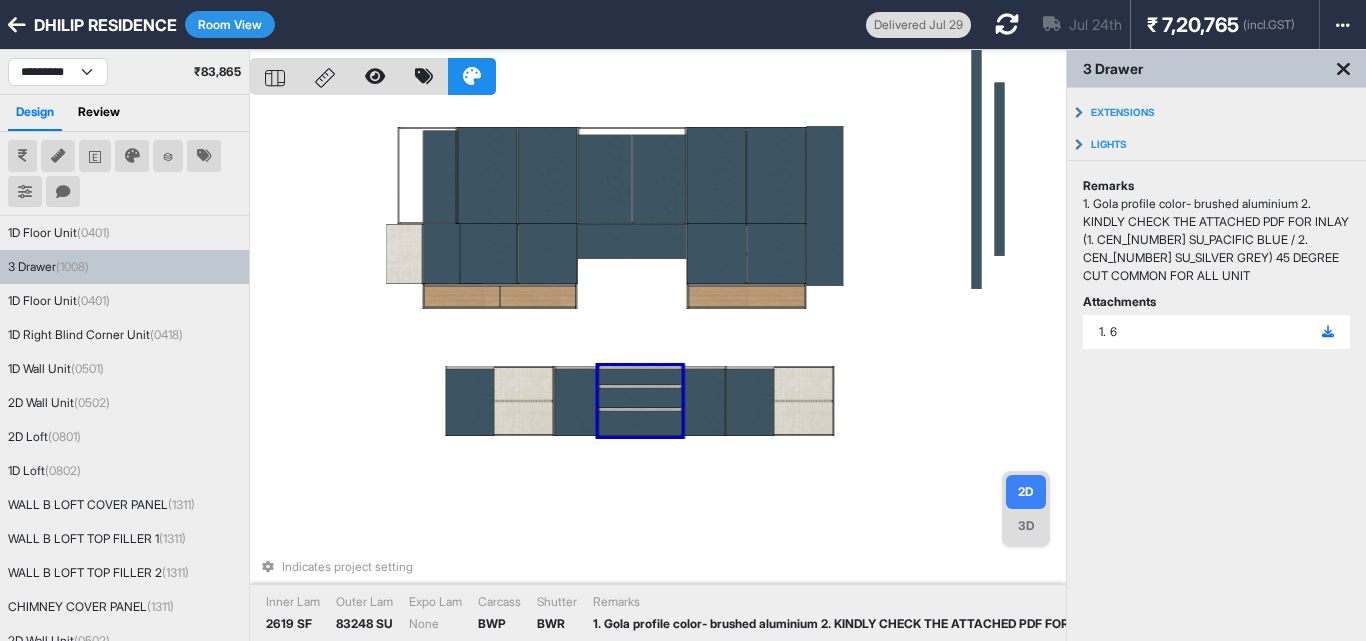 click at bounding box center (640, 398) 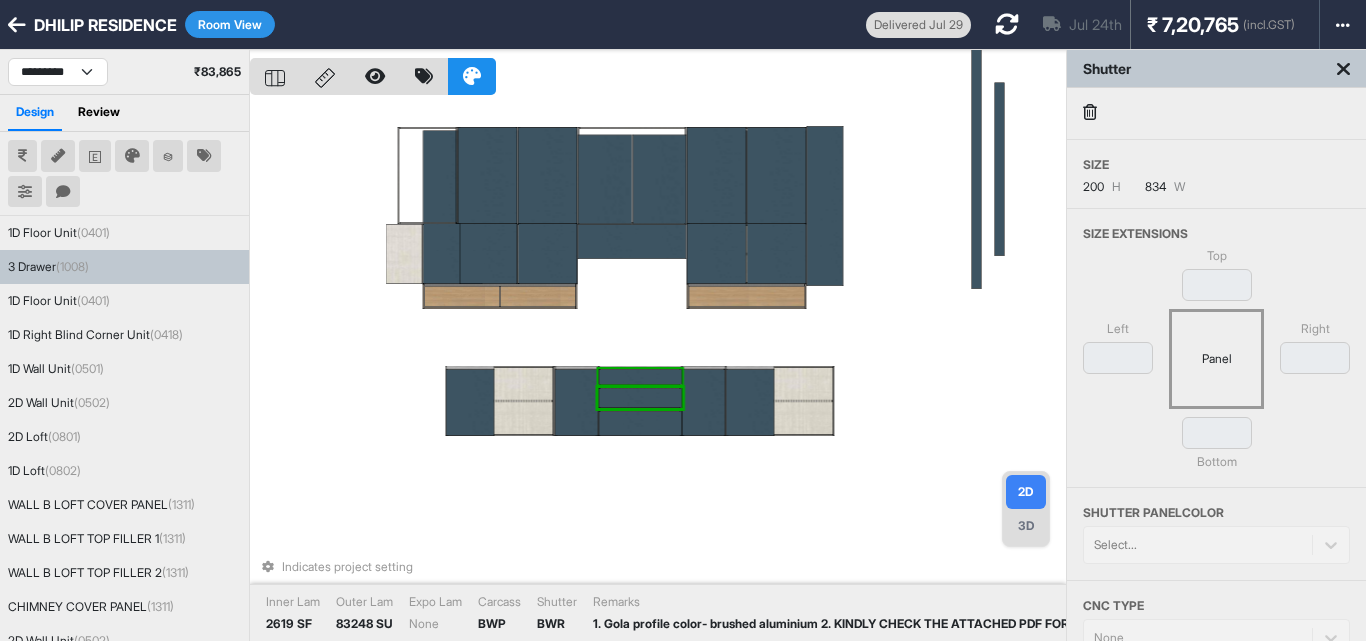 click at bounding box center (640, 377) 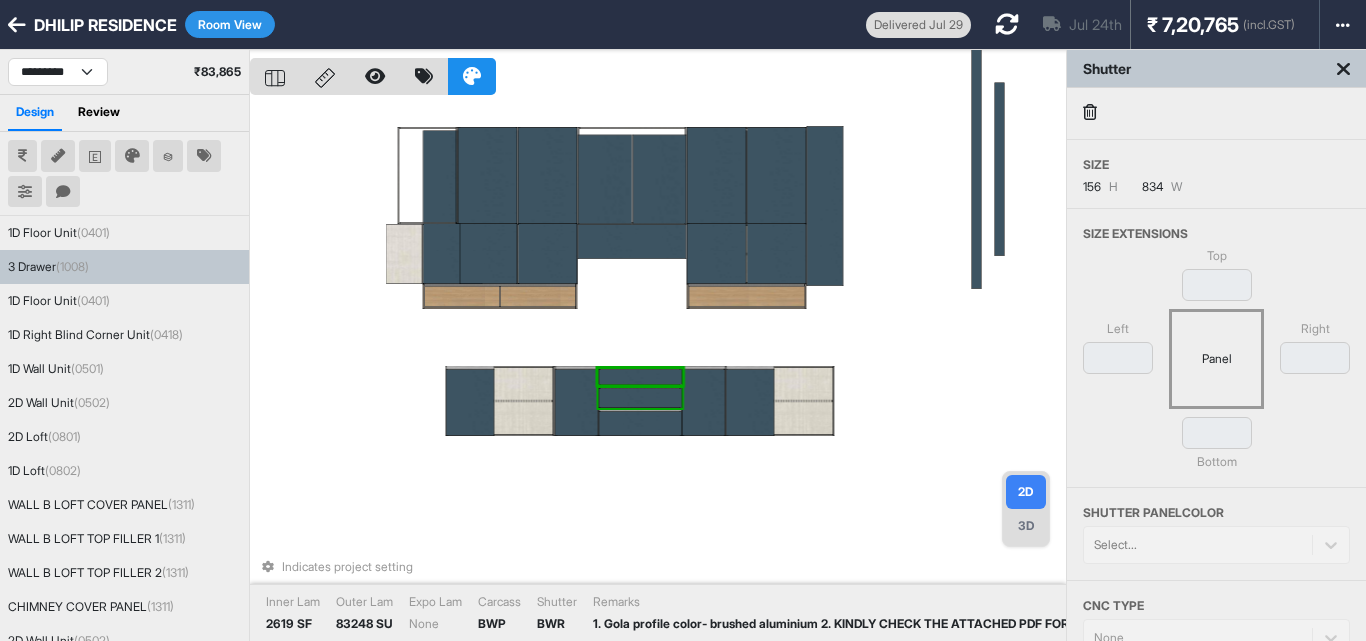 click at bounding box center [640, 398] 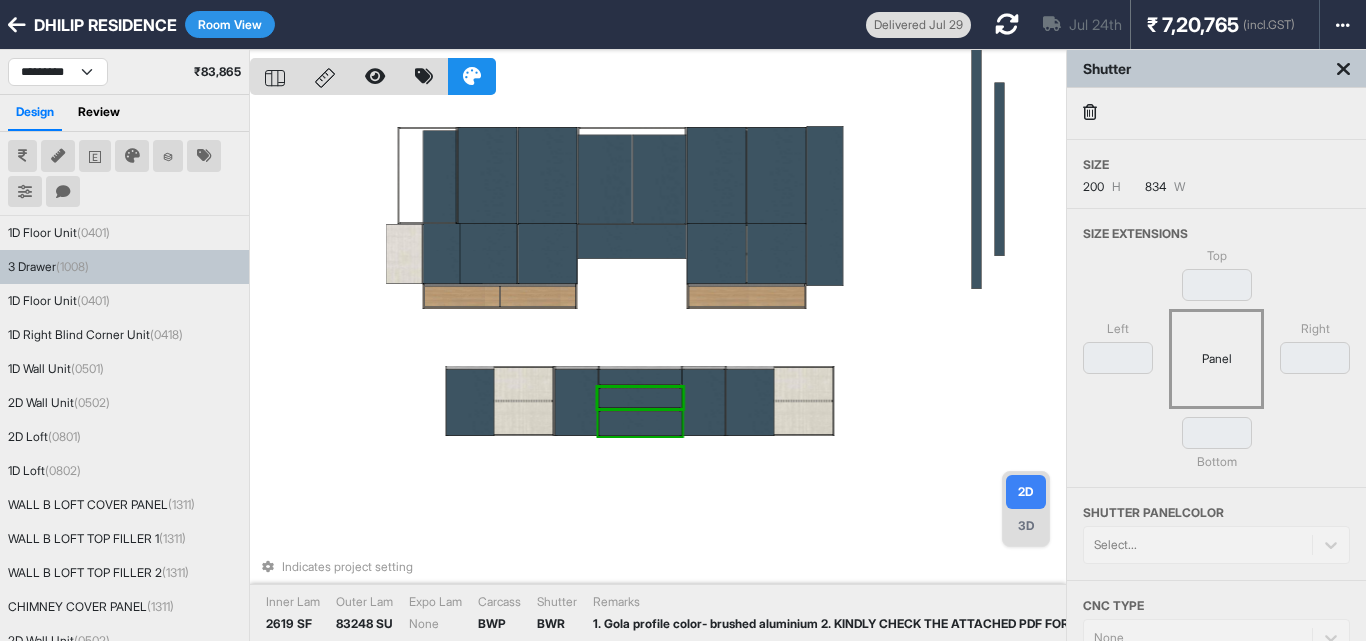 click at bounding box center (640, 423) 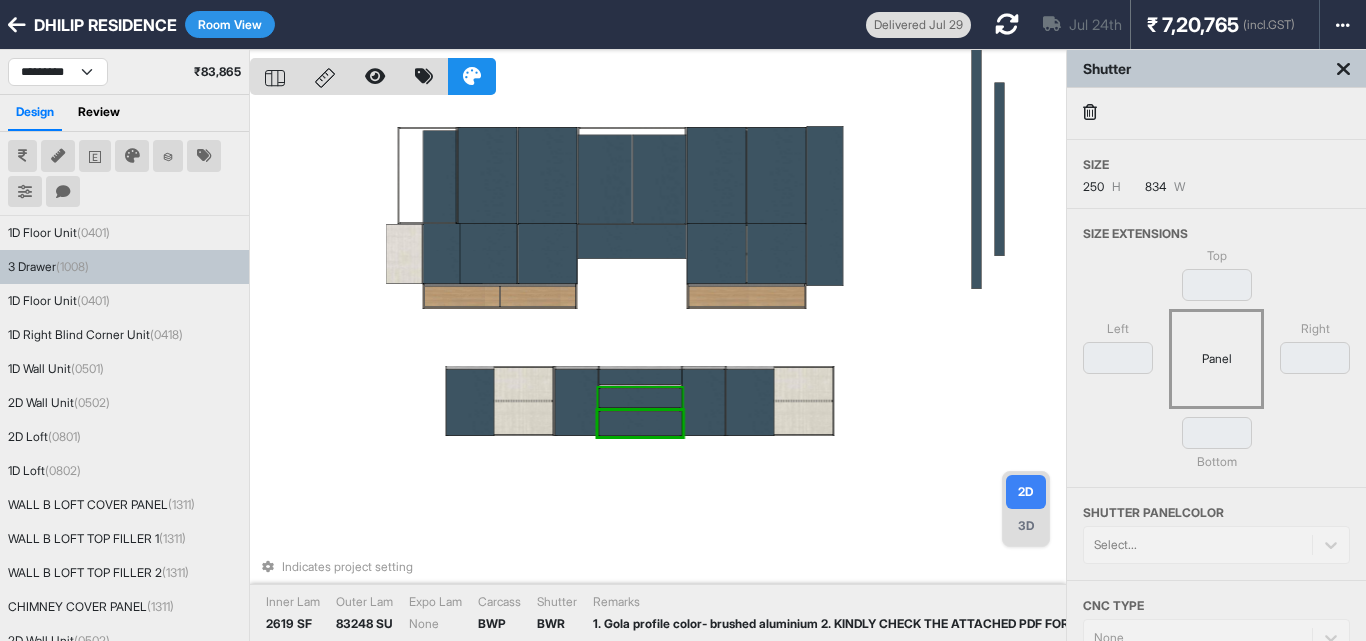 click at bounding box center (640, 398) 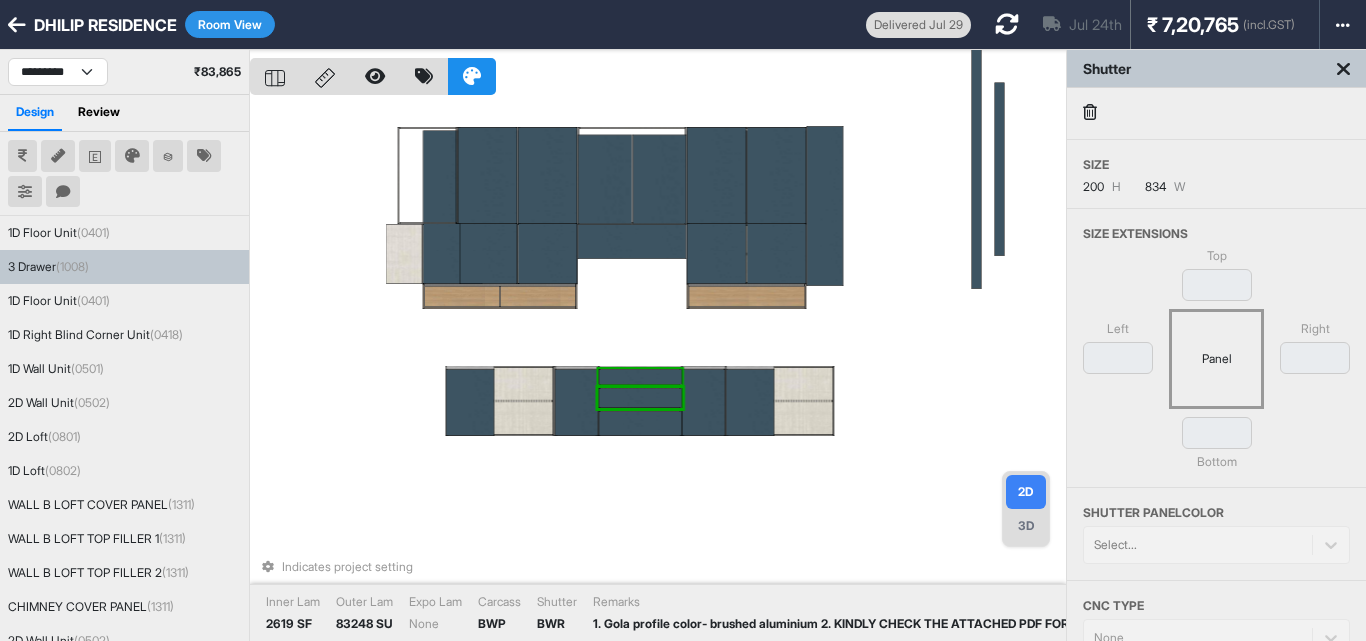 click at bounding box center (640, 377) 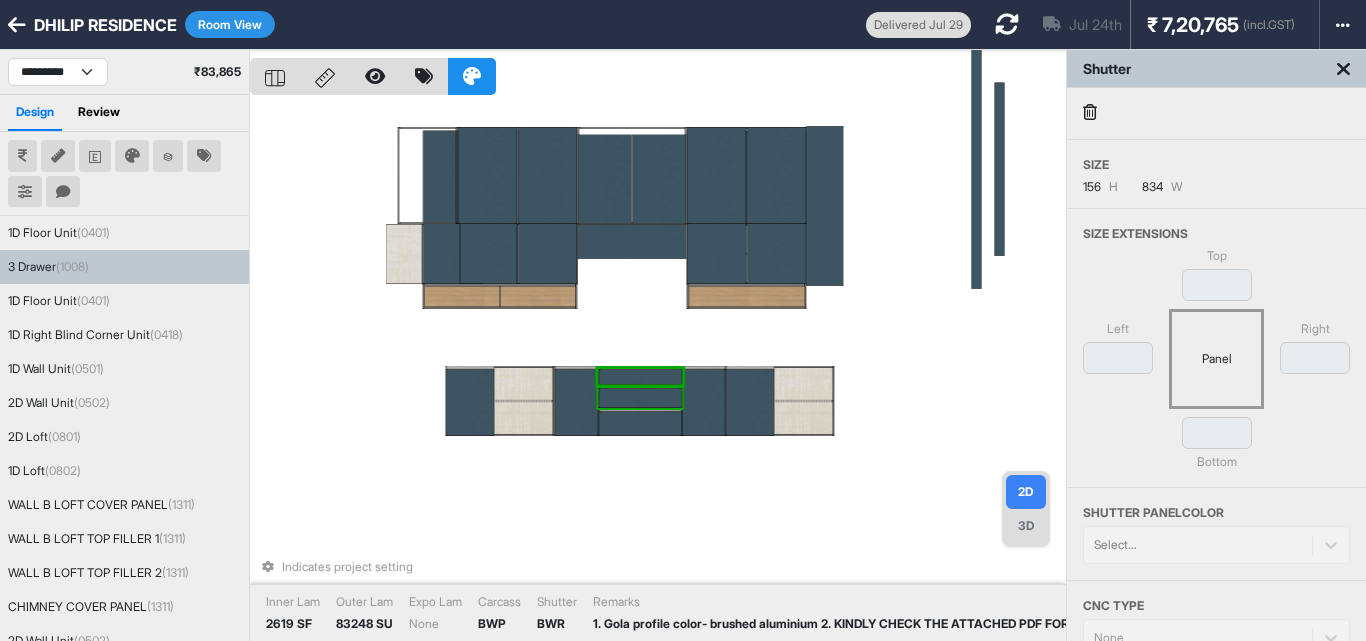 click at bounding box center [640, 398] 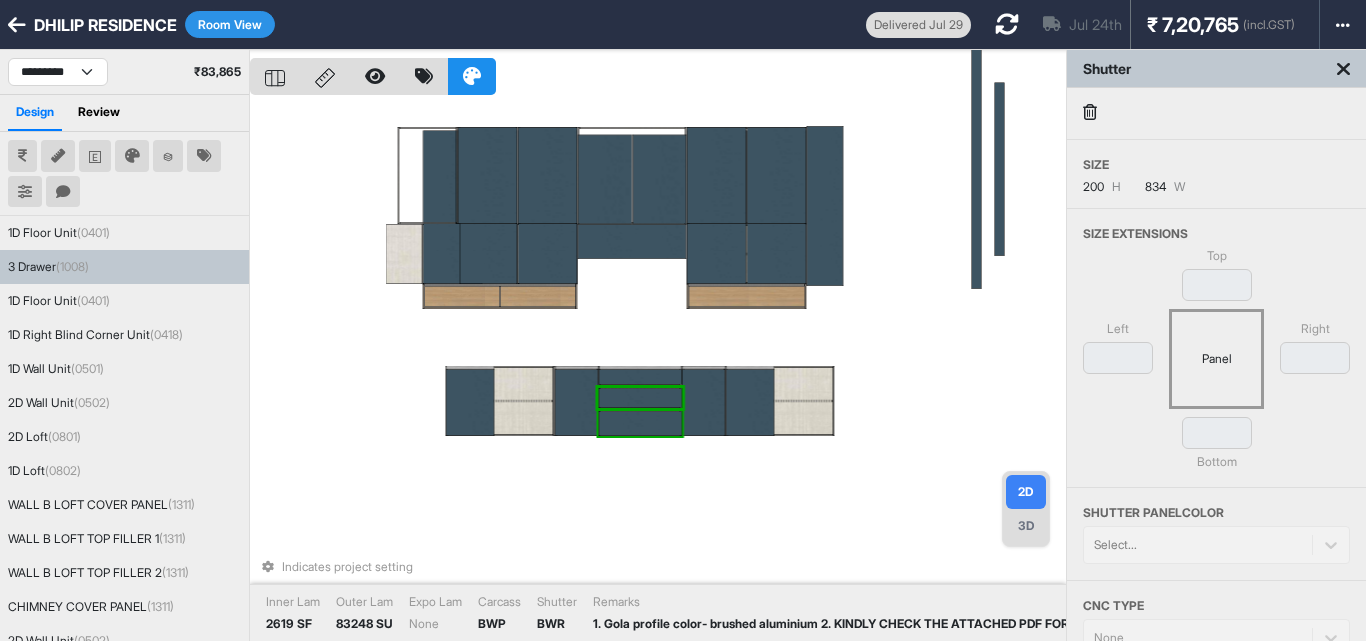 click at bounding box center (640, 423) 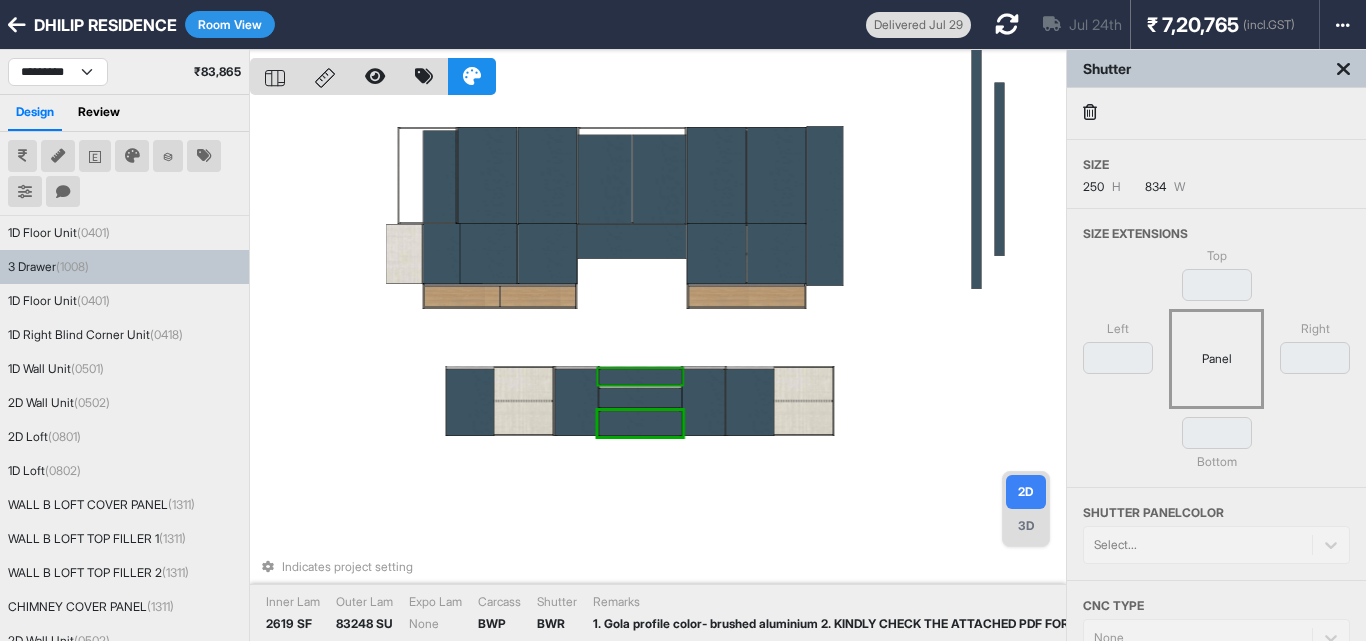 click at bounding box center (640, 377) 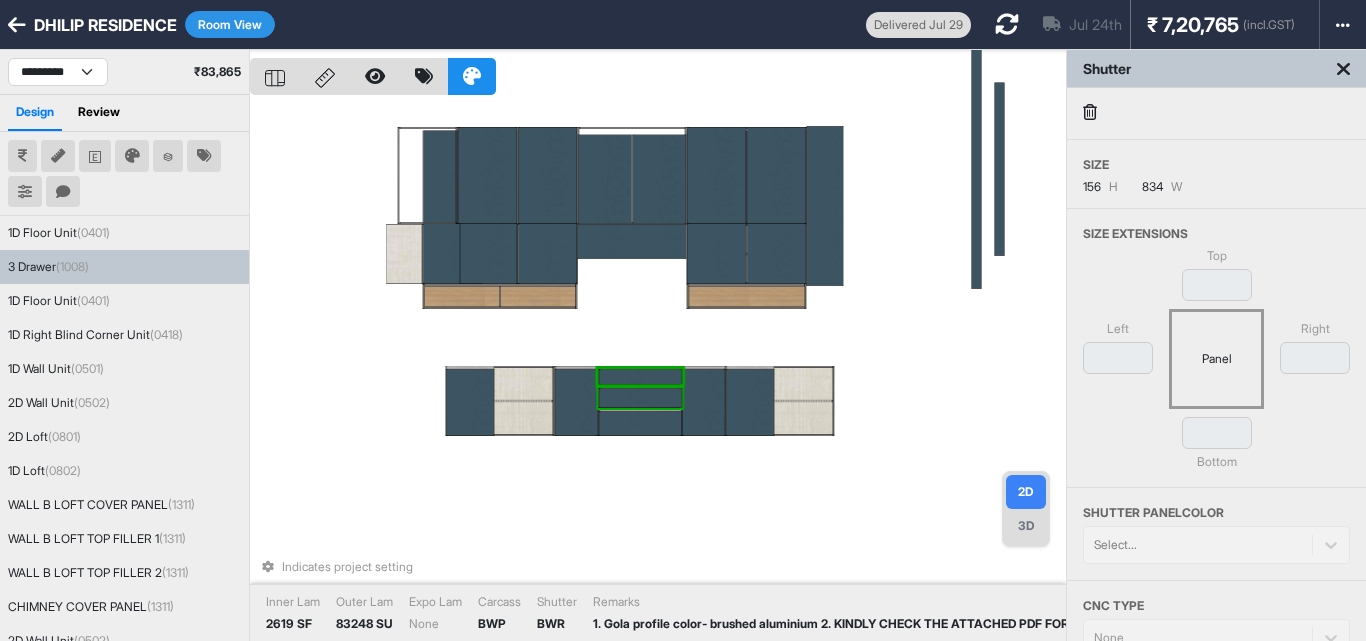 click at bounding box center (640, 398) 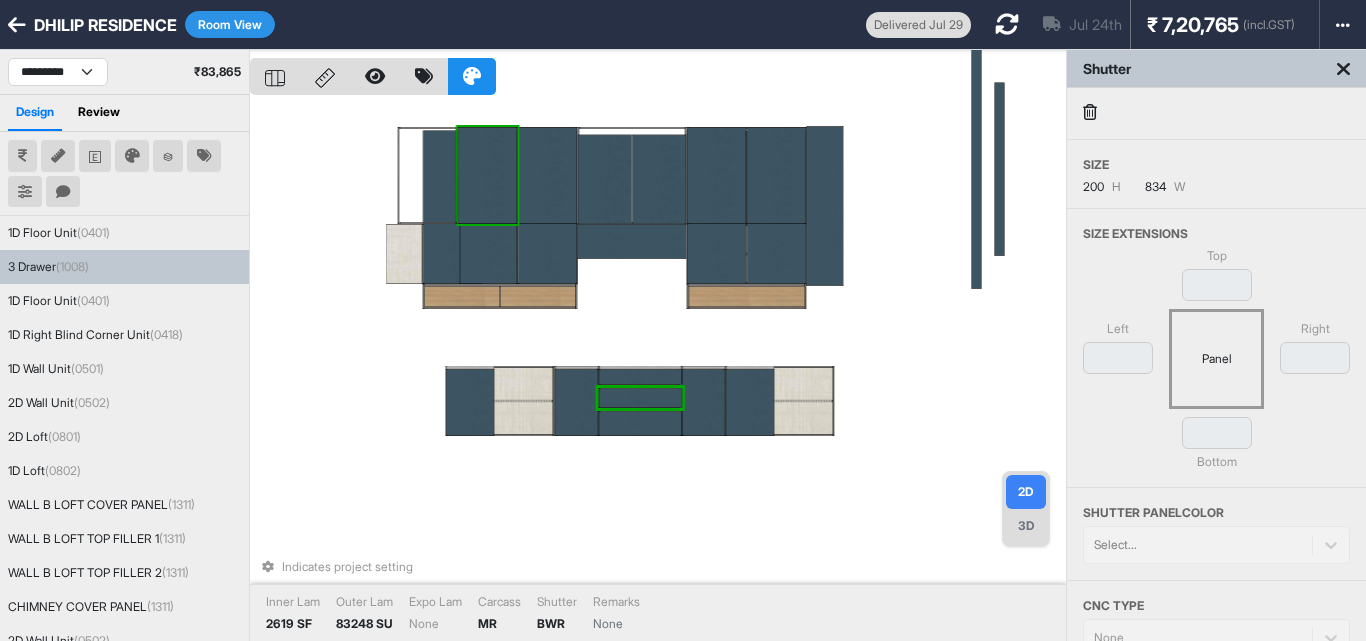 click at bounding box center (17, 25) 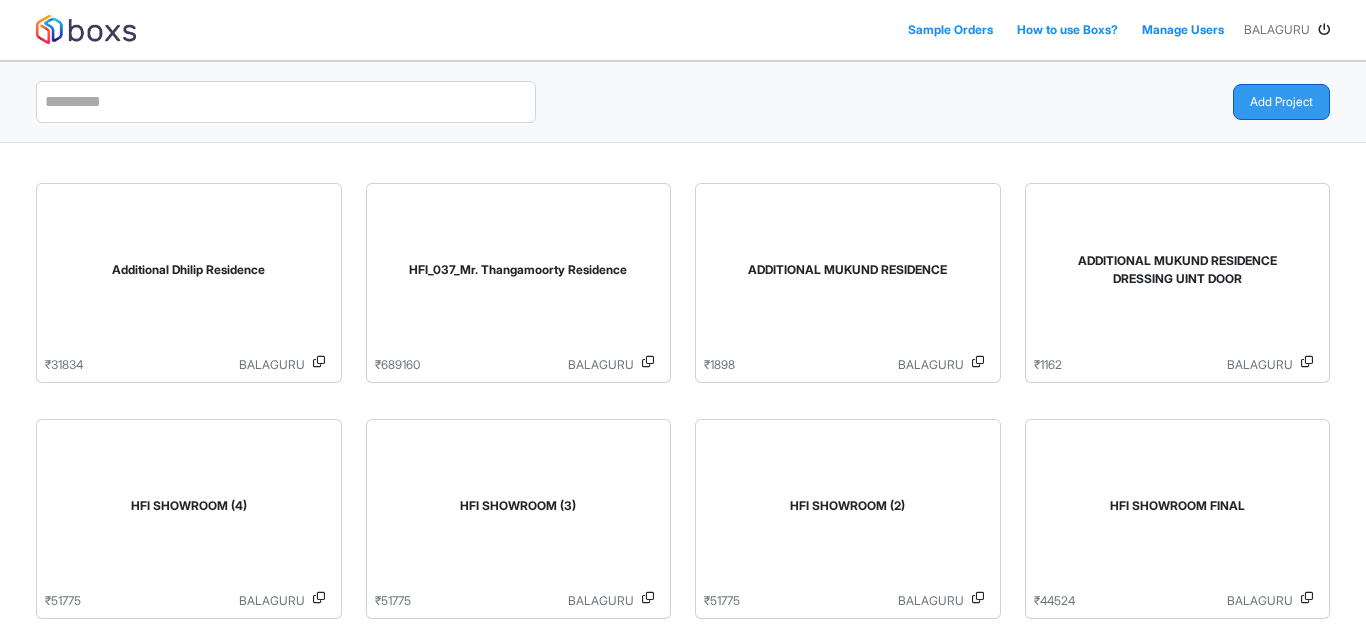 click on "Add Project" at bounding box center [1281, 102] 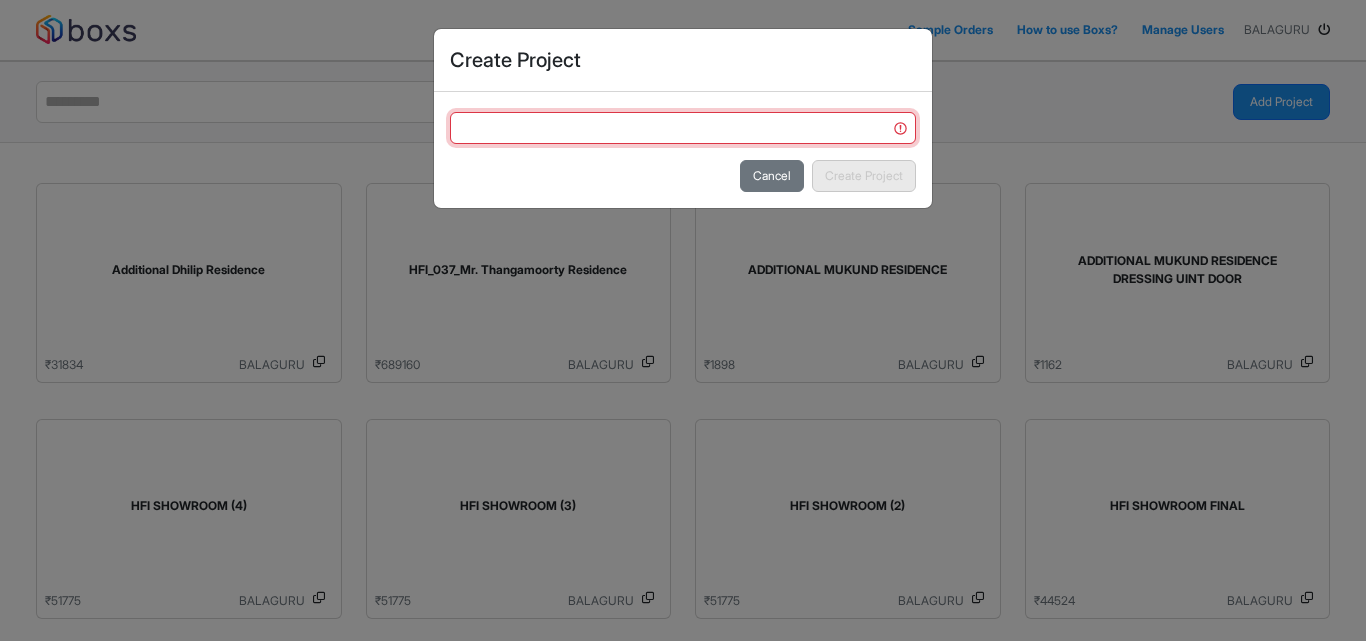 click at bounding box center (683, 128) 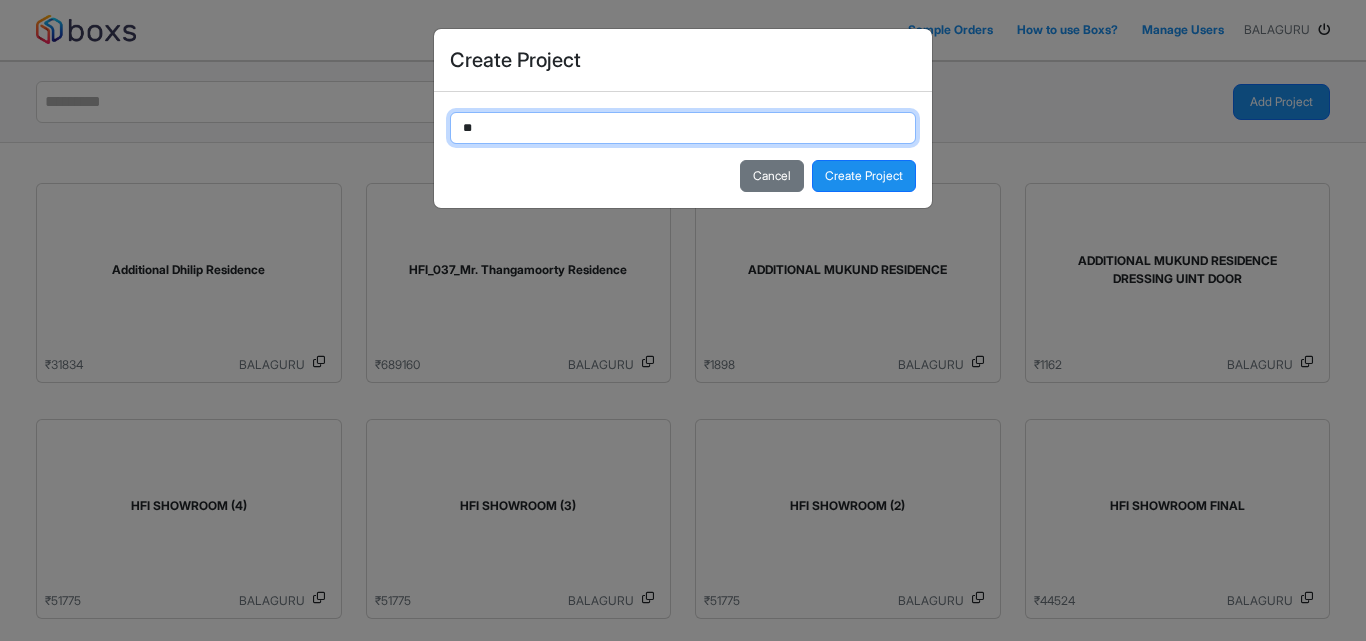 type on "*" 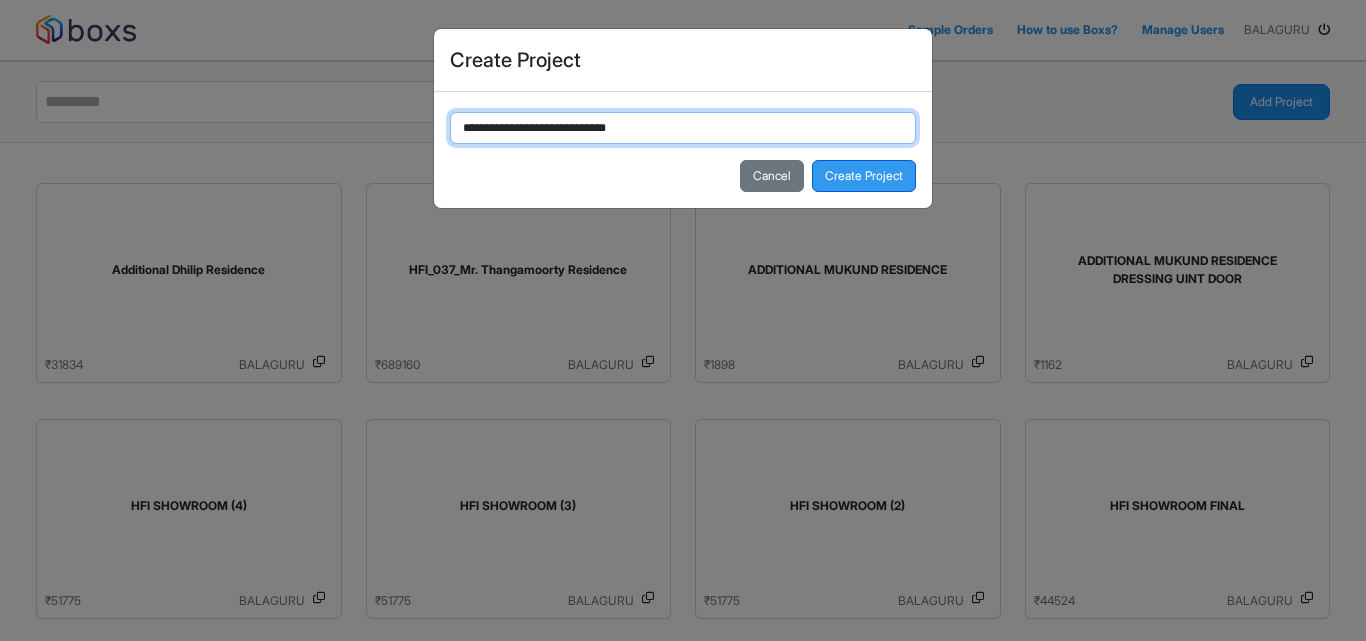 type on "**********" 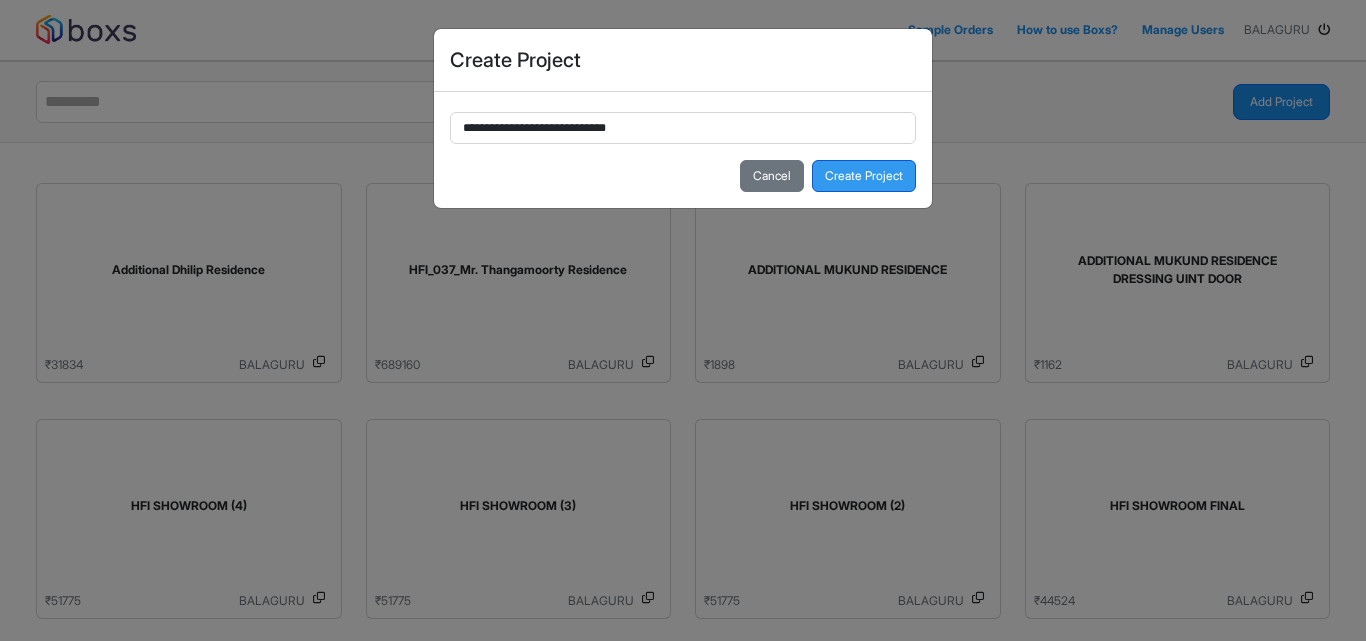 click on "Create Project" at bounding box center (864, 176) 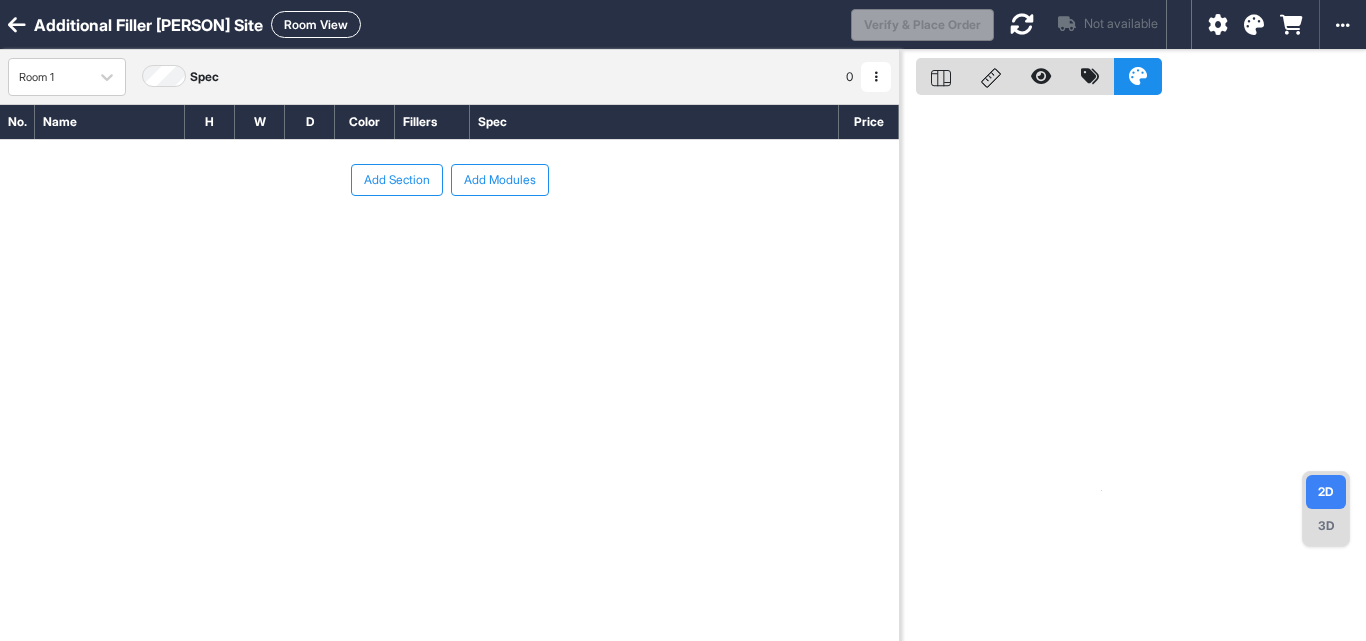 click on "Add Modules" at bounding box center [500, 180] 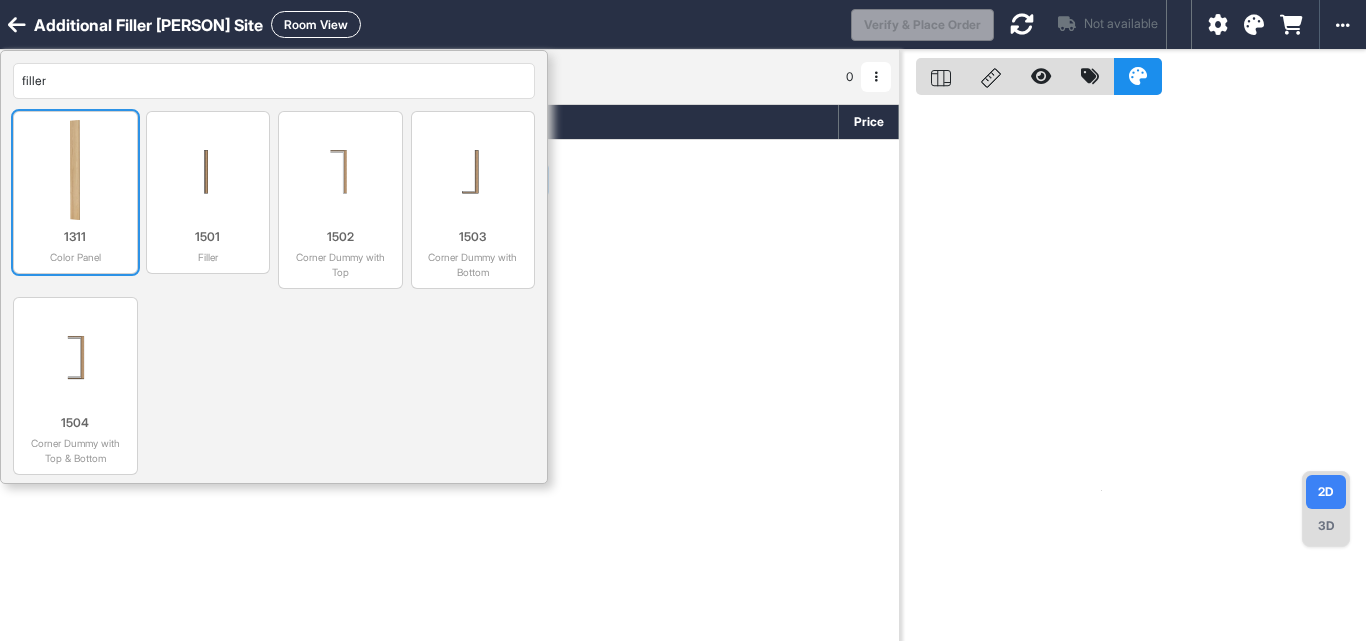 type on "filler" 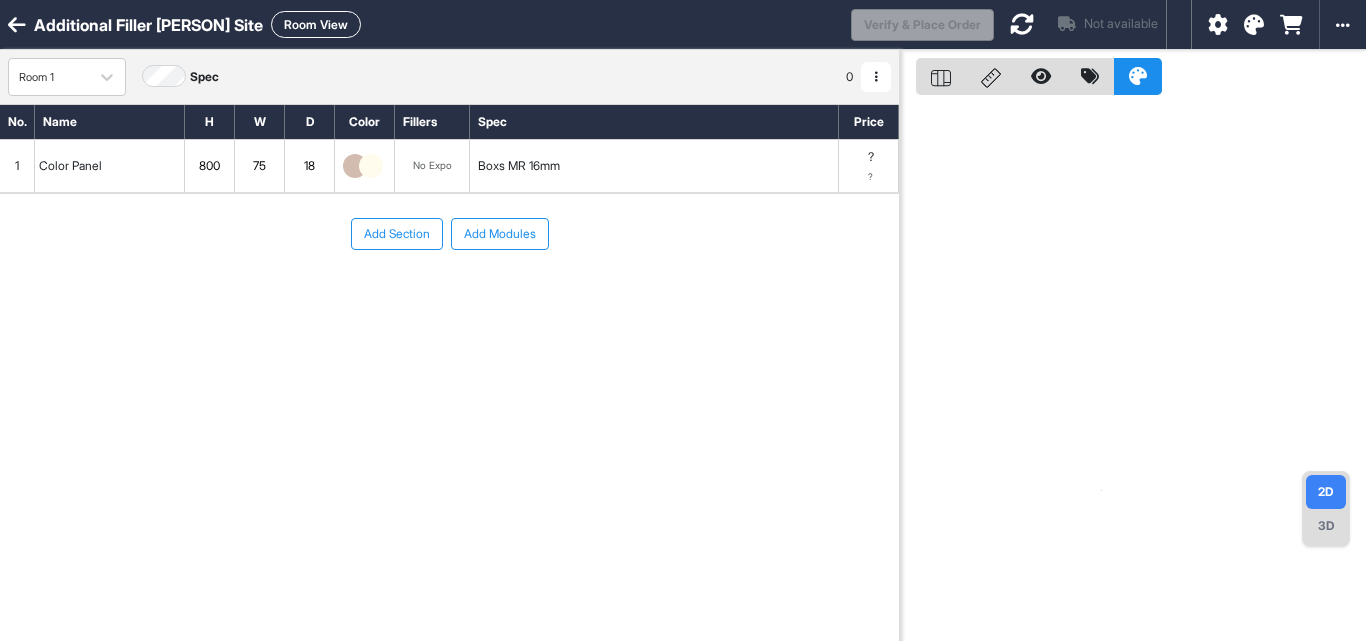 click on "800" at bounding box center [209, 166] 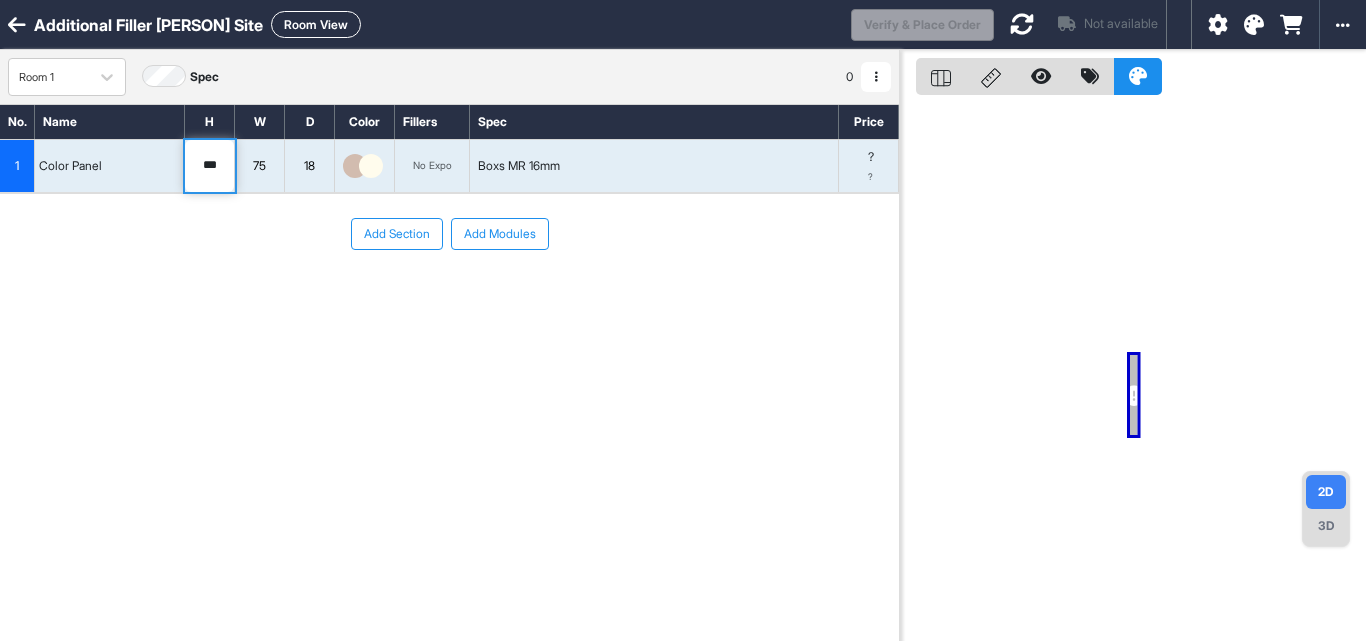 drag, startPoint x: 223, startPoint y: 166, endPoint x: 162, endPoint y: 169, distance: 61.073727 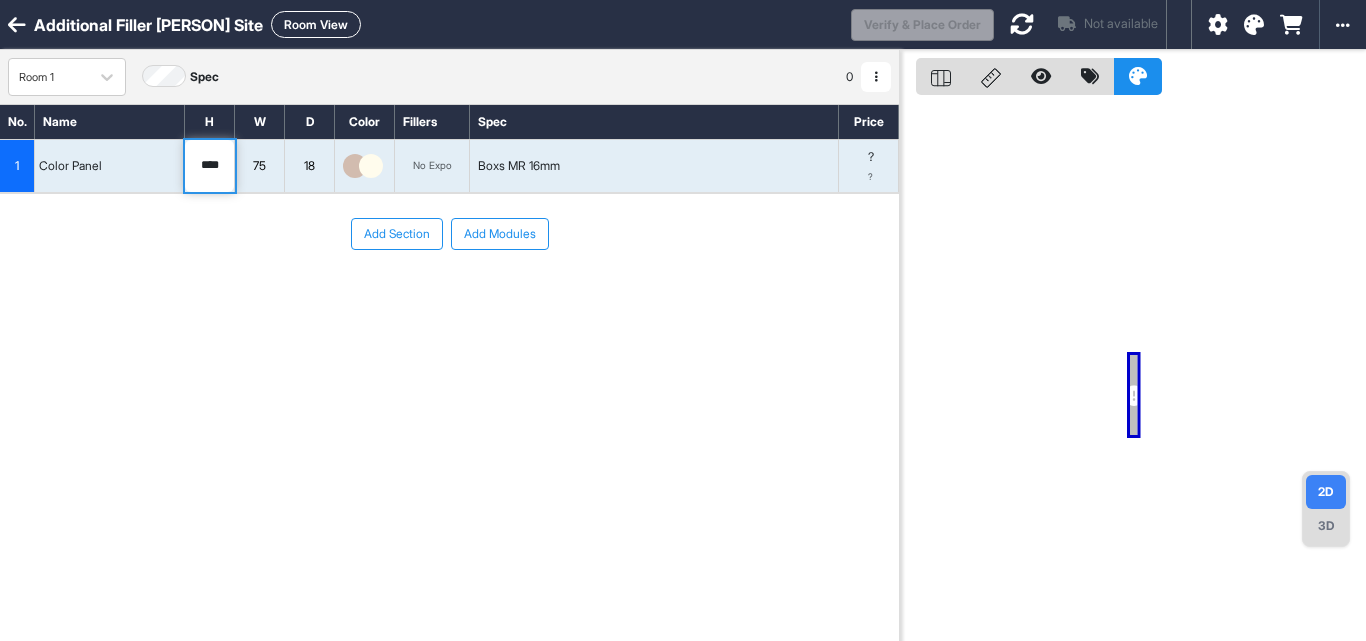type on "****" 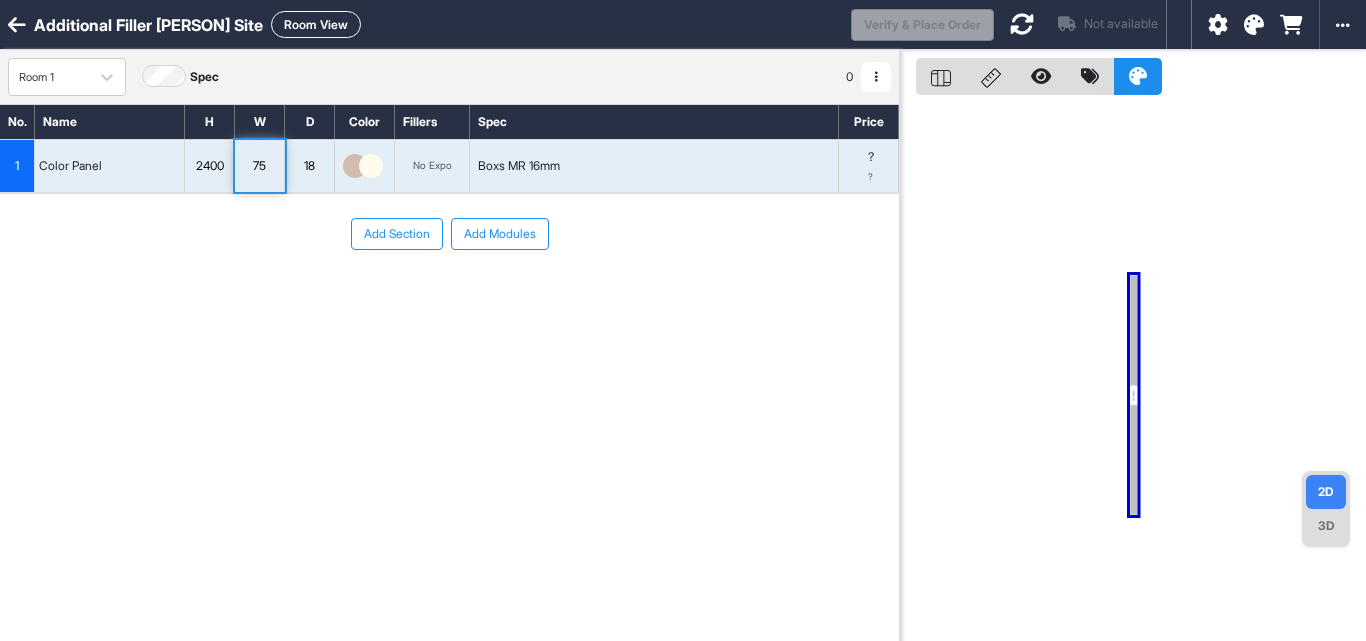 click on "75" at bounding box center [259, 166] 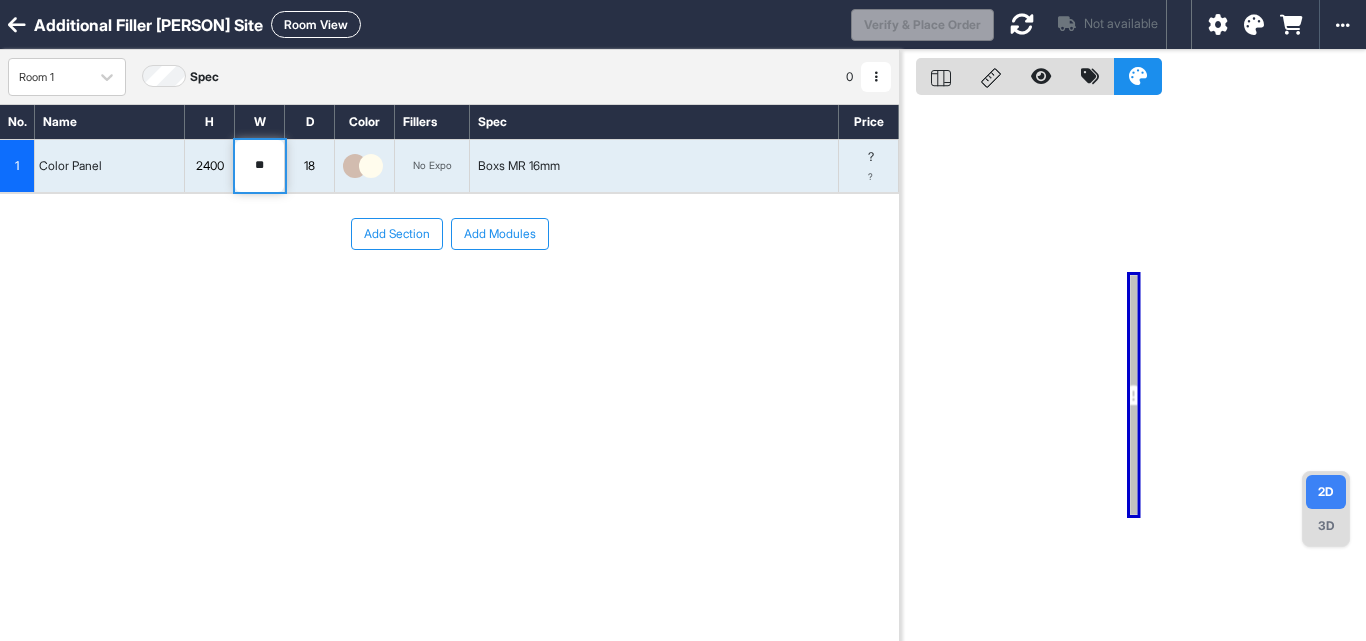 drag, startPoint x: 265, startPoint y: 166, endPoint x: 240, endPoint y: 164, distance: 25.079872 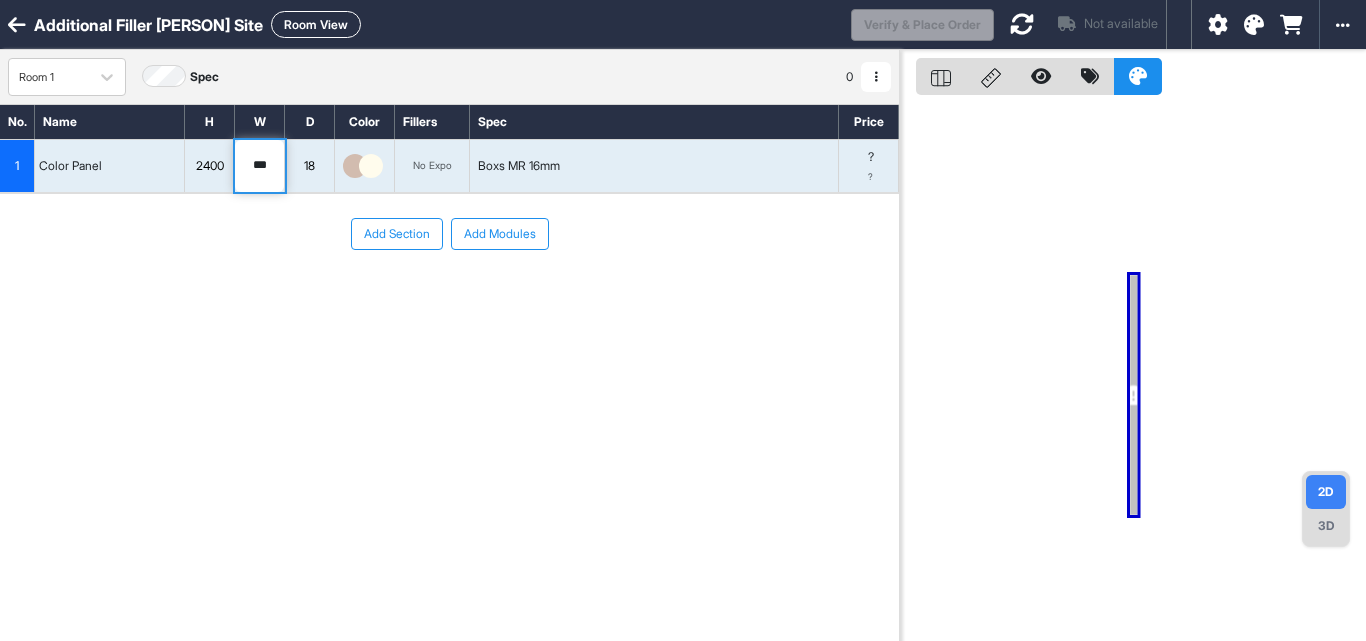 type on "***" 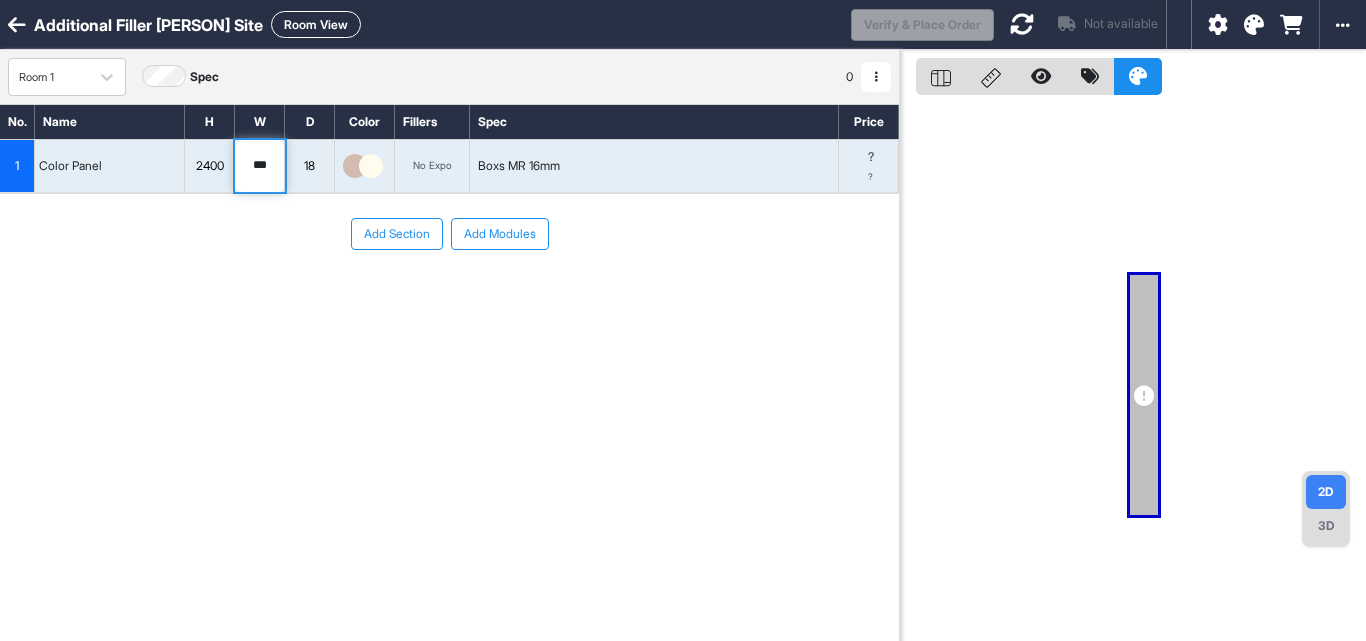 click on "Boxs MR 16mm" at bounding box center (654, 166) 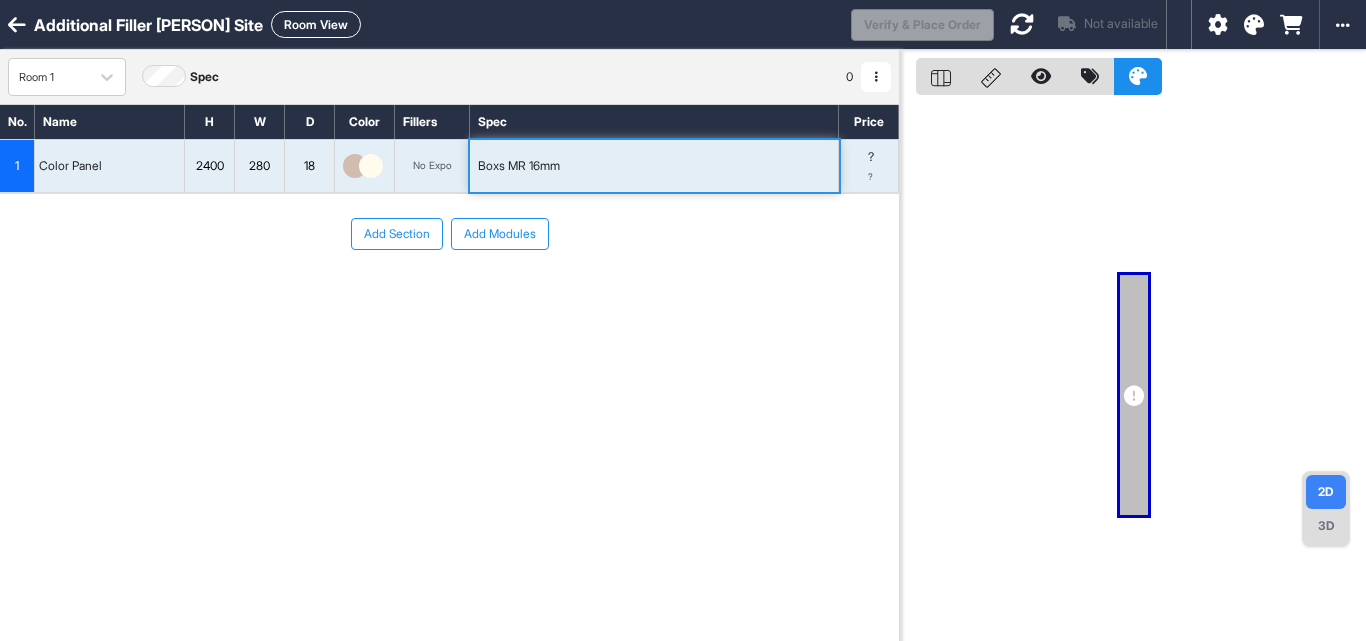 click on "Boxs MR 16mm" at bounding box center (654, 166) 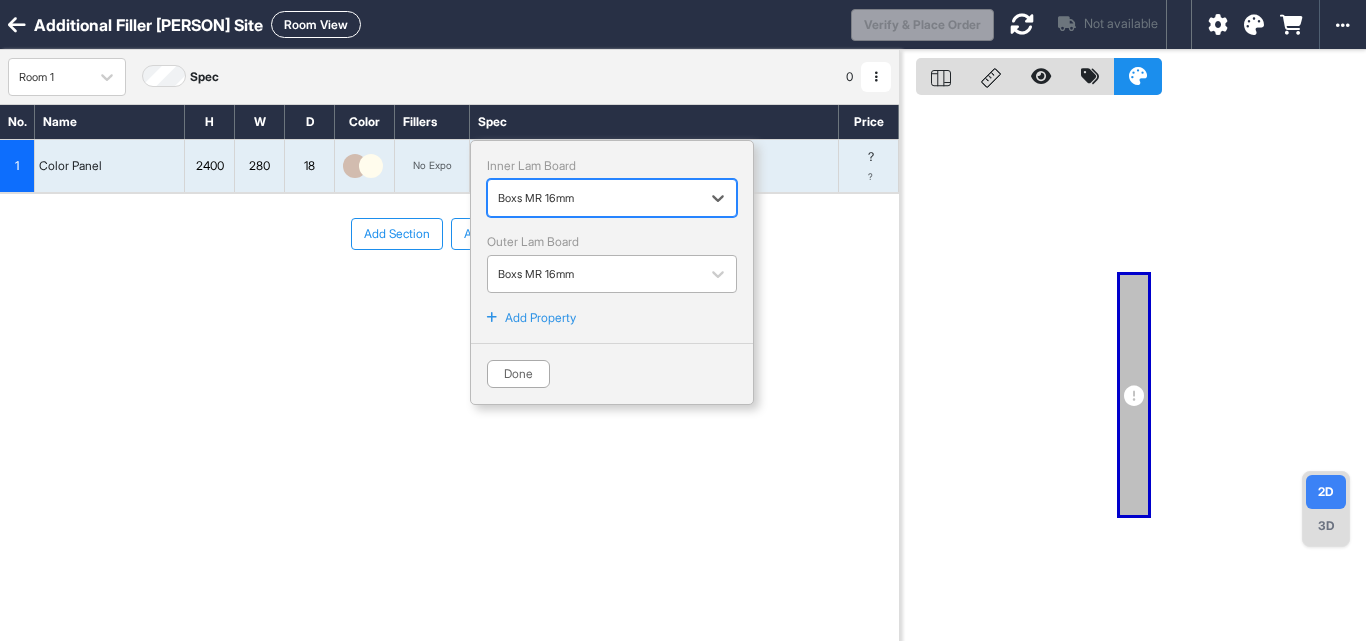 click at bounding box center (594, 274) 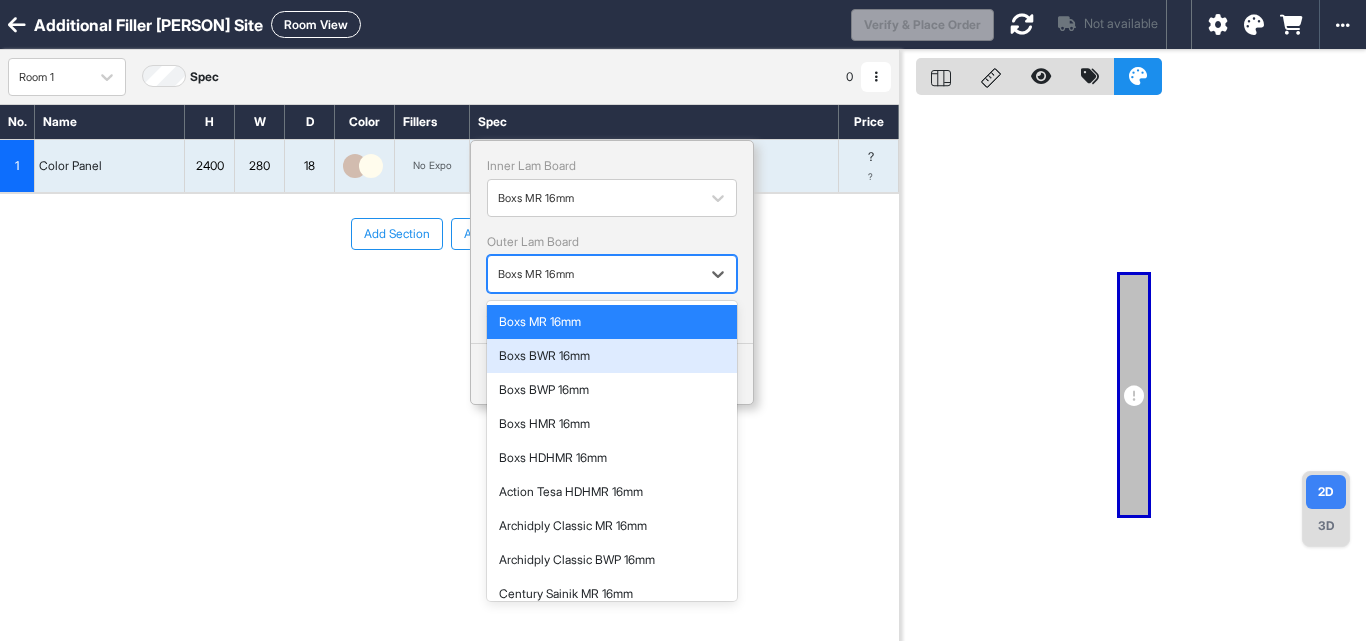 click on "Boxs BWR 16mm" at bounding box center (612, 356) 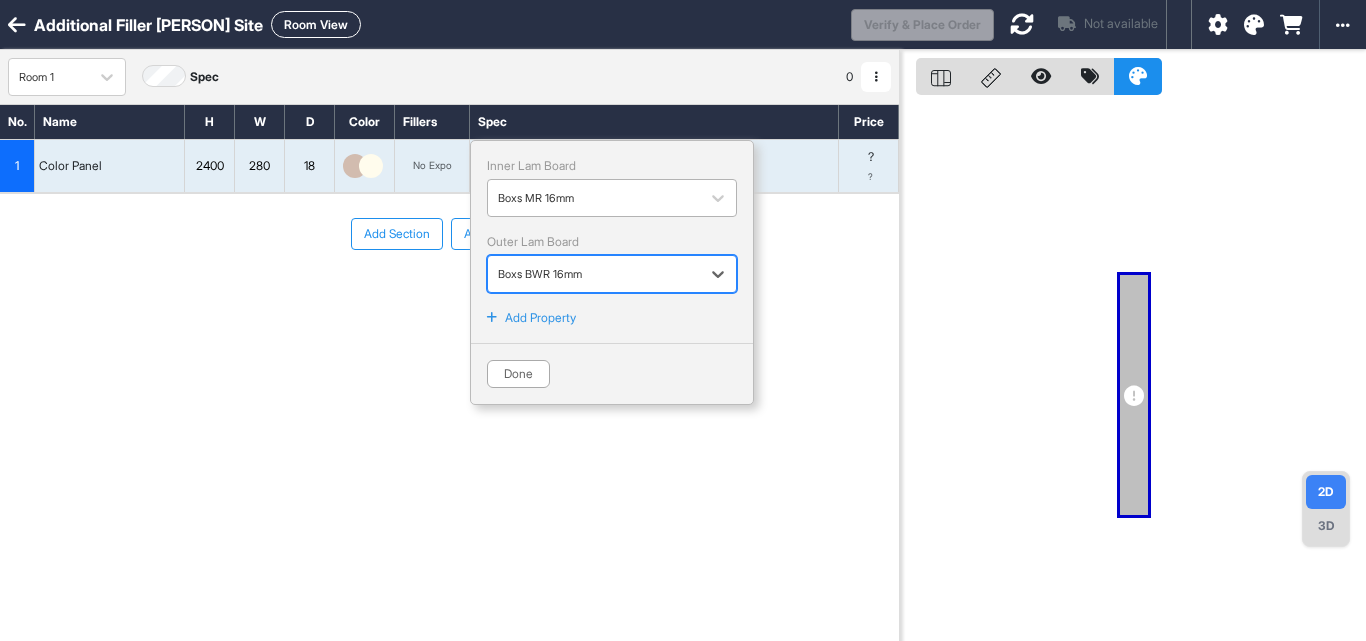 click at bounding box center (594, 198) 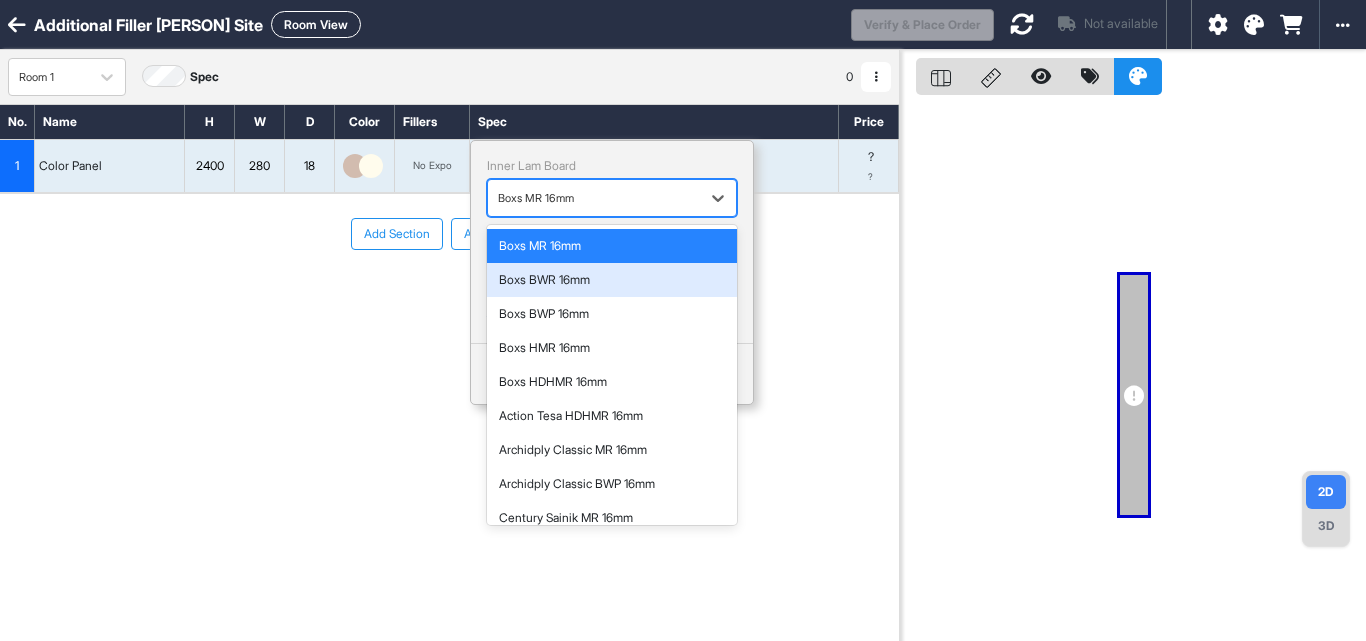 click on "Boxs BWR 16mm" at bounding box center [612, 280] 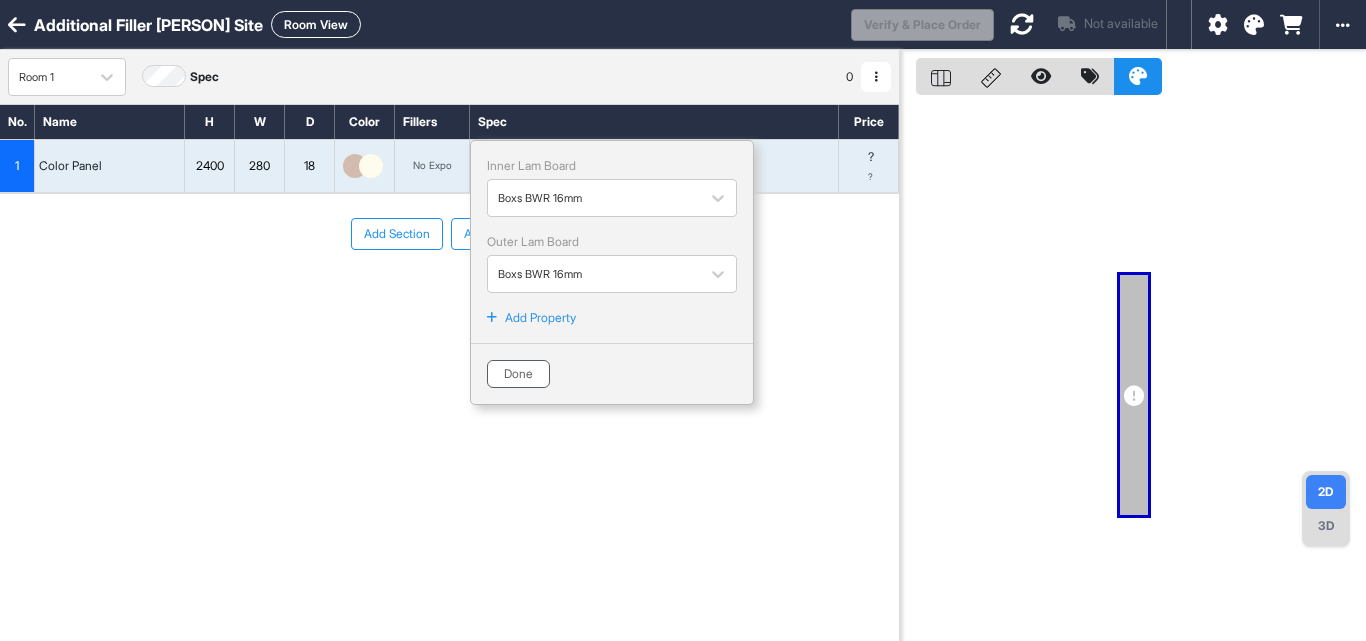 click on "Done" at bounding box center [518, 374] 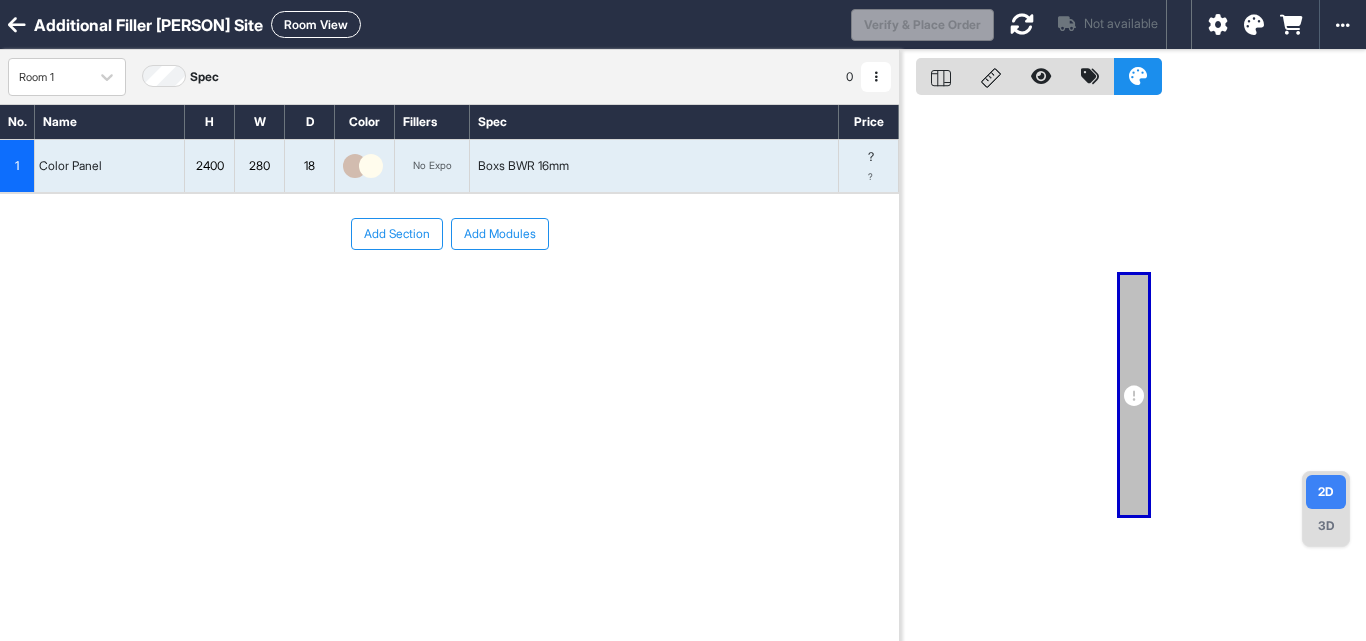 click at bounding box center (371, 166) 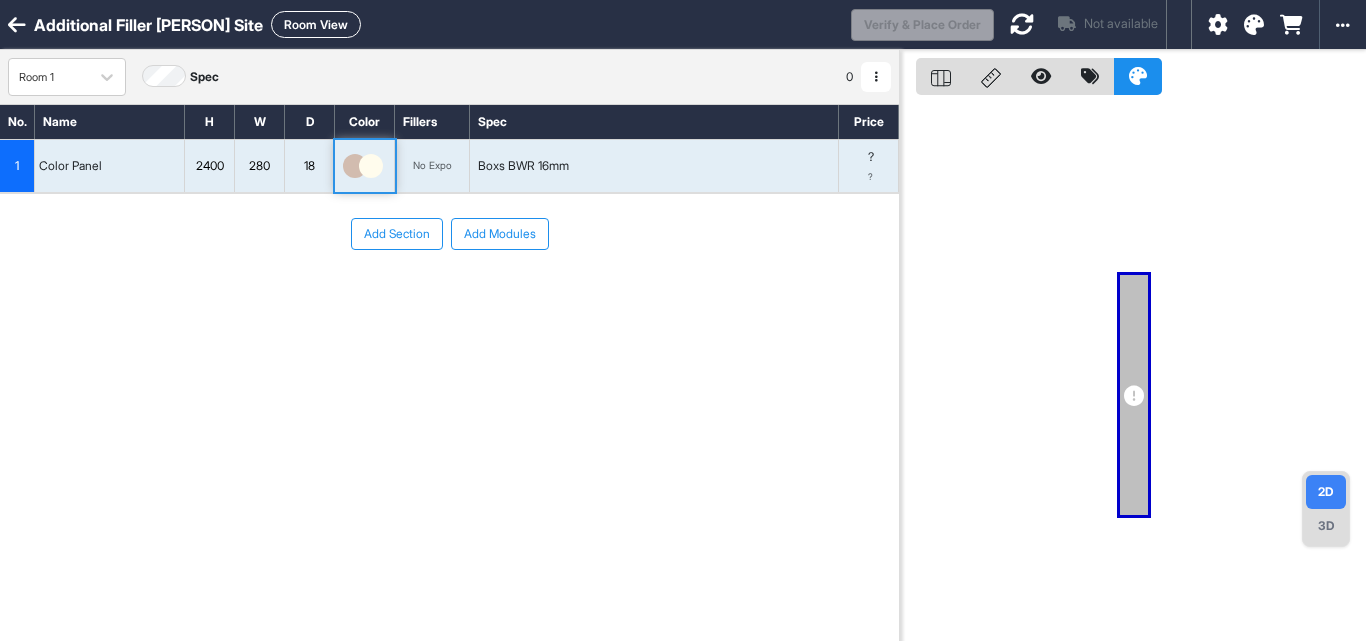 click at bounding box center [1247, 24] 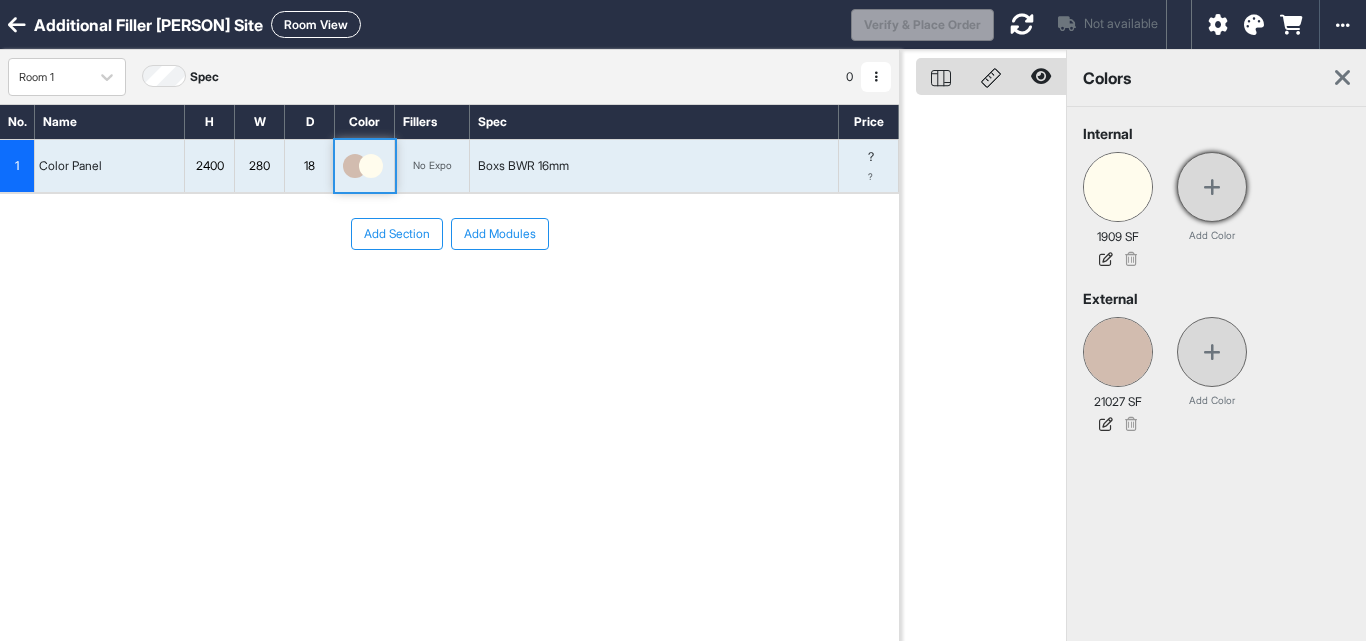 click at bounding box center (1212, 187) 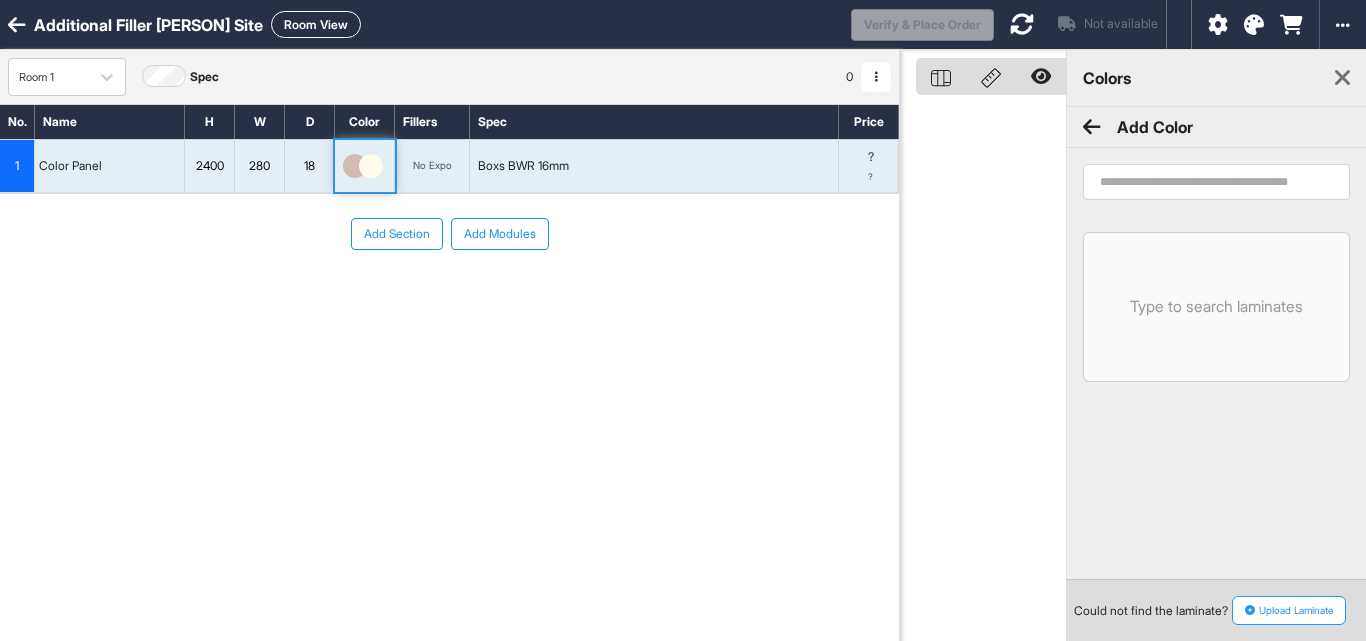 click at bounding box center (1216, 182) 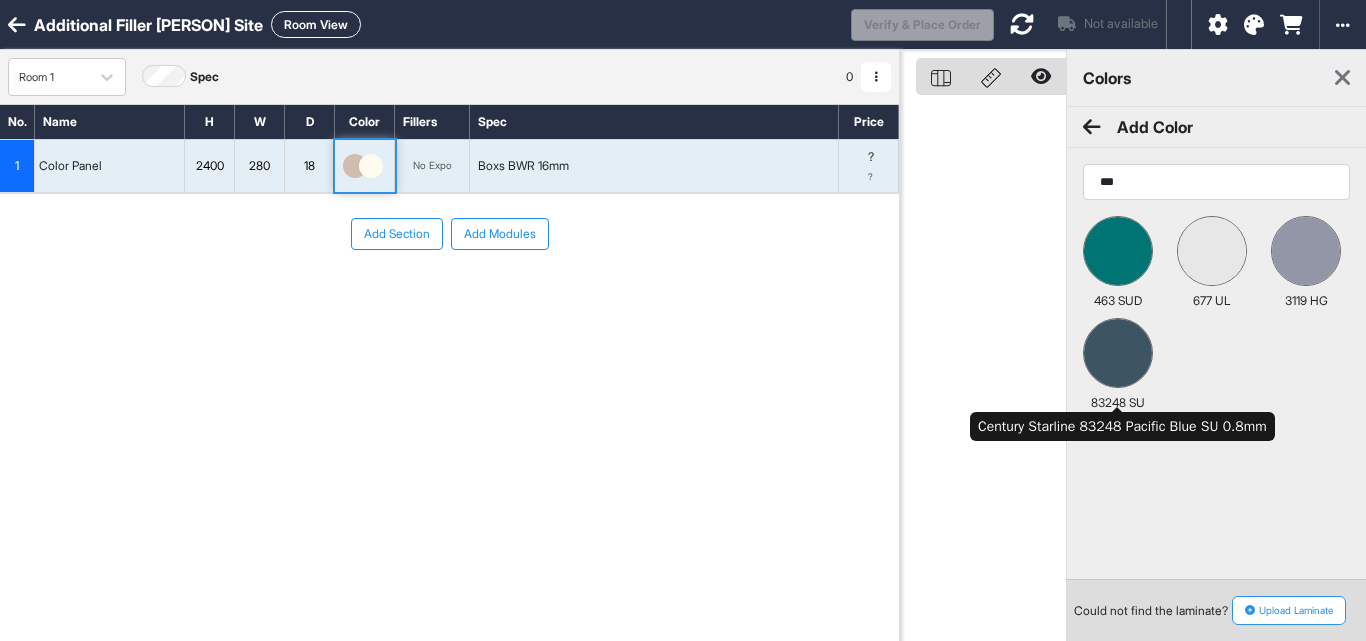 type on "***" 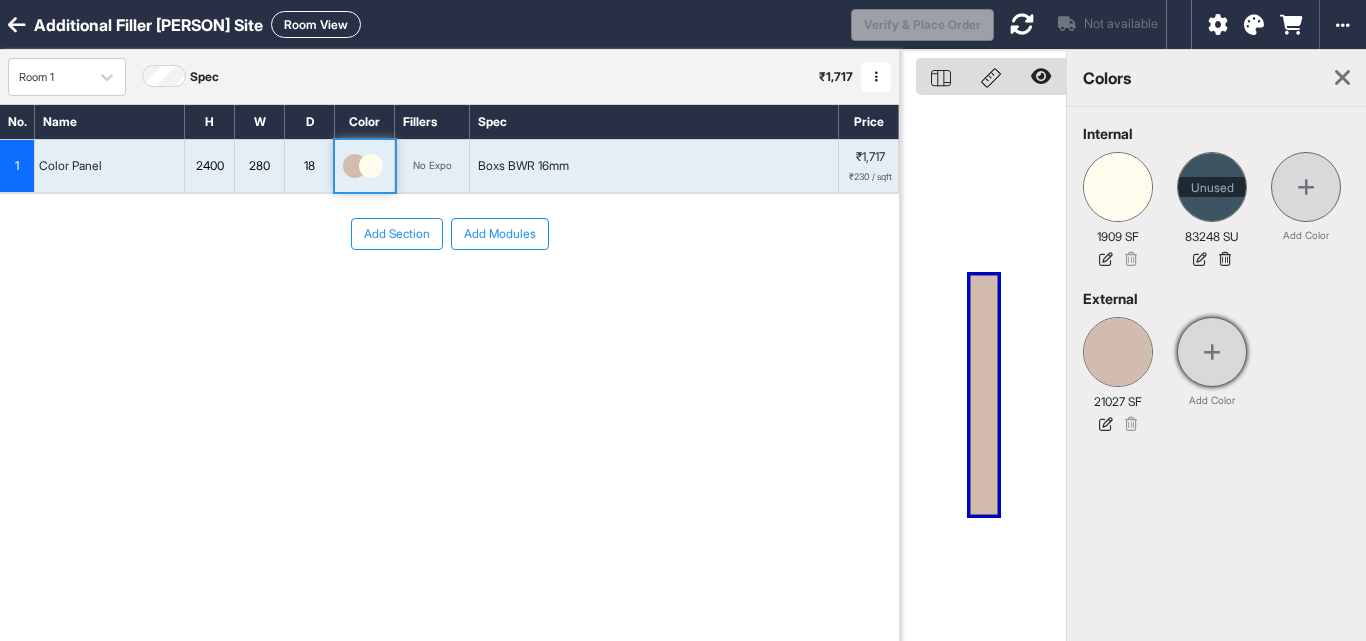 click at bounding box center (1212, 352) 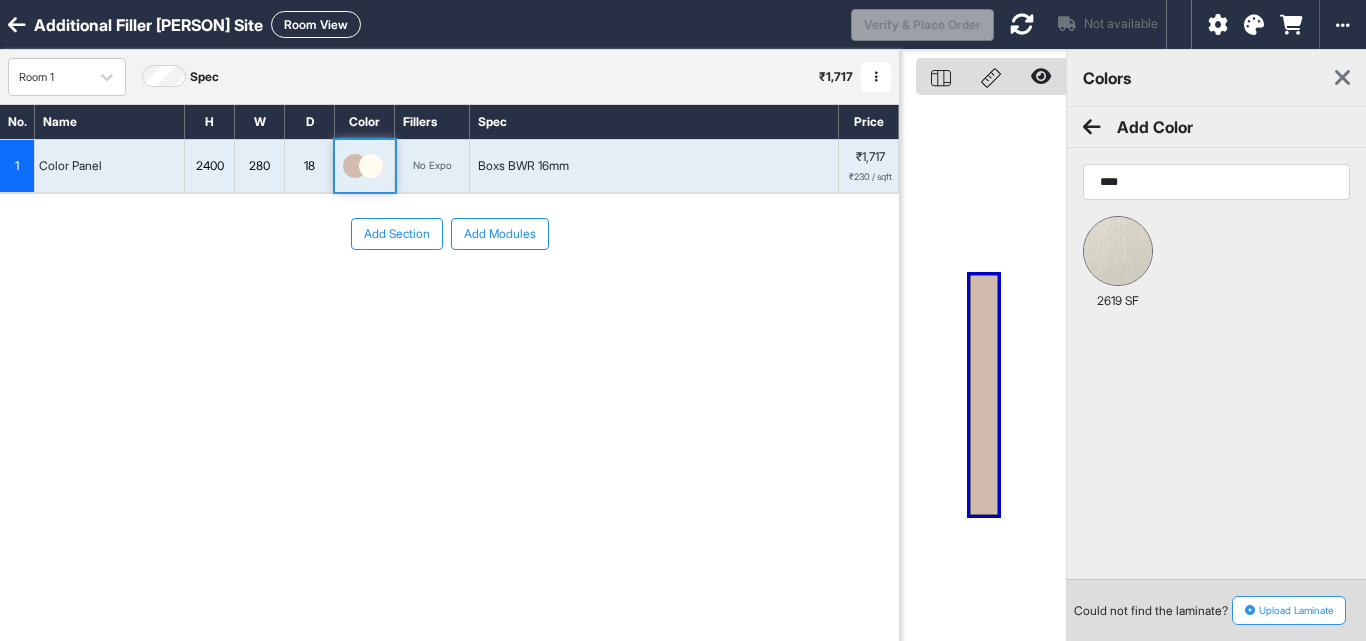 type on "****" 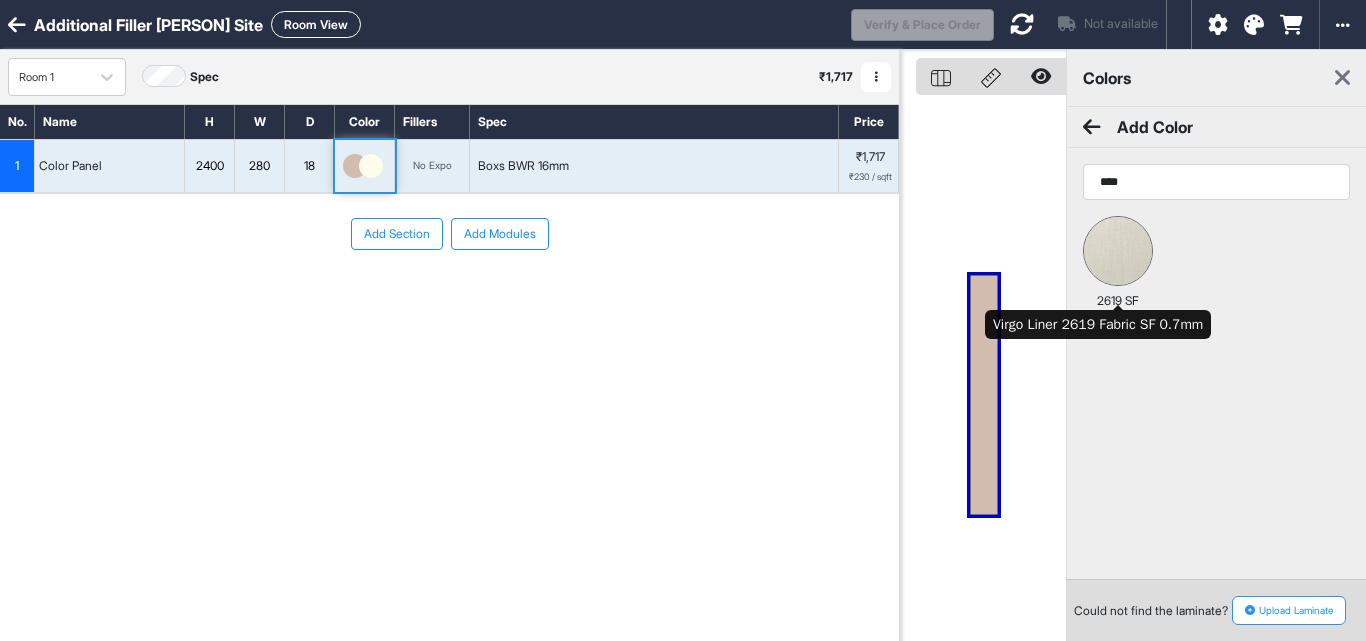 click at bounding box center (1118, 251) 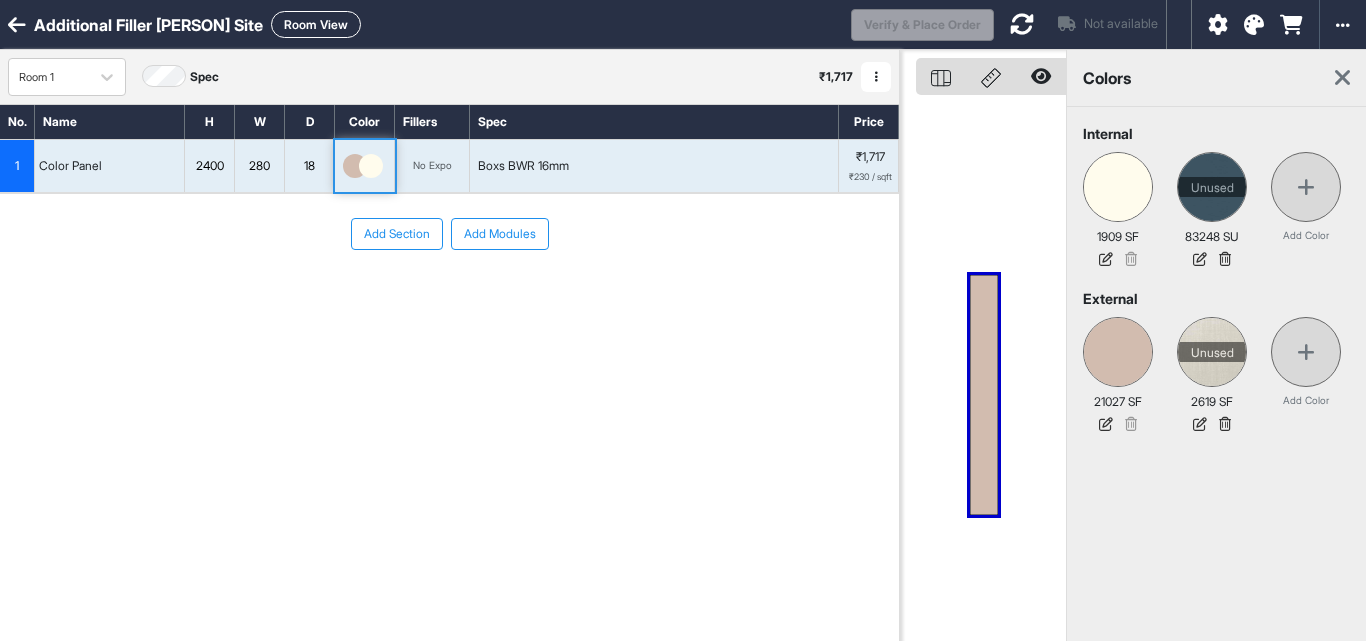 click at bounding box center [1342, 78] 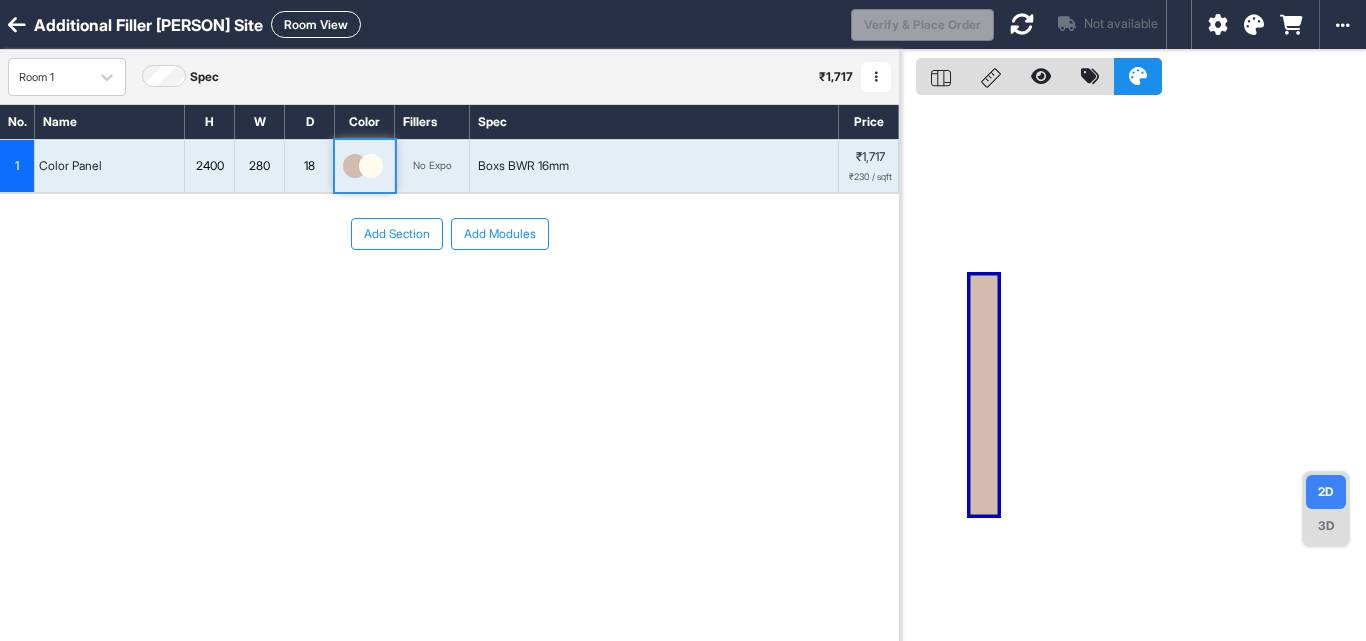 click at bounding box center [365, 166] 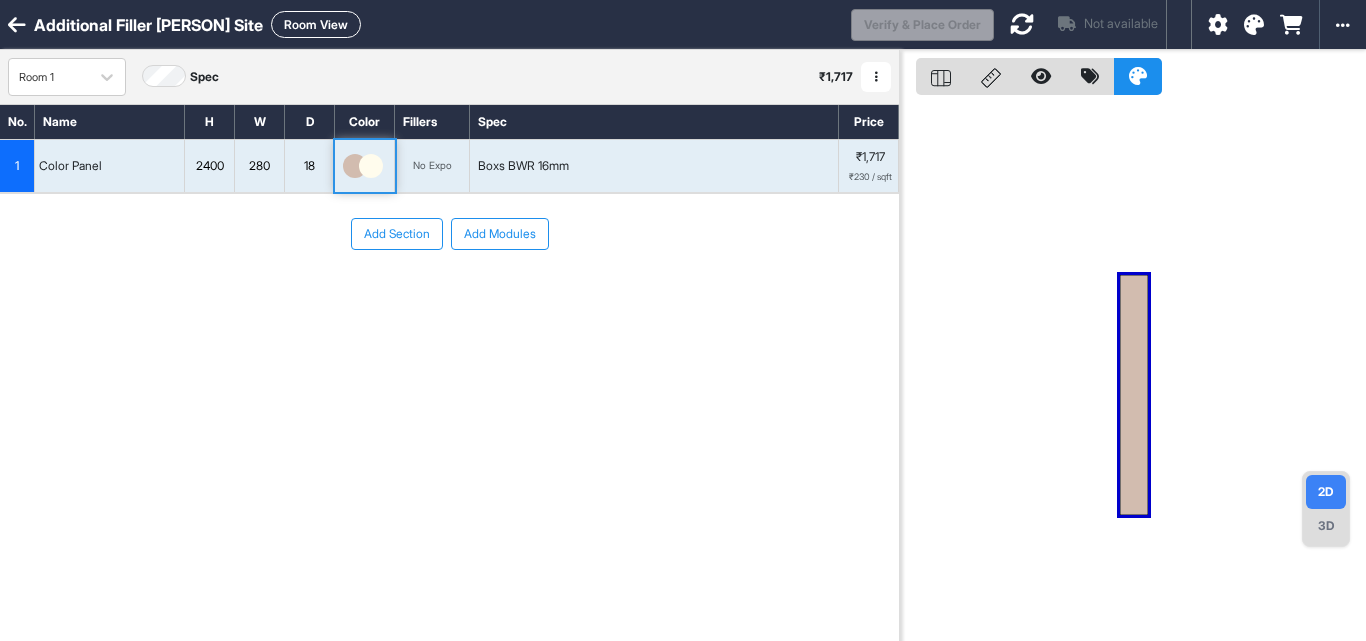 click at bounding box center (365, 166) 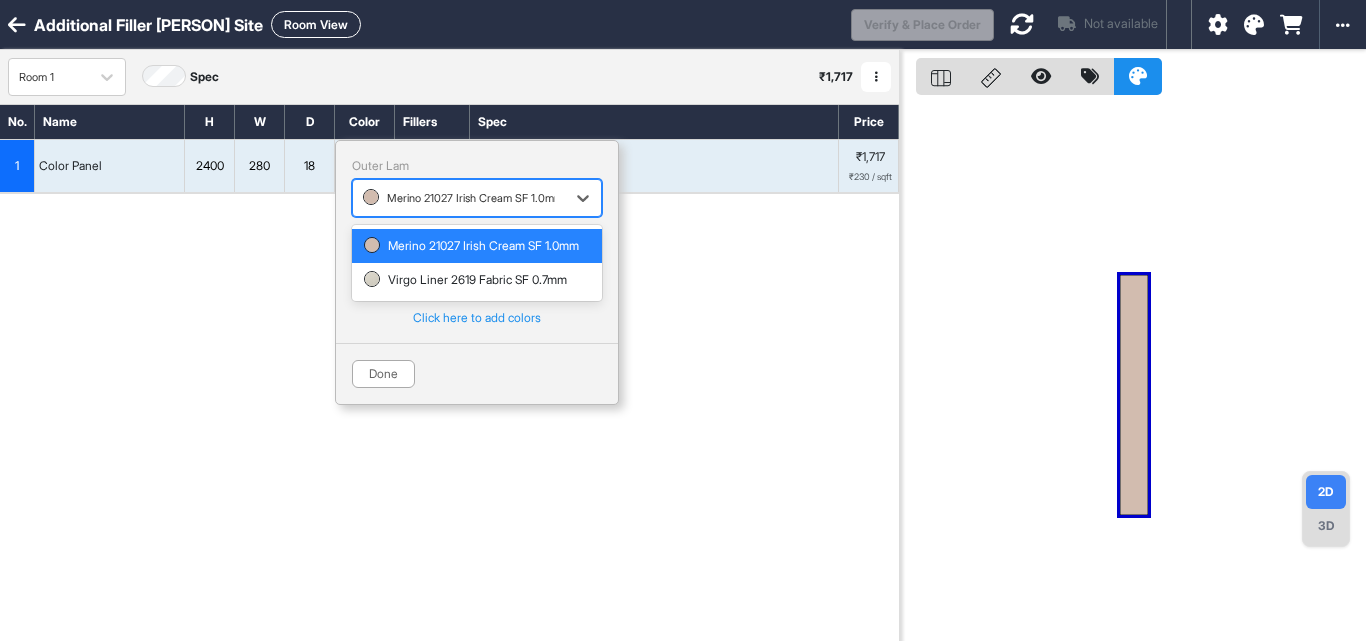 click at bounding box center [459, 198] 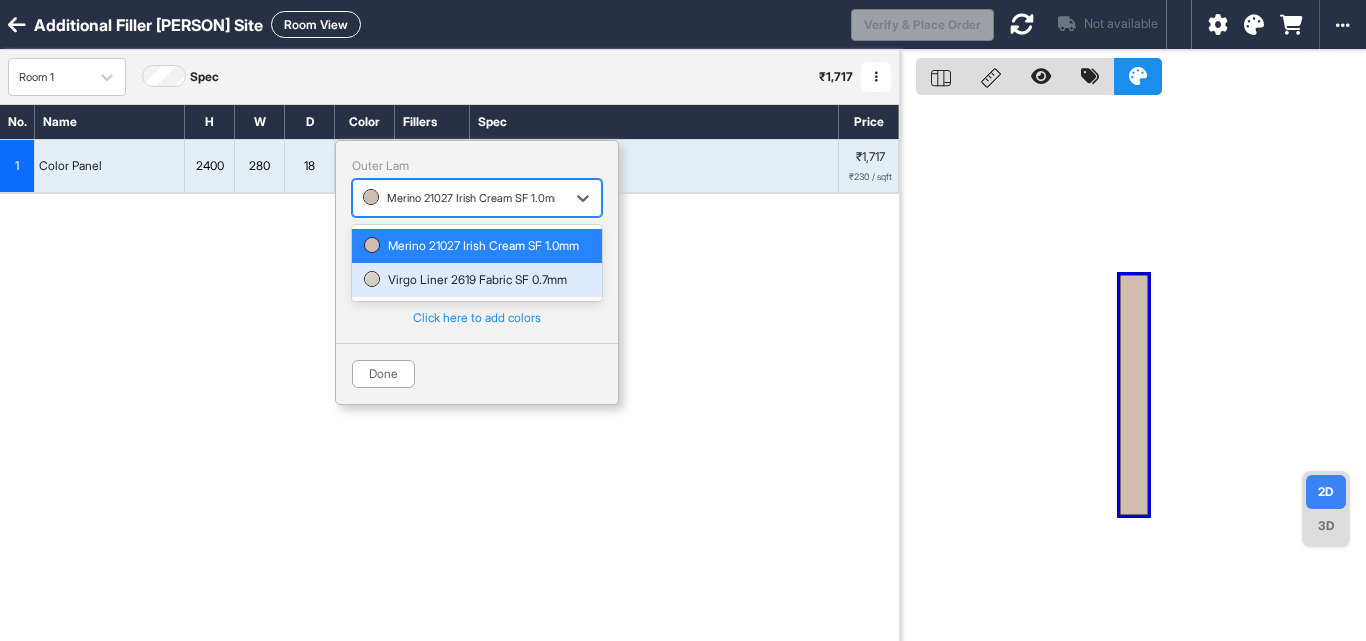 click on "Virgo Liner 2619 Fabric SF 0.7mm" at bounding box center [477, 280] 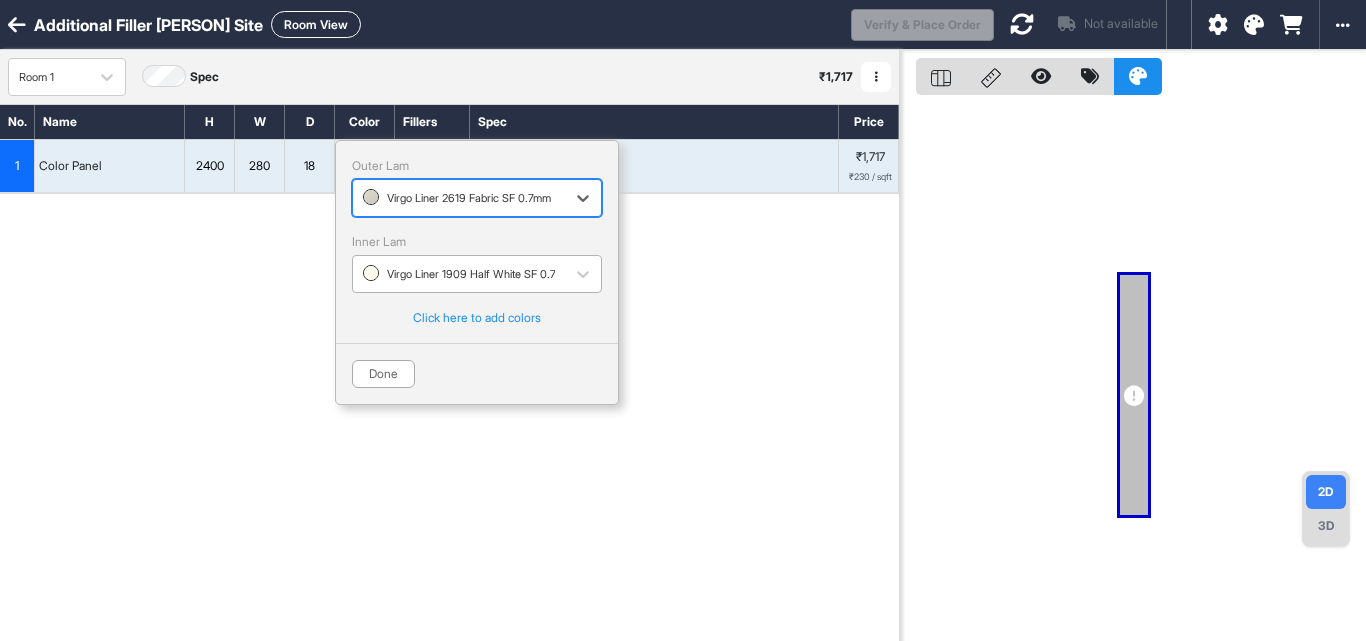 click on "Virgo Liner 1909 Half White SF 0.7mm" at bounding box center [459, 274] 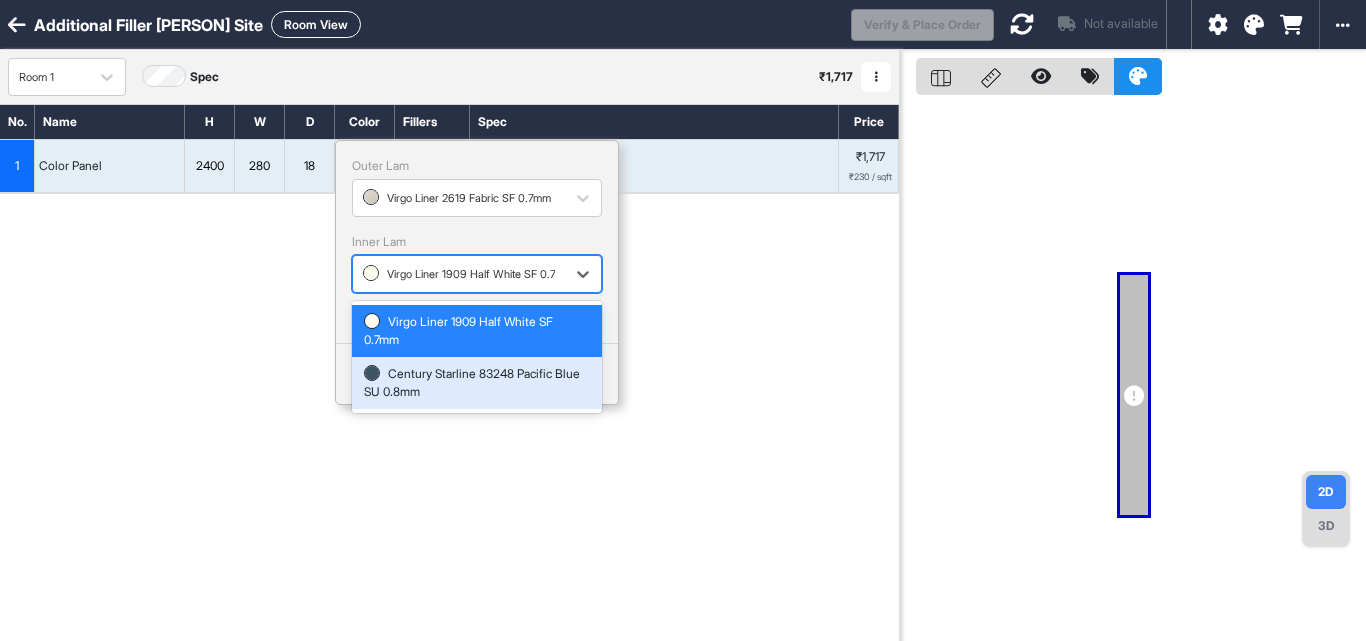 click on "Century Starline 83248 Pacific Blue SU 0.8mm" at bounding box center [477, 383] 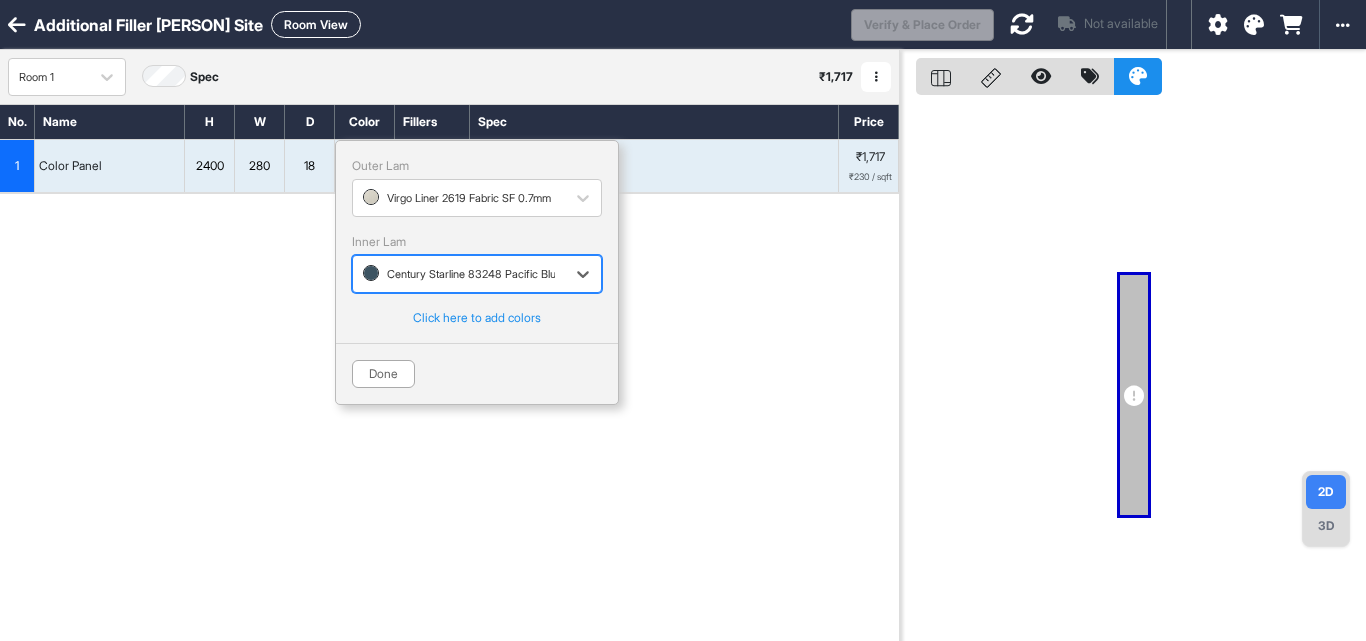 click at bounding box center (459, 274) 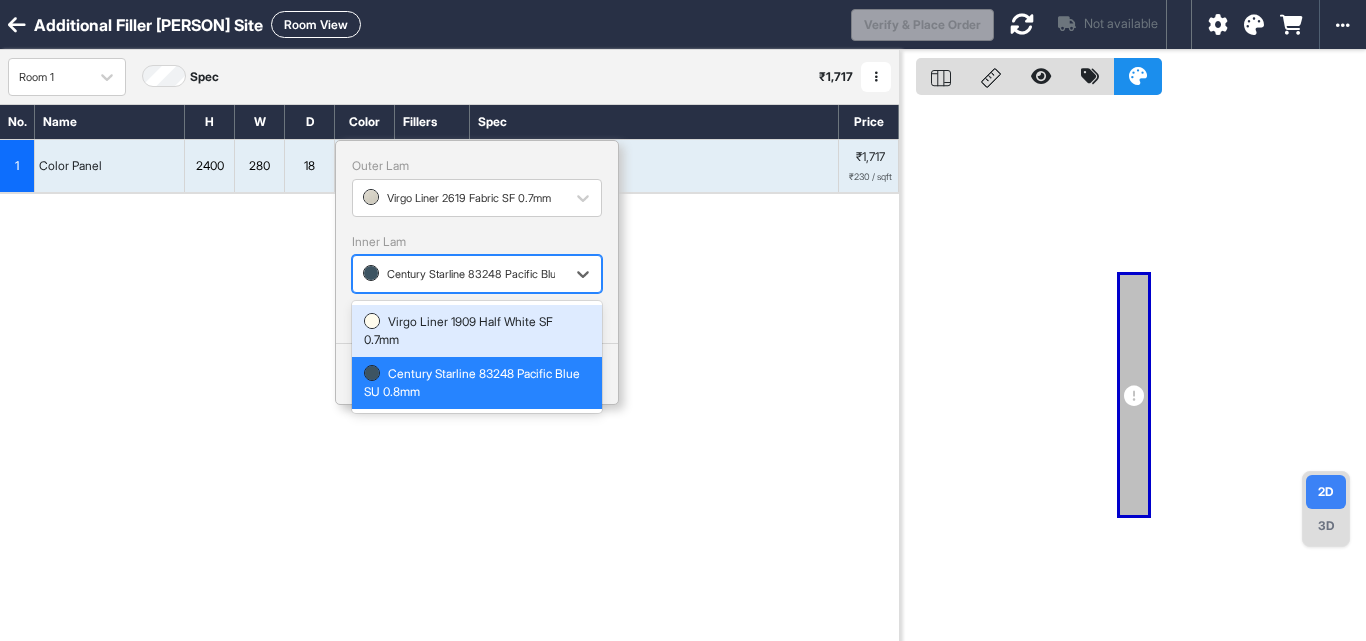 click at bounding box center (459, 274) 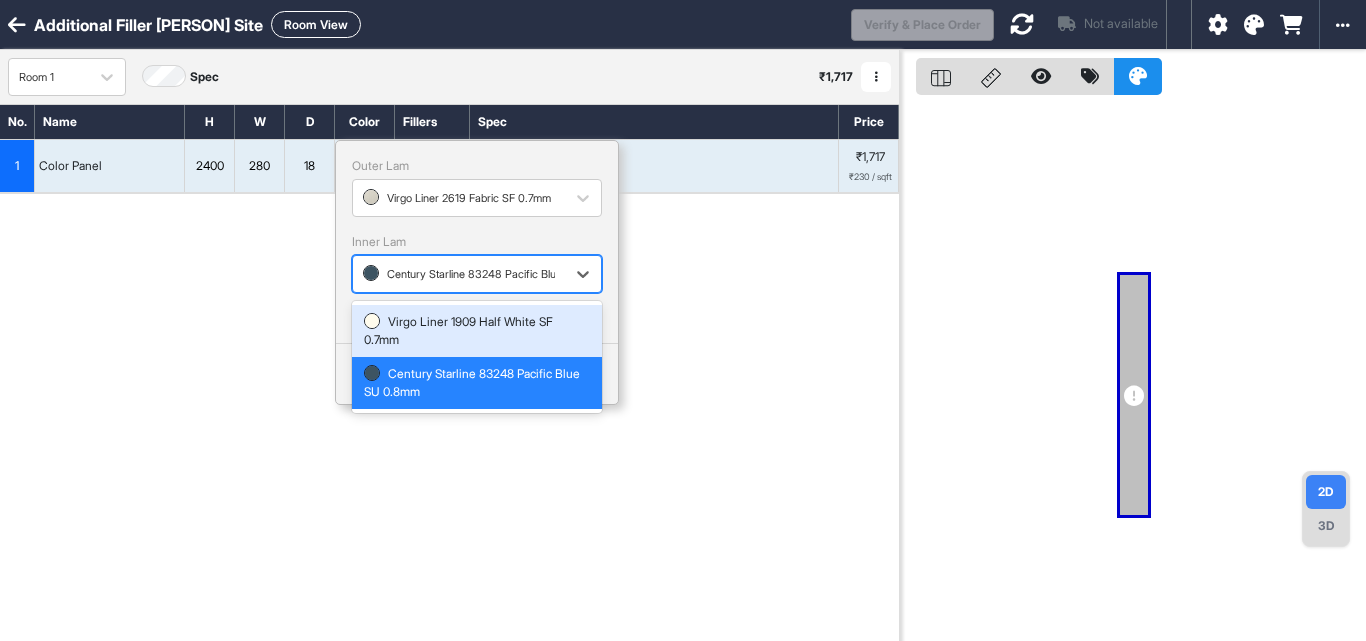 click at bounding box center (459, 274) 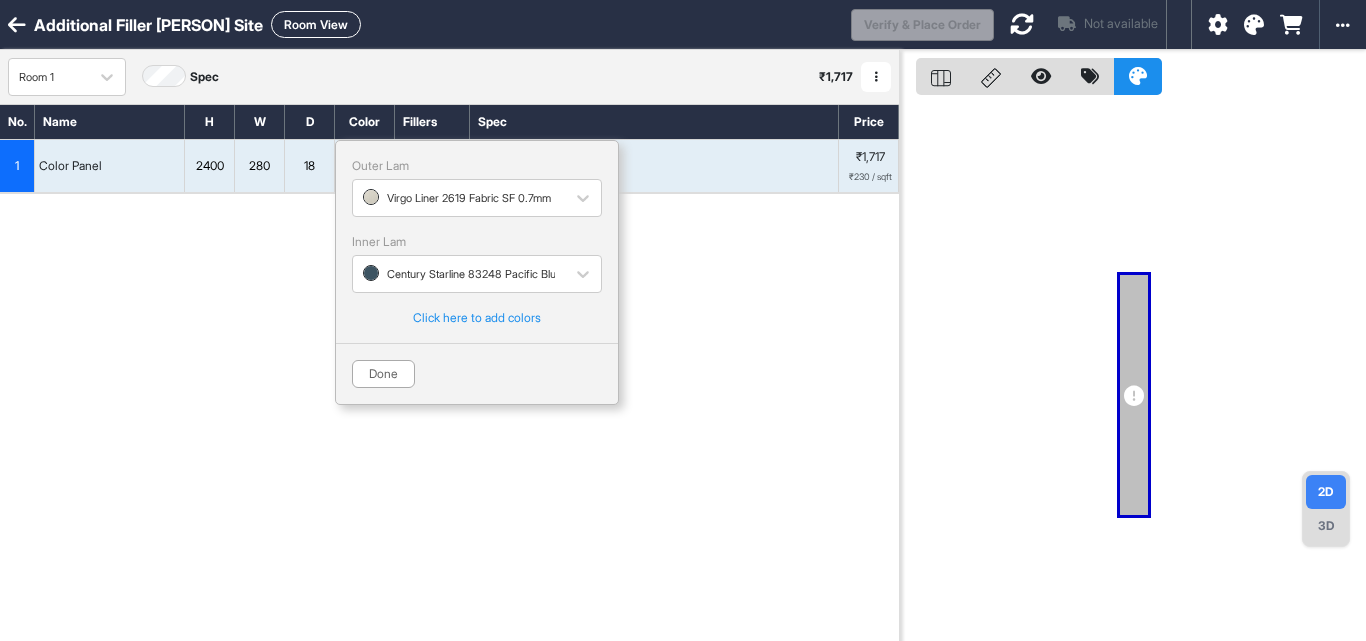 click on "Add Section Add Modules" at bounding box center (449, 294) 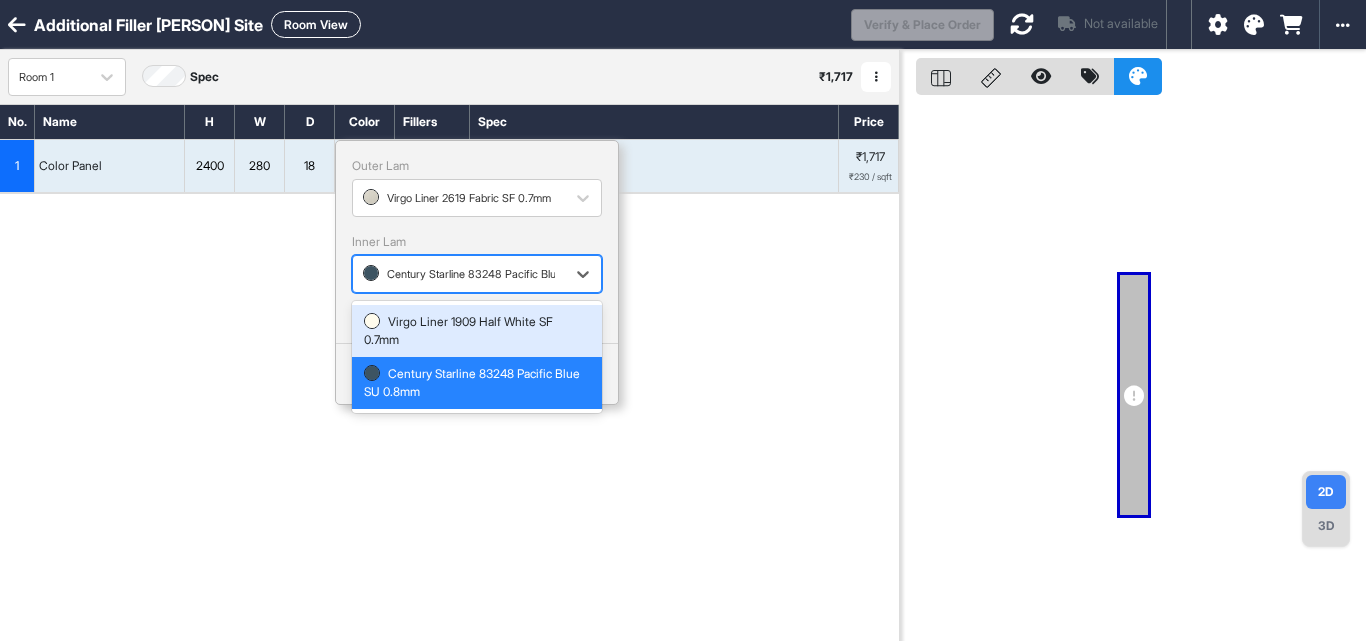 click on "Century Starline 83248 Pacific Blue SU 0.8mm" at bounding box center [459, 274] 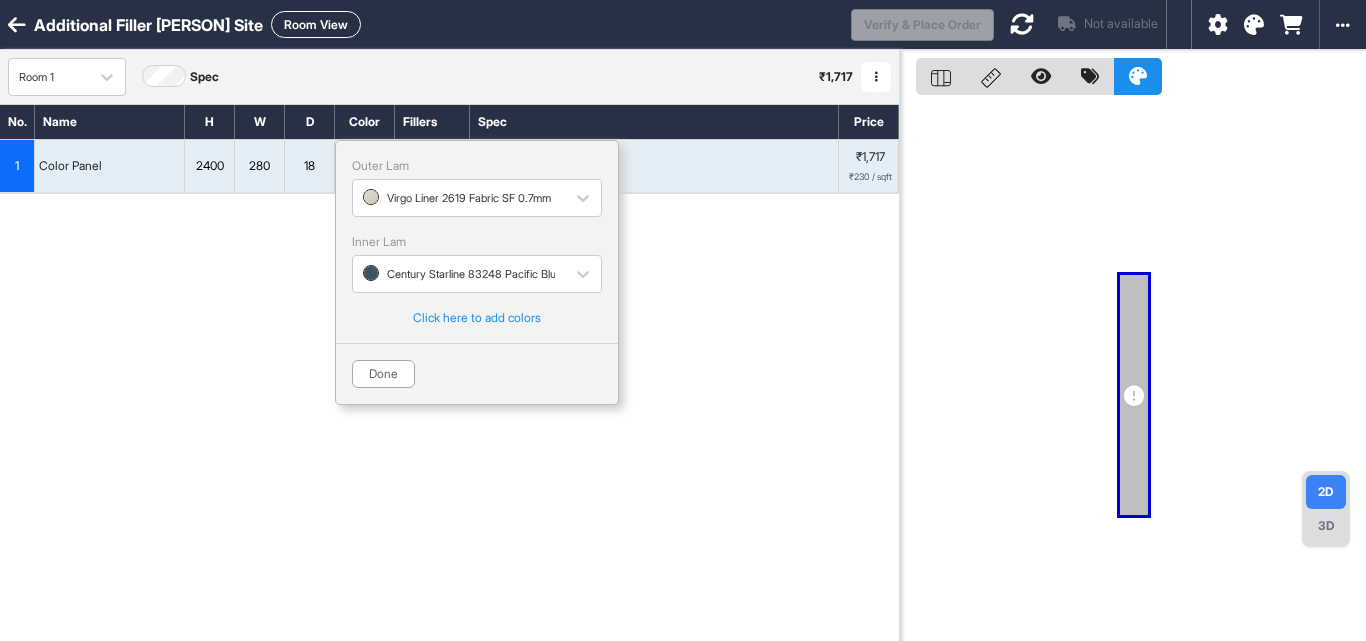 click on "Add Section Add Modules" at bounding box center [449, 294] 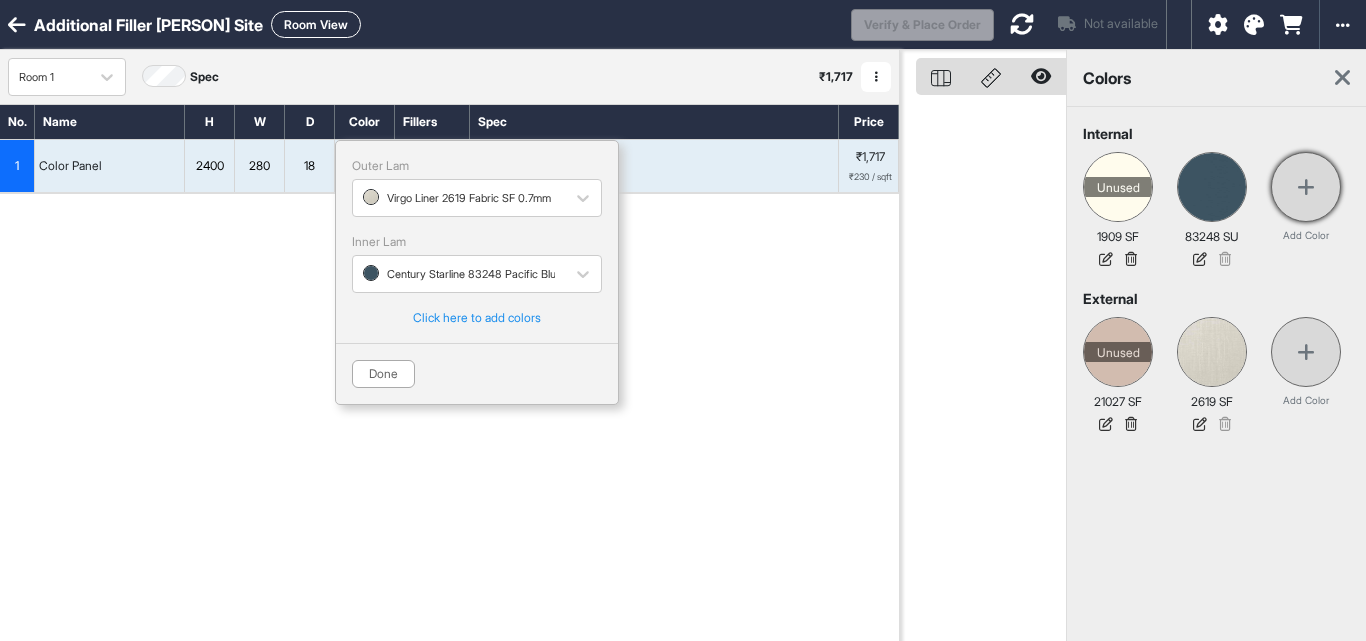 click at bounding box center (1306, 187) 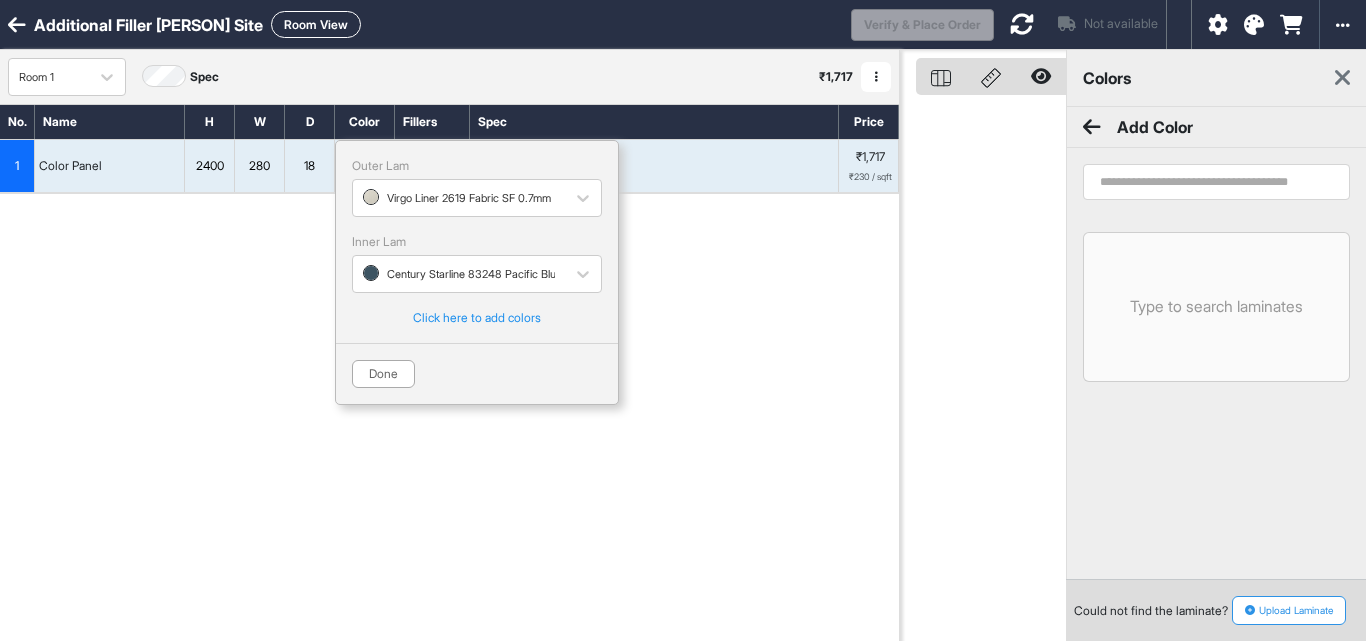 click at bounding box center (1216, 182) 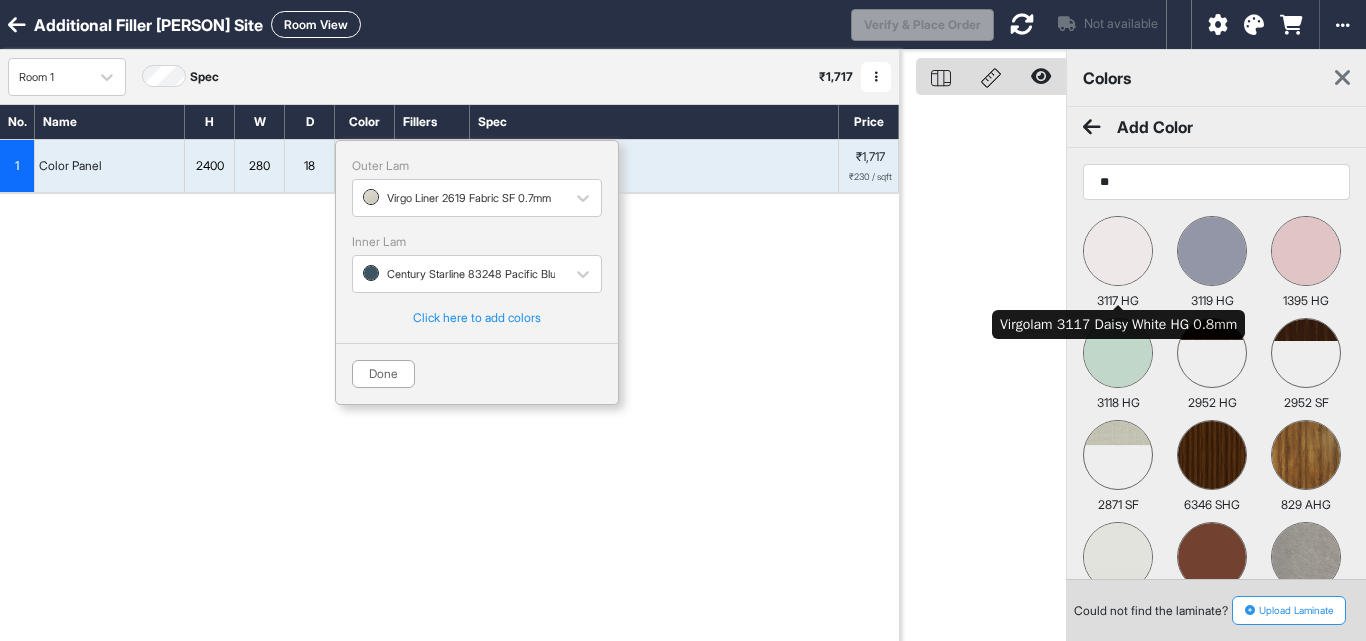 type on "*" 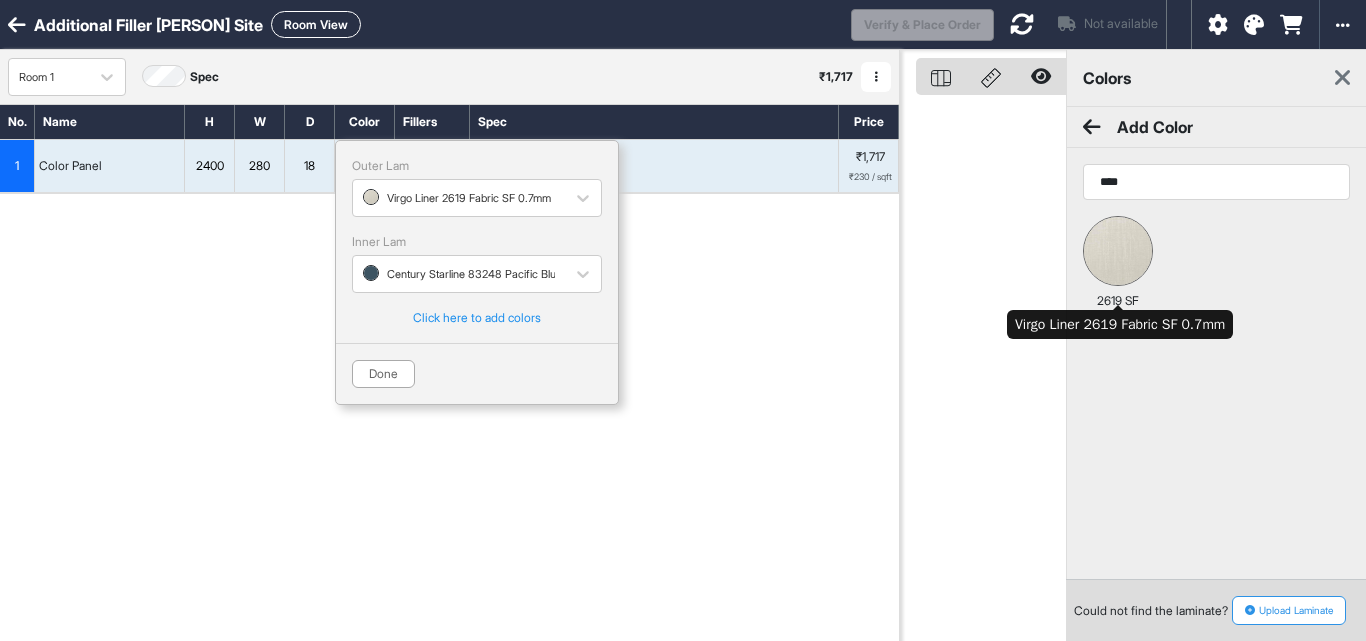 type on "****" 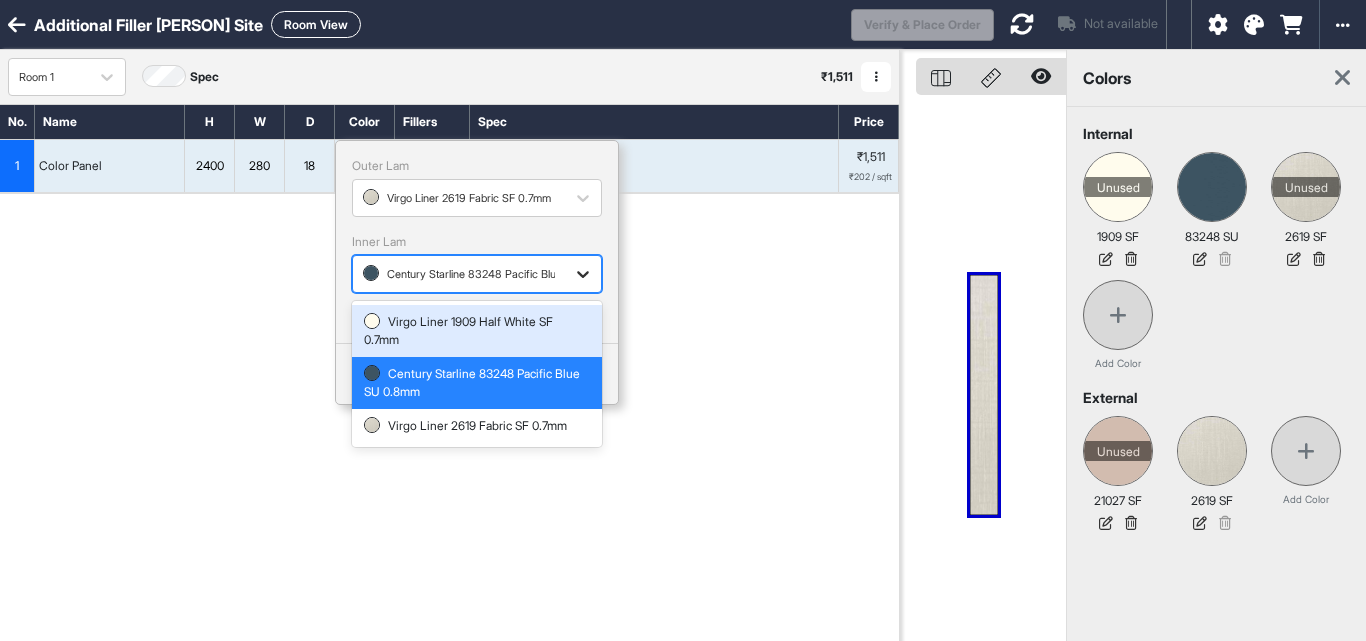 click 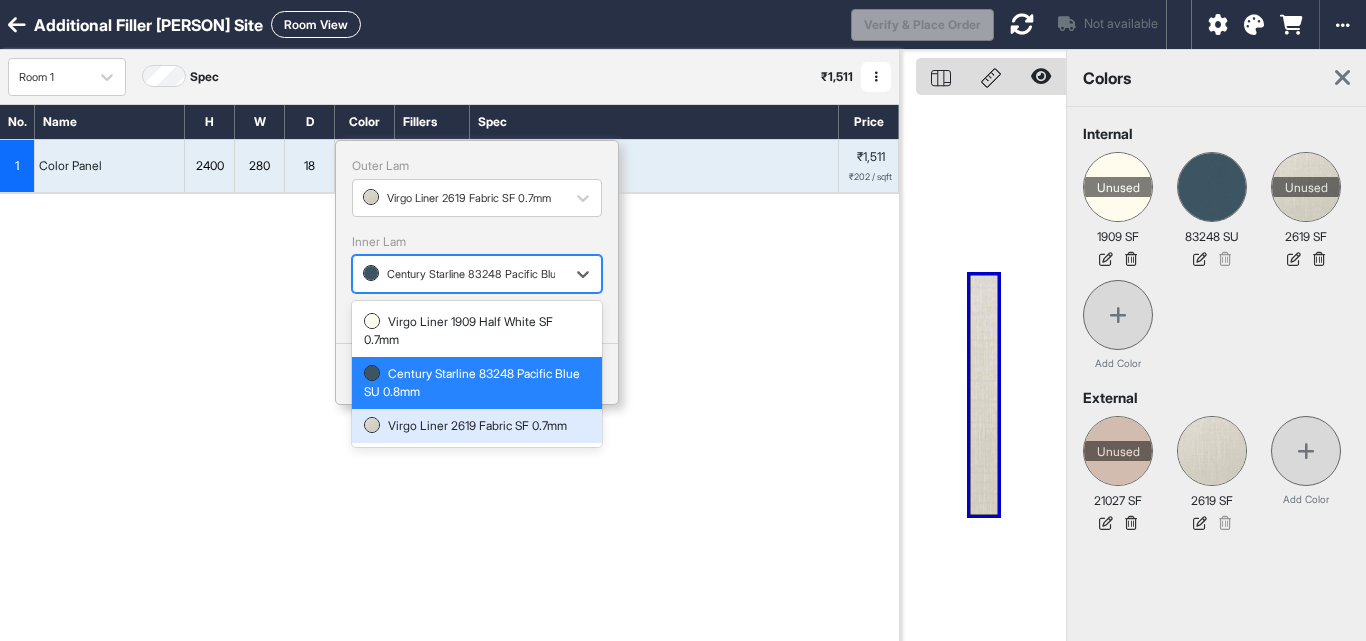 click on "Virgo Liner 2619 Fabric SF 0.7mm" at bounding box center (477, 426) 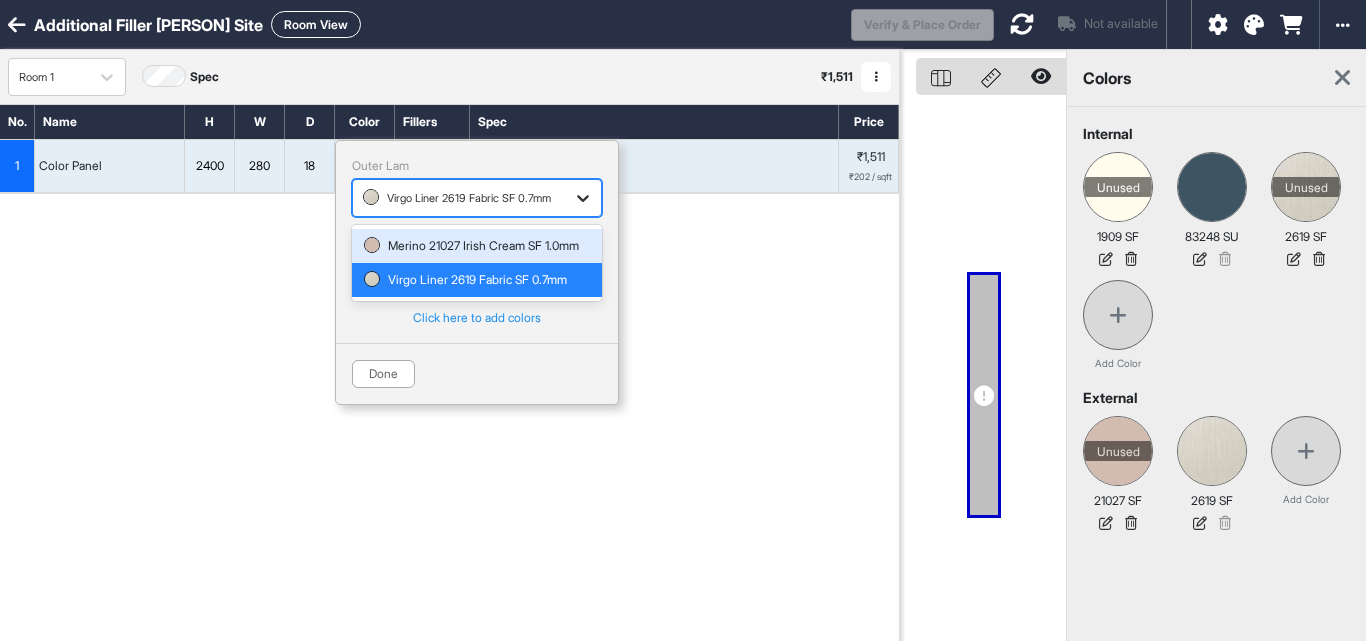 click at bounding box center (583, 198) 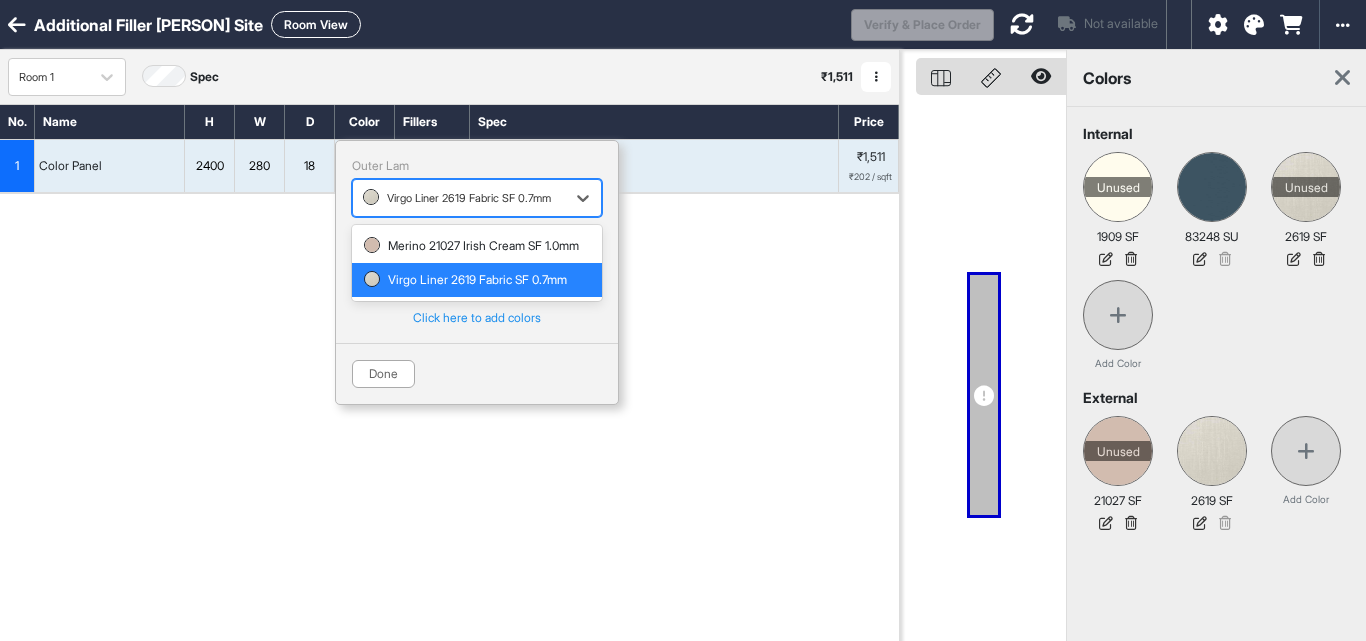 click on "No. Name H W D Color Fillers Spec Price 1 Color Panel 2400 280 18 Outer Lam 2 results available. Use Up and Down to choose options, press Enter to select the currently focused option, press Escape to exit the menu, press Tab to select the option and exit the menu. Virgo Liner 2619 Fabric SF 0.7mm Merino 21027 Irish Cream SF 1.0mm Virgo Liner 2619 Fabric SF 0.7mm Inner Lam Virgo Liner 2619 Fabric SF 0.7mm Click here to add colors Done No Expo Boxs BWR 16mm ₹1,511 ₹202 / sqft
To pick up a draggable item, press the space bar.
While dragging, use the arrow keys to move the item.
Press space again to drop the item in its new position, or press escape to cancel.
Add Section Add Modules" at bounding box center [449, 360] 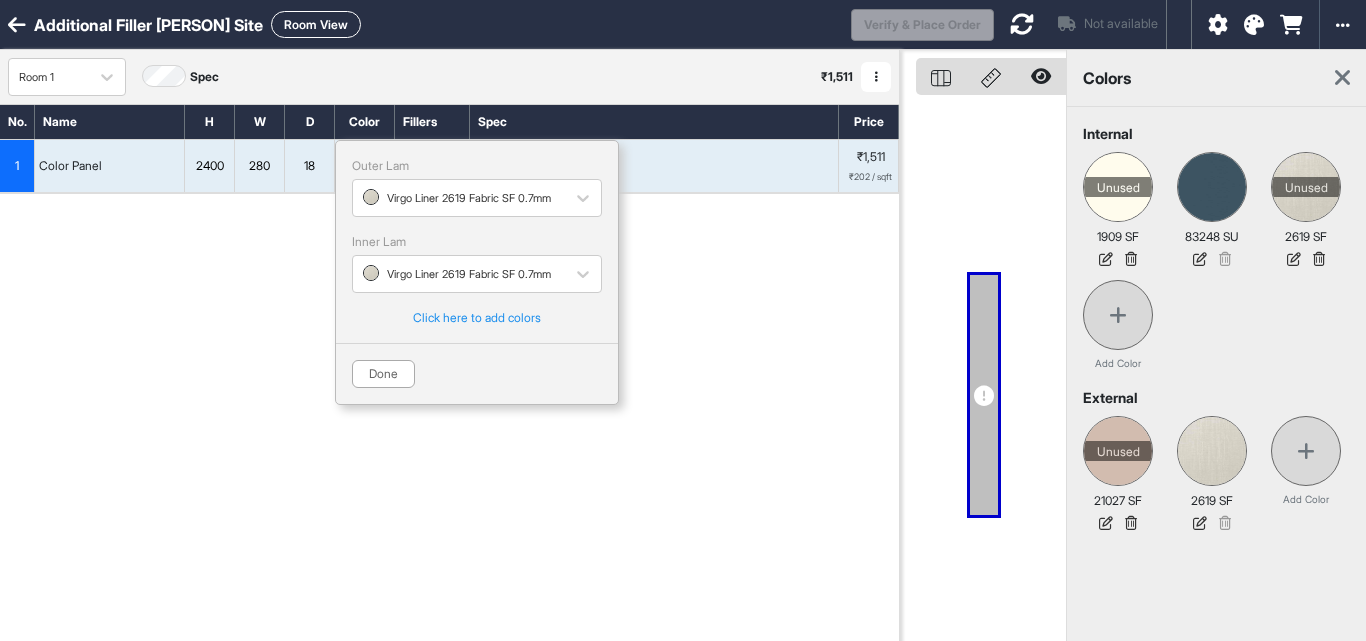 click on "83248 SU" at bounding box center [1212, 212] 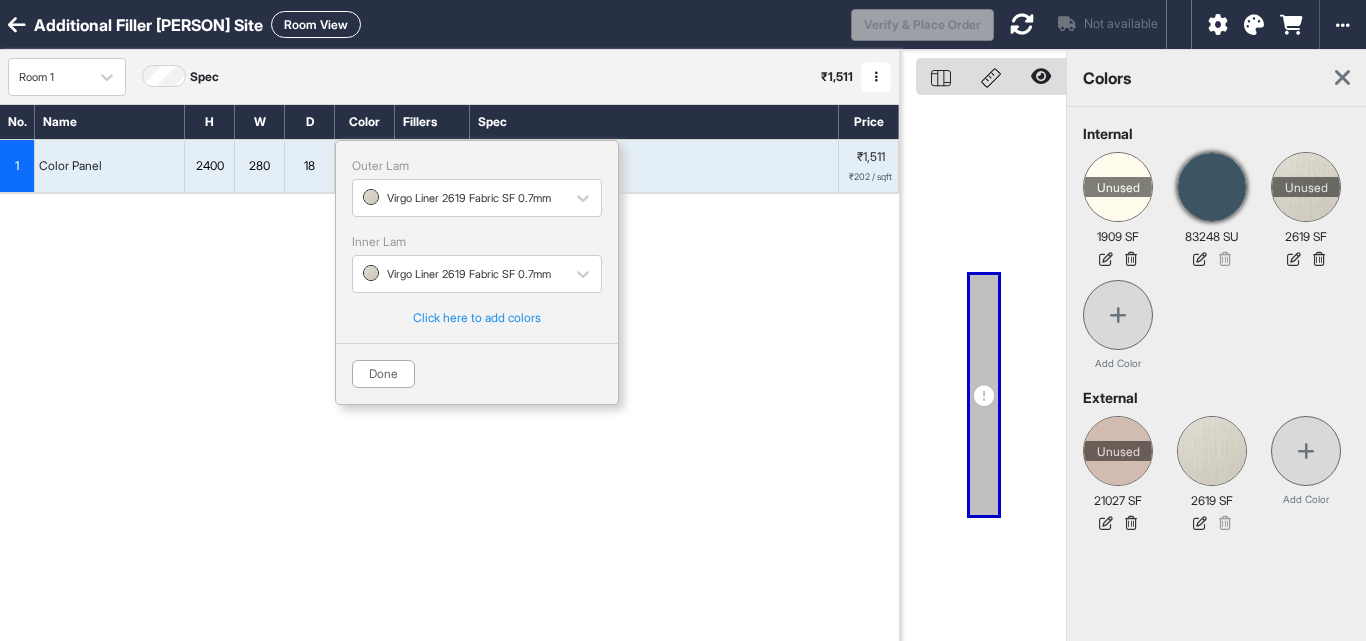 click at bounding box center [1212, 187] 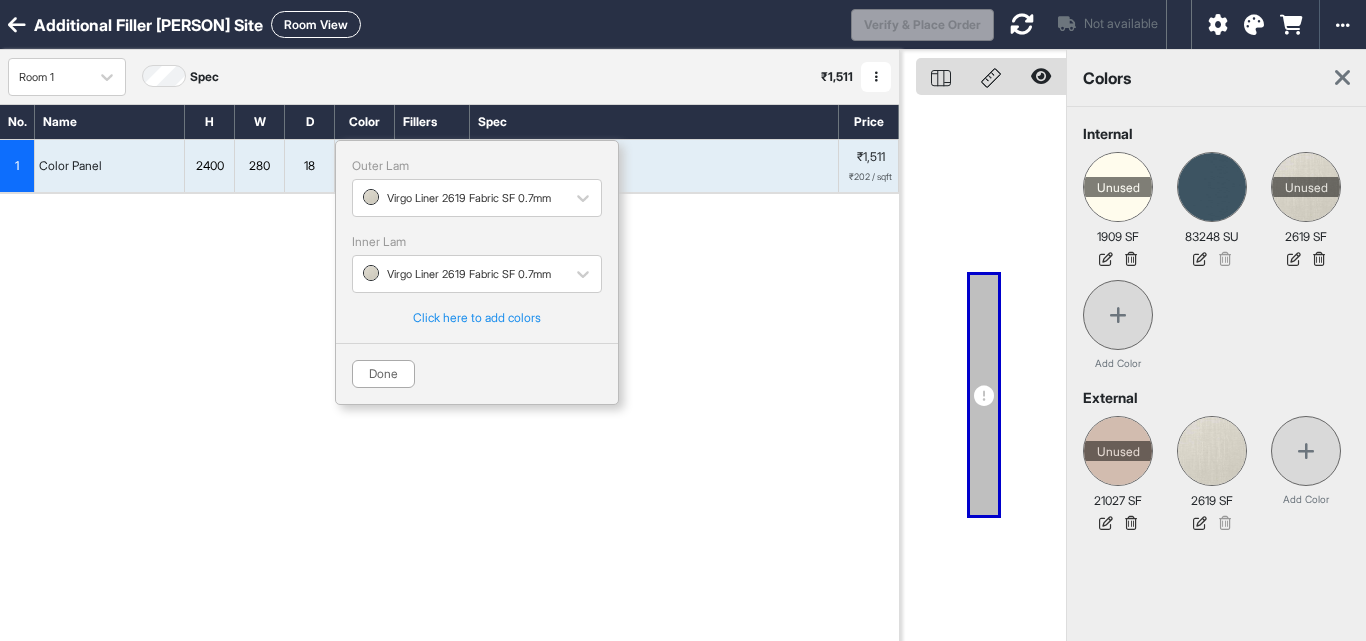 click on "No. Name H W D Color Fillers Spec Price 1 Color Panel 2400 280 18 Outer Lam Virgo Liner 2619 Fabric SF 0.7mm Inner Lam Virgo Liner 2619 Fabric SF 0.7mm Click here to add colors Done No Expo Boxs BWR 16mm ₹1,511 ₹202 / sqft
To pick up a draggable item, press the space bar.
While dragging, use the arrow keys to move the item.
Press space again to drop the item in its new position, or press escape to cancel.
Add Section Add Modules" at bounding box center [449, 360] 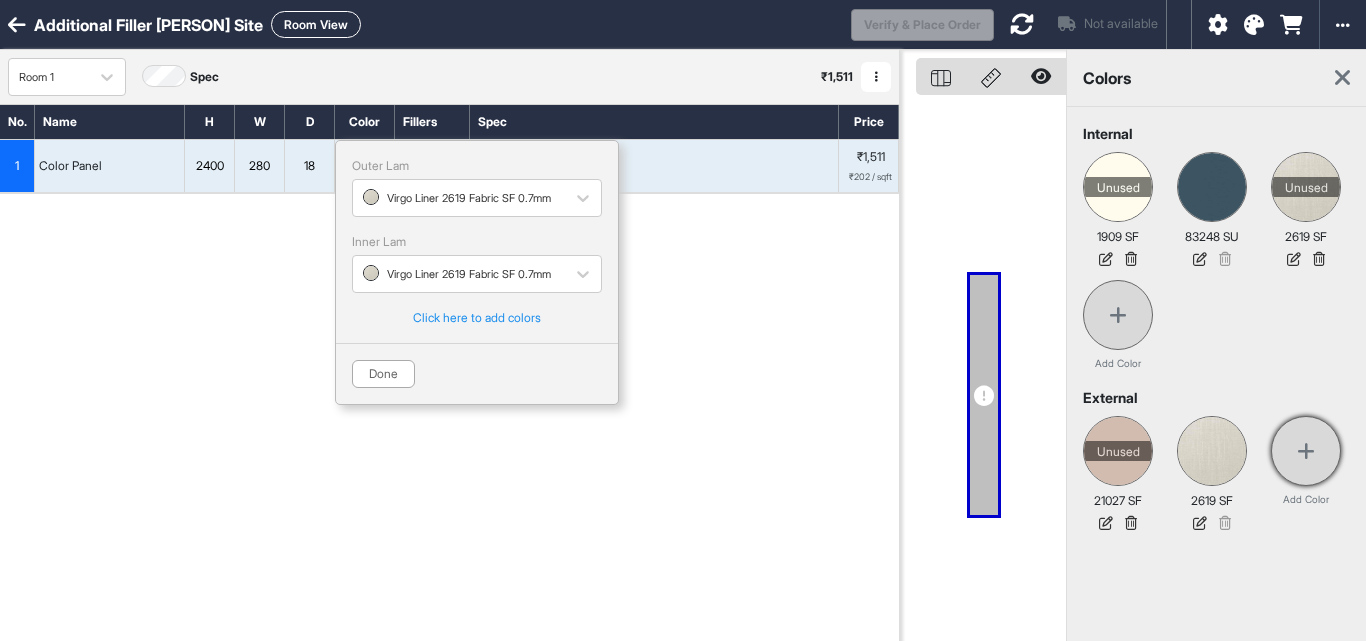 click at bounding box center [1306, 451] 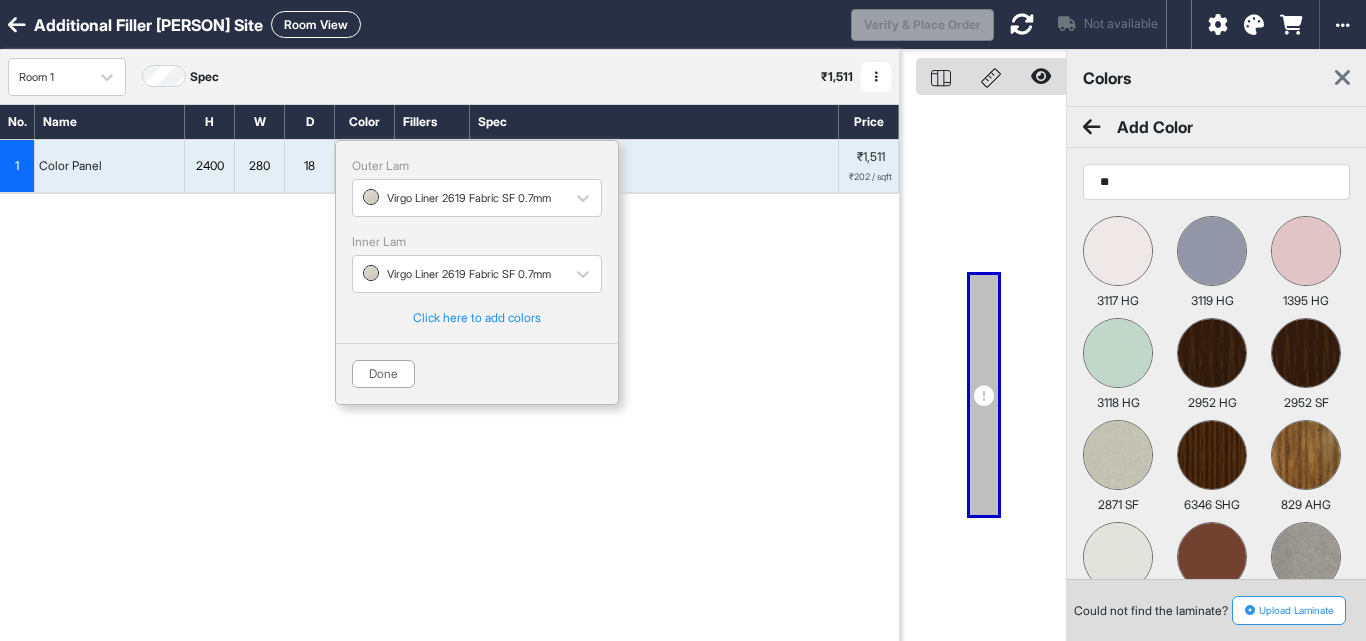 type on "*" 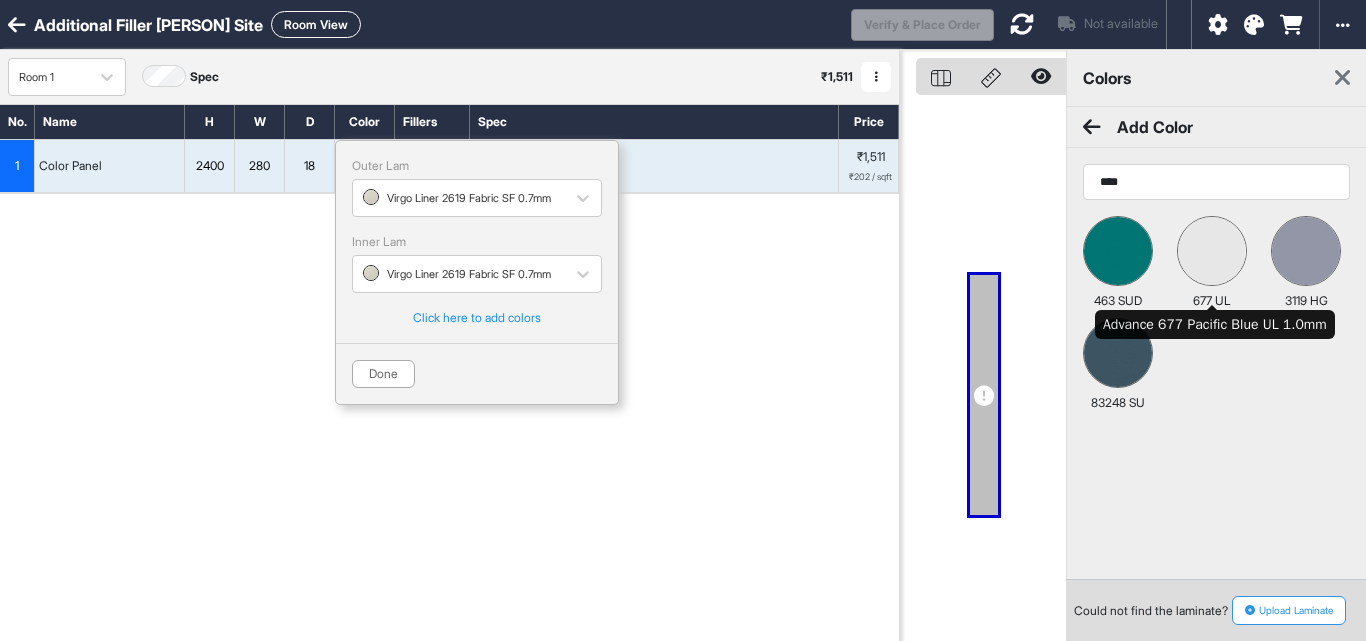 type on "****" 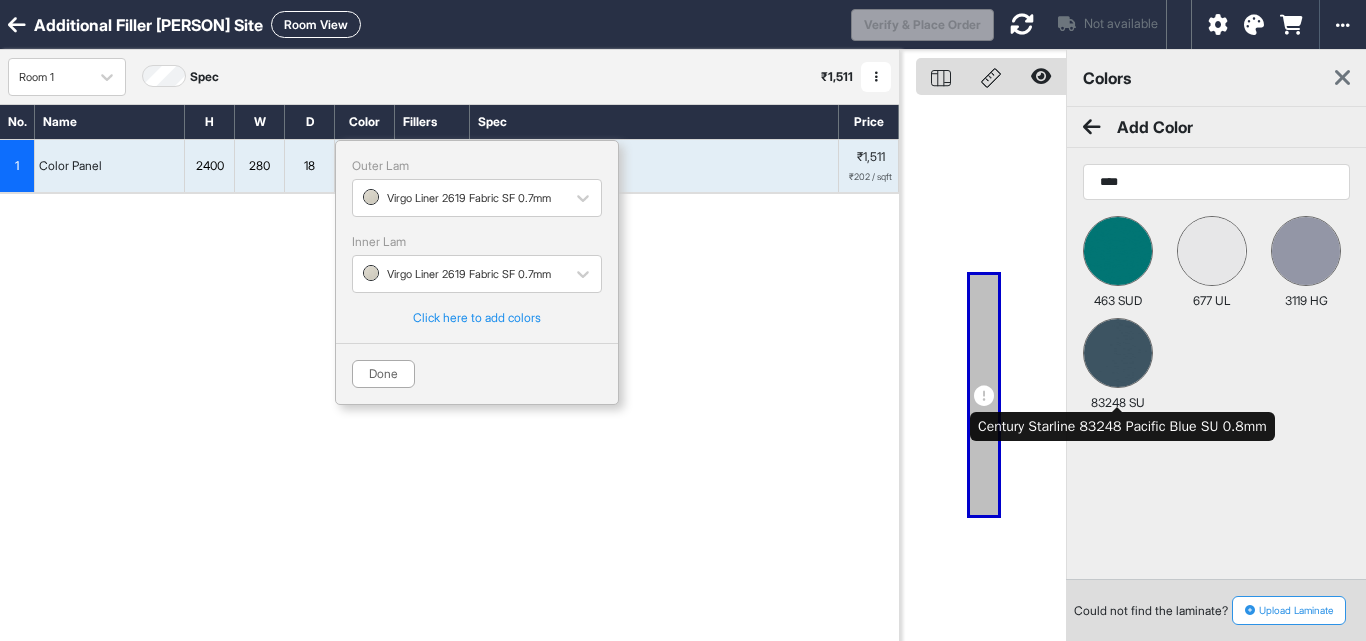 click at bounding box center (1118, 353) 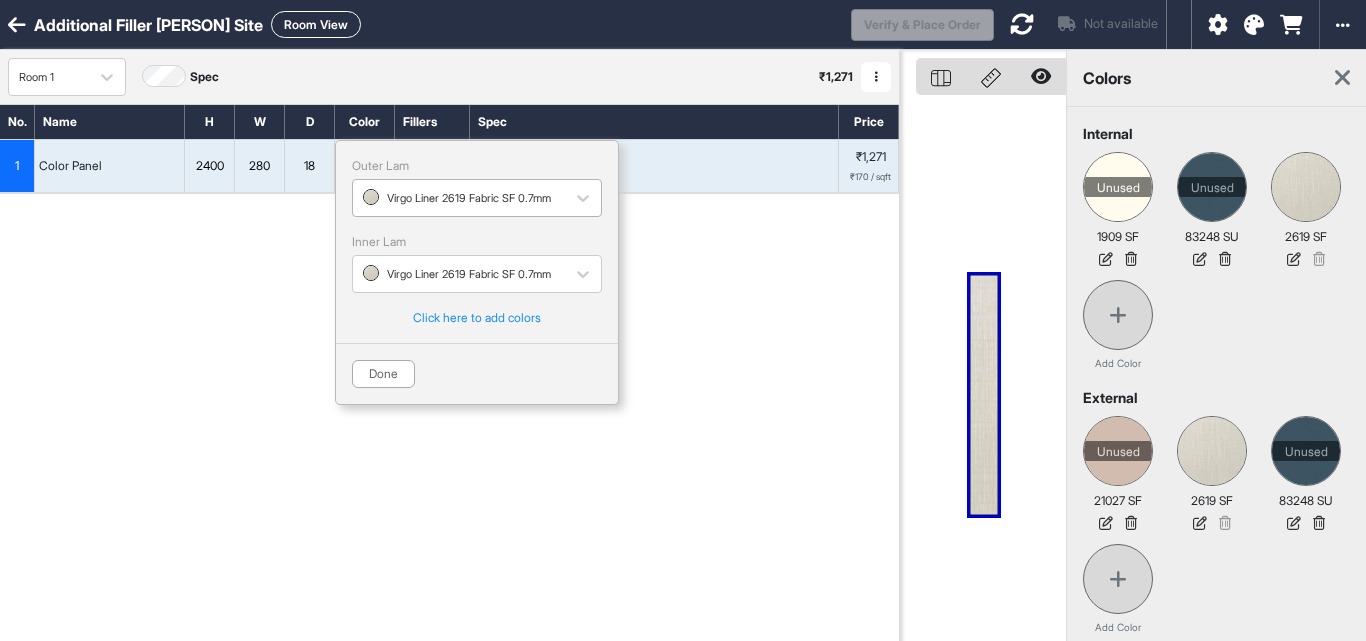 click at bounding box center [459, 198] 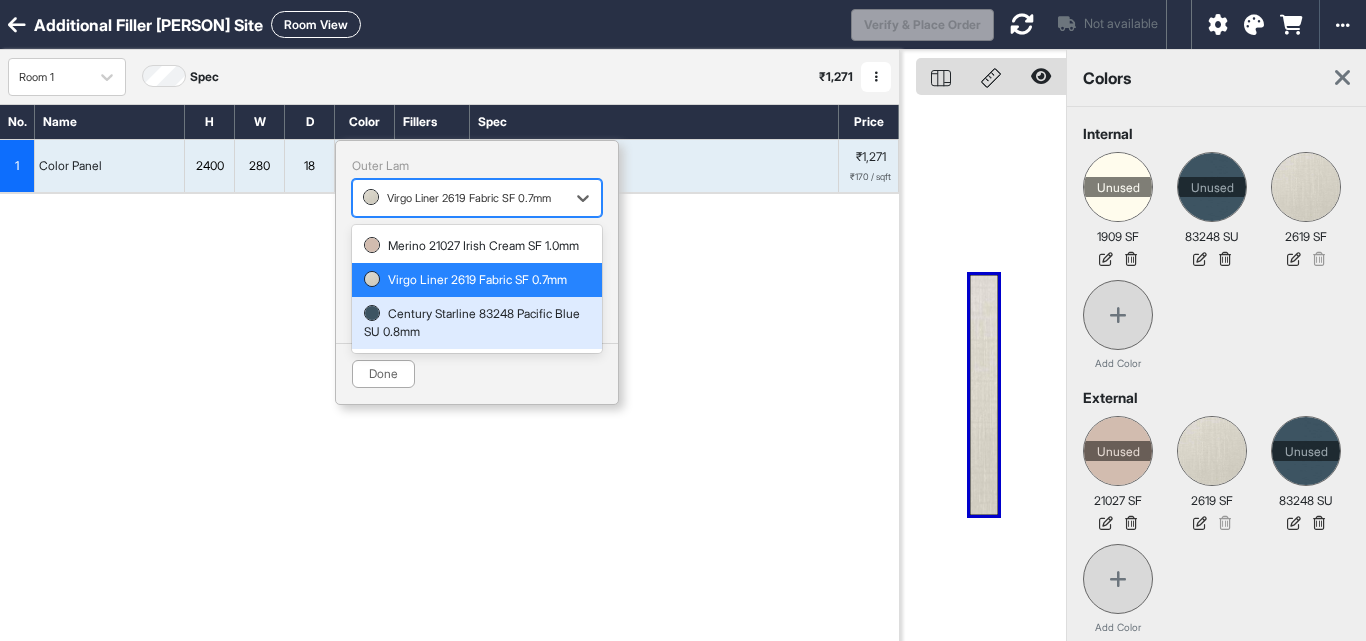 click on "Century Starline 83248 Pacific Blue SU 0.8mm" at bounding box center (477, 323) 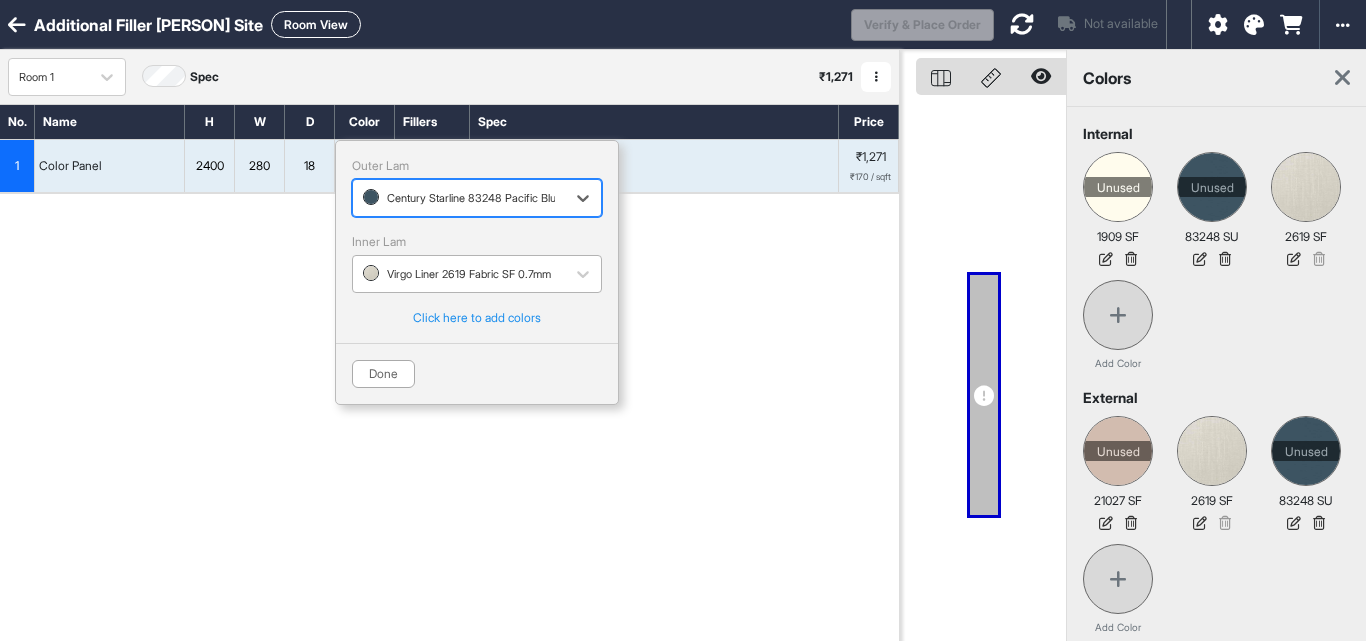 click at bounding box center [459, 274] 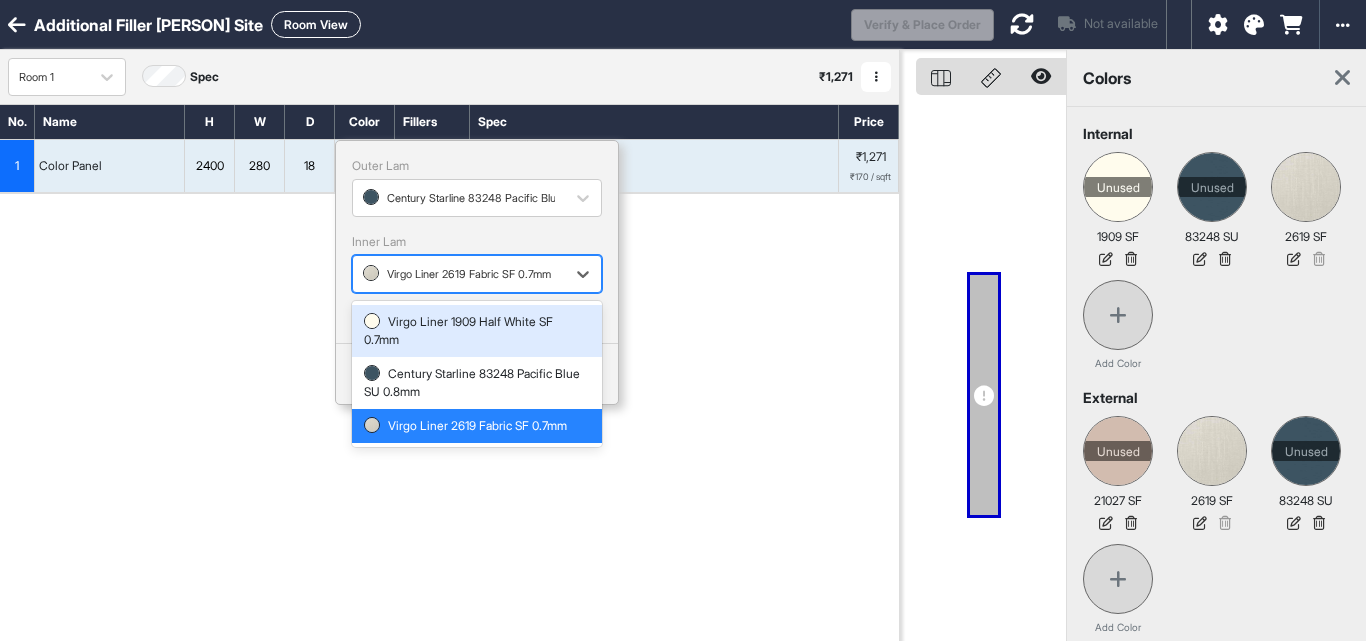 click on "Add Section Add Modules" at bounding box center [449, 294] 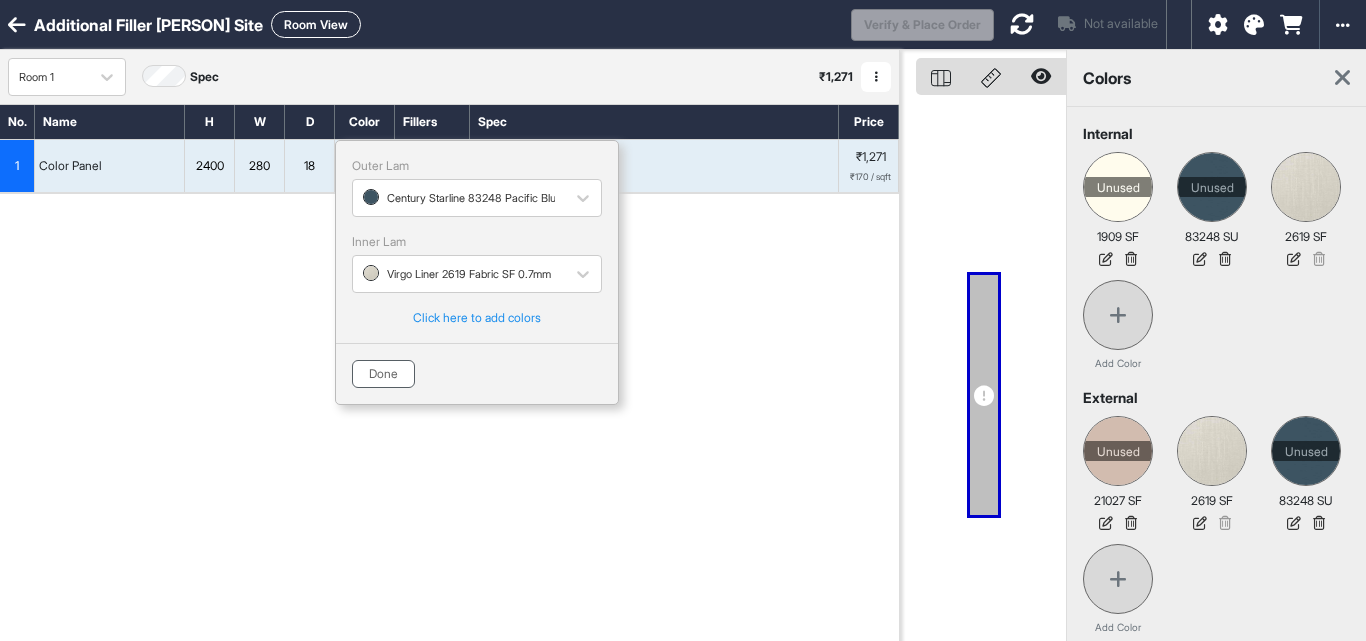 click on "Done" at bounding box center (383, 374) 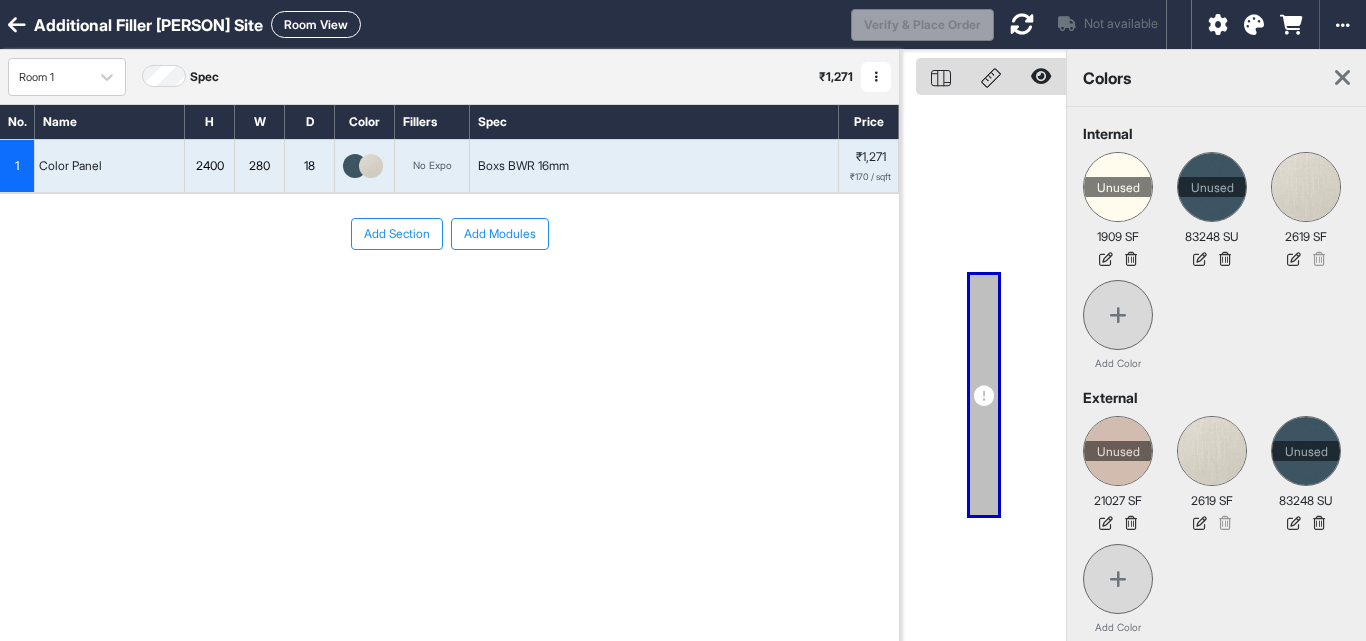 click on "Add Modules" at bounding box center (500, 234) 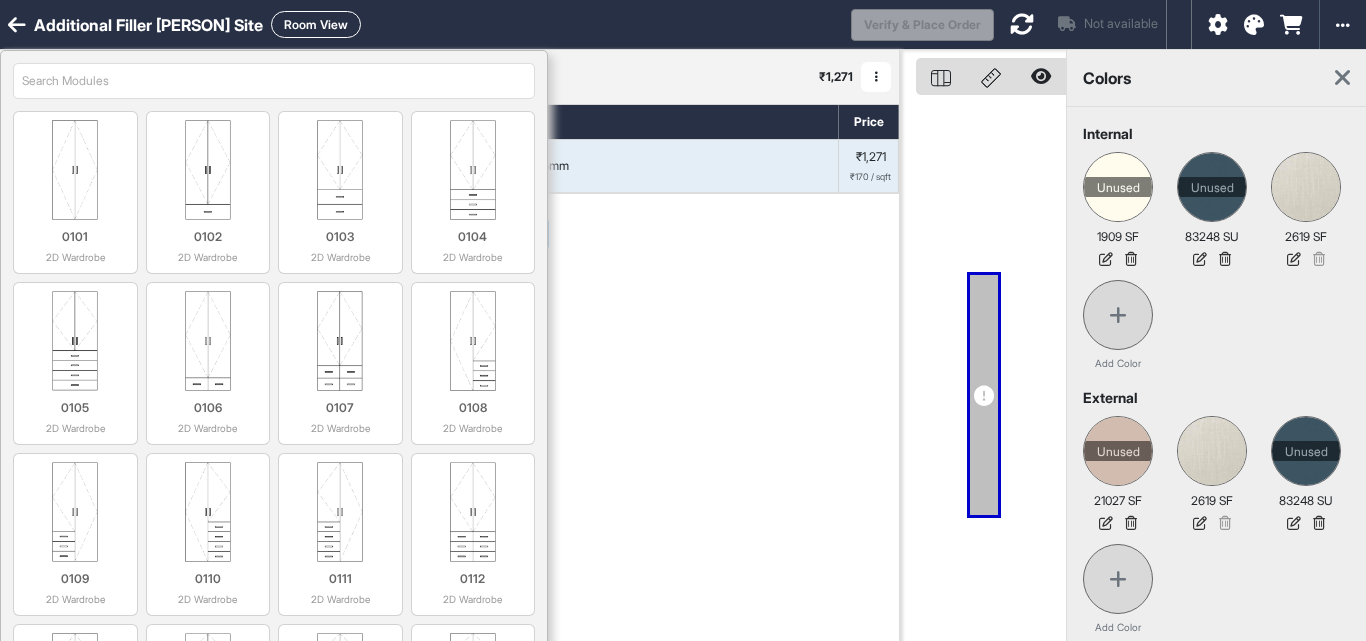 click on "Add Section Add Modules" at bounding box center (449, 234) 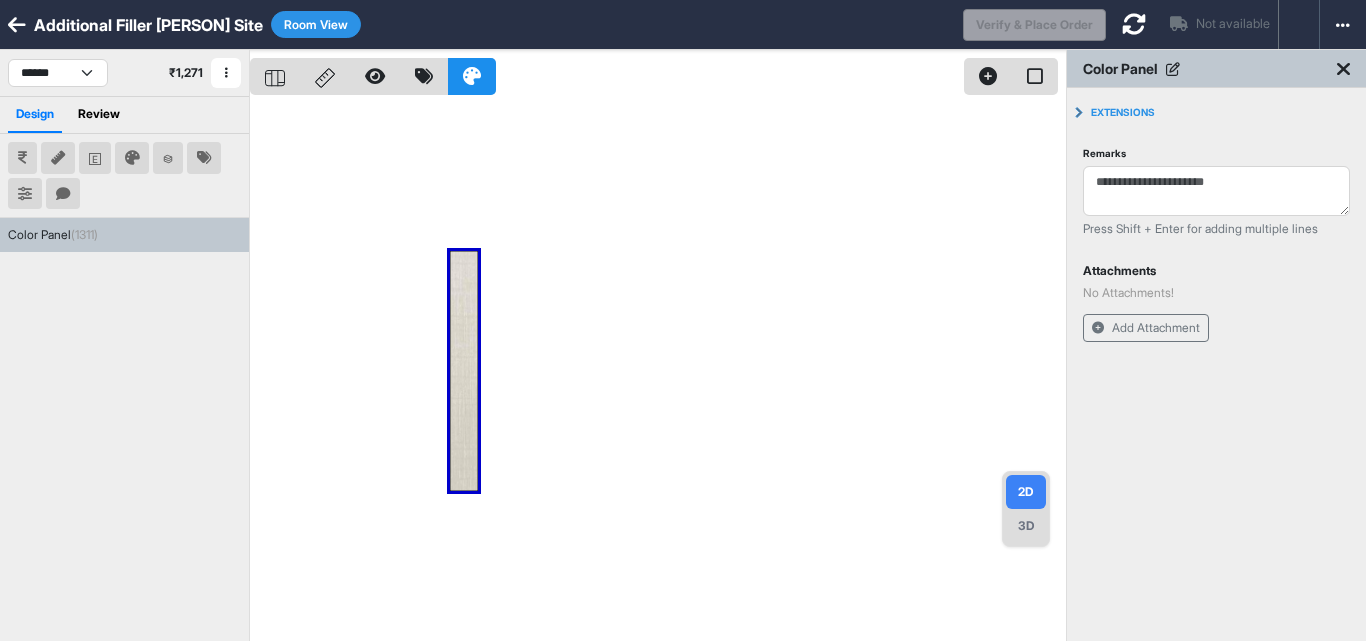 click at bounding box center [1134, 24] 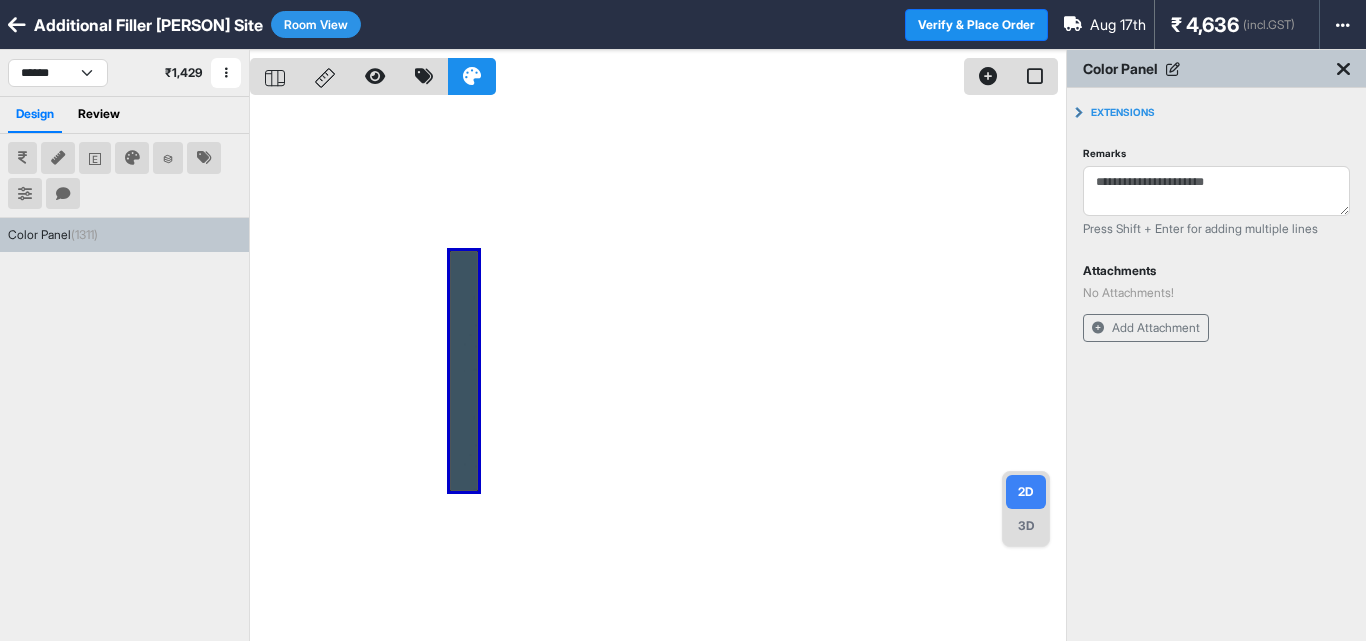 click at bounding box center (658, 370) 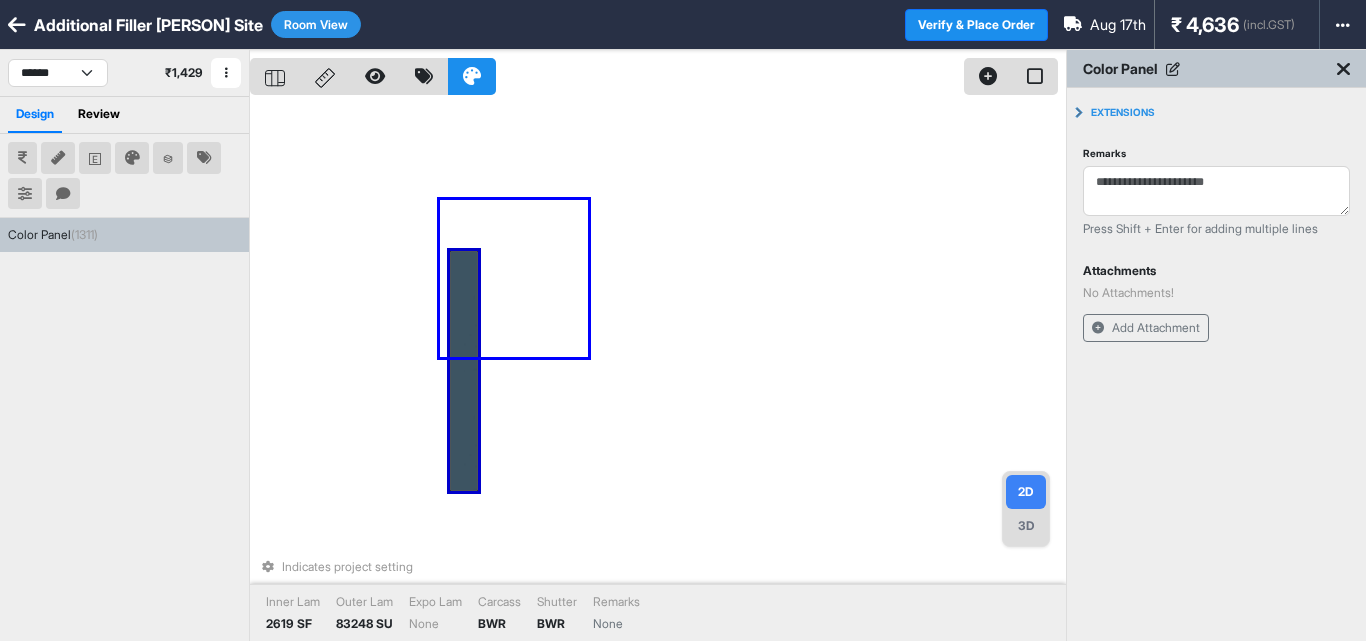 drag, startPoint x: 487, startPoint y: 300, endPoint x: 436, endPoint y: 367, distance: 84.20214 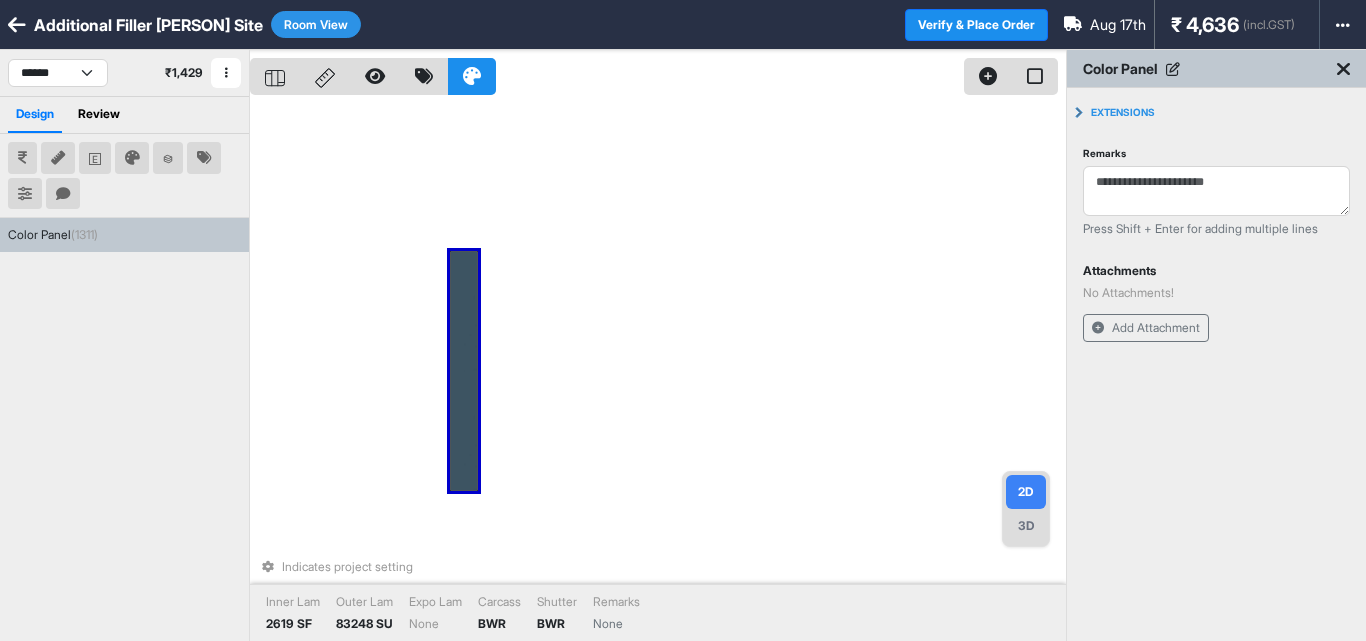 click on "Indicates project setting Inner Lam 2619 SF Outer Lam 83248 SU Expo Lam None Carcass BWR Shutter BWR Remarks None" at bounding box center [658, 370] 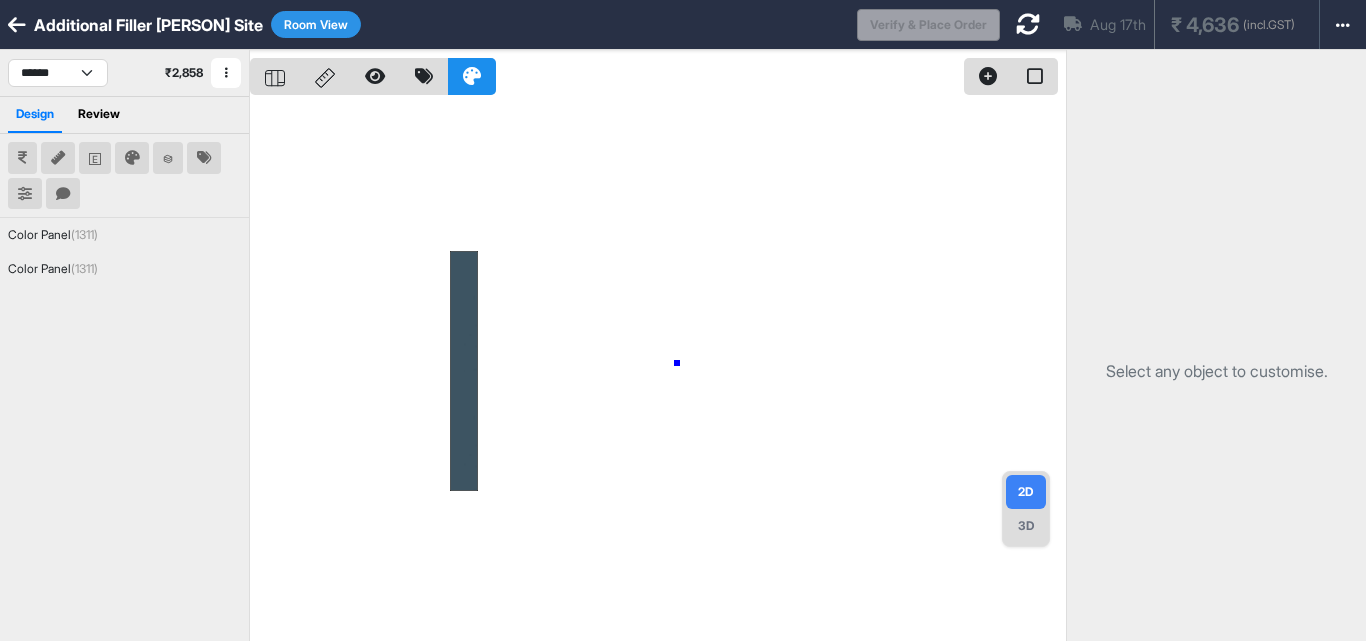 click at bounding box center [658, 370] 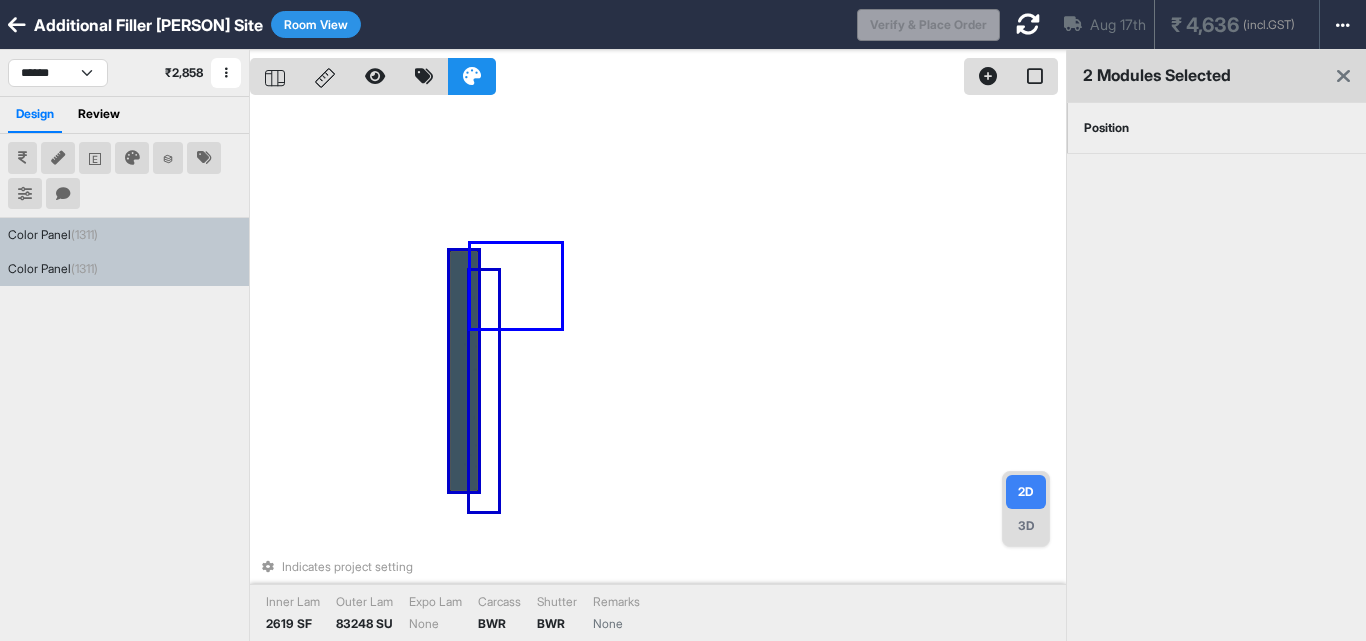 drag, startPoint x: 538, startPoint y: 273, endPoint x: 431, endPoint y: 351, distance: 132.41223 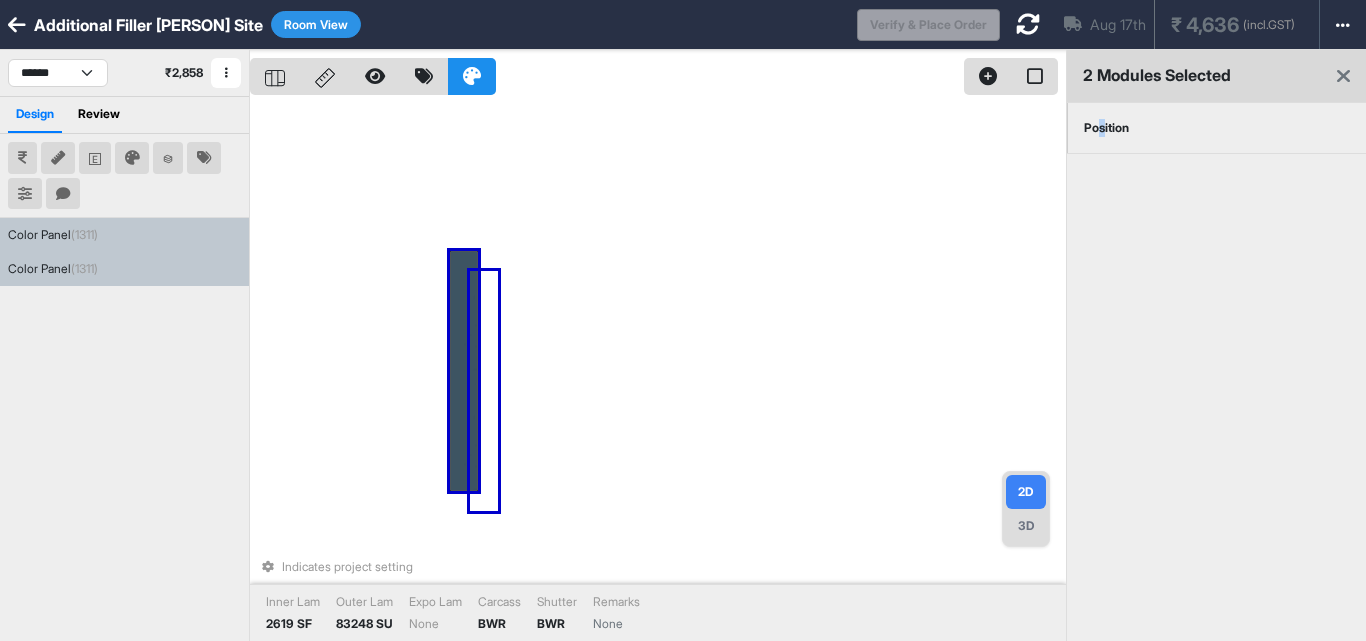 click on "Position" at bounding box center (1106, 128) 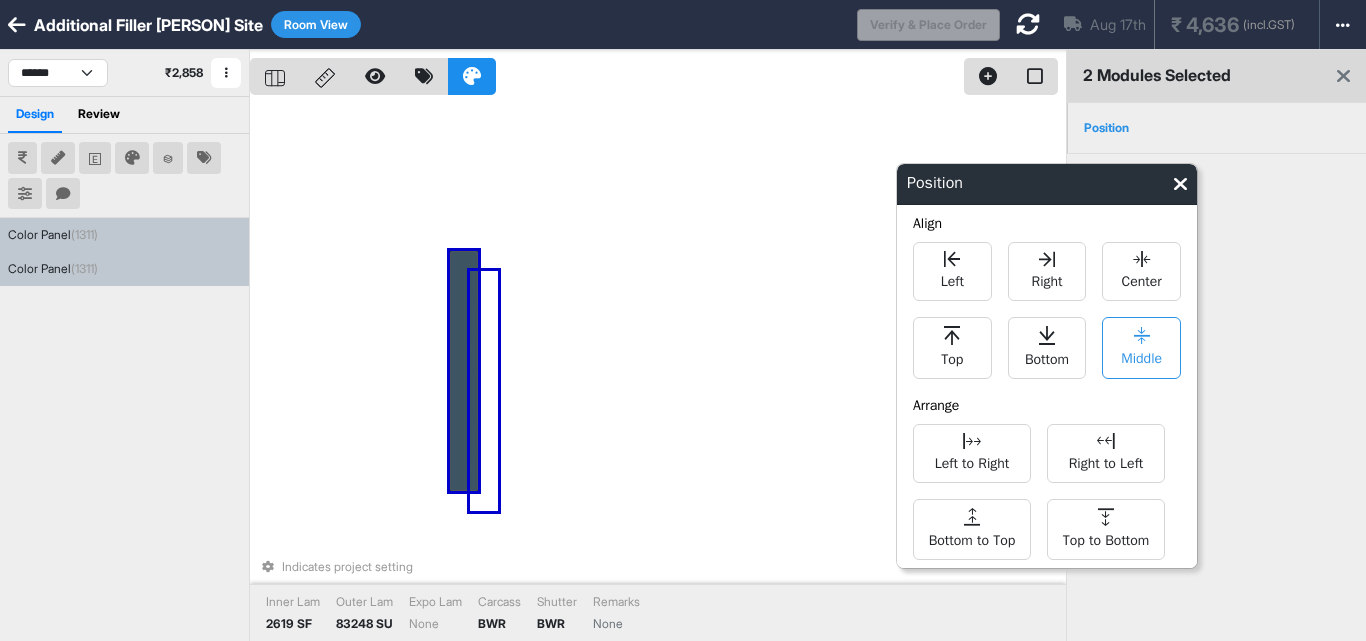 click 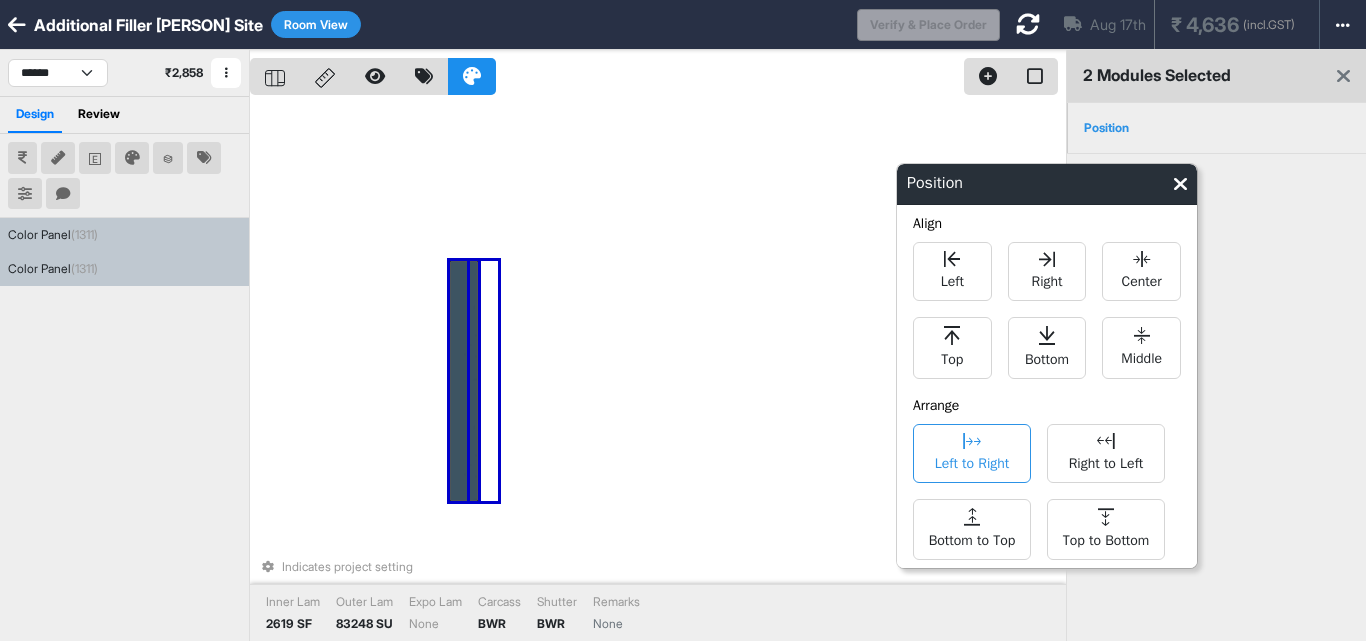 click on "Left to Right" at bounding box center (972, 453) 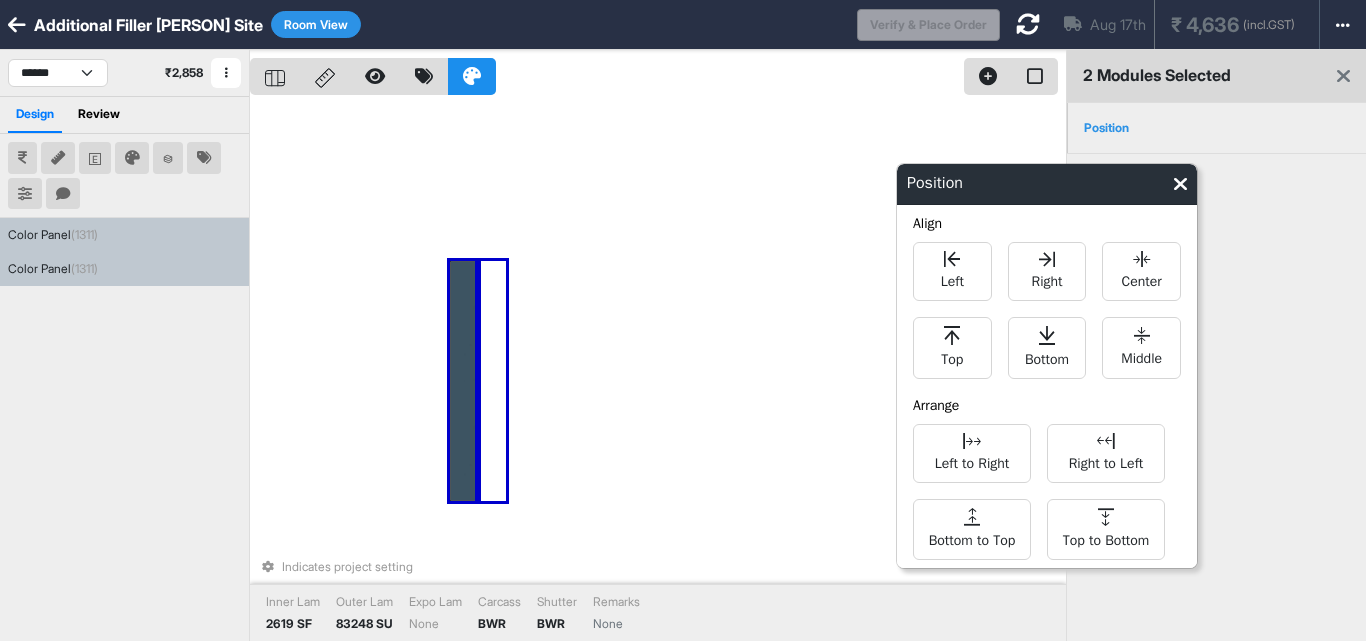 click at bounding box center [1028, 24] 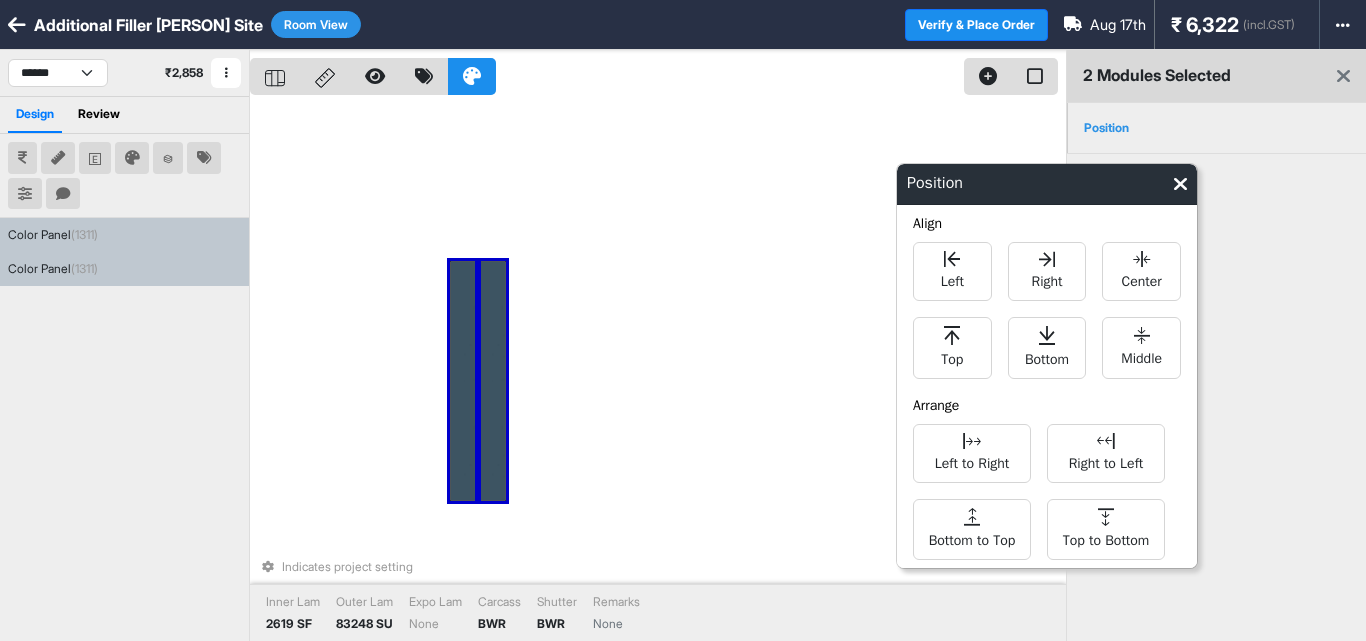 click on "Indicates project setting Inner Lam 2619 SF Outer Lam 83248 SU Expo Lam None Carcass BWR Shutter BWR Remarks None" at bounding box center [658, 370] 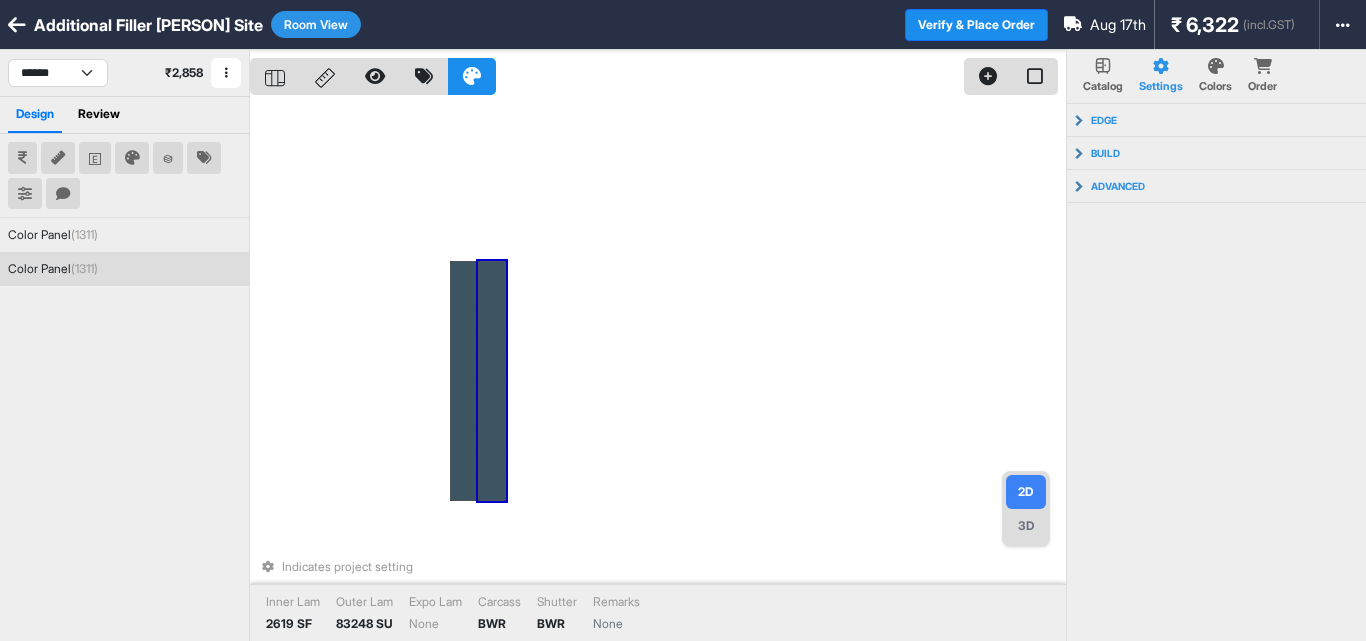 click at bounding box center (492, 381) 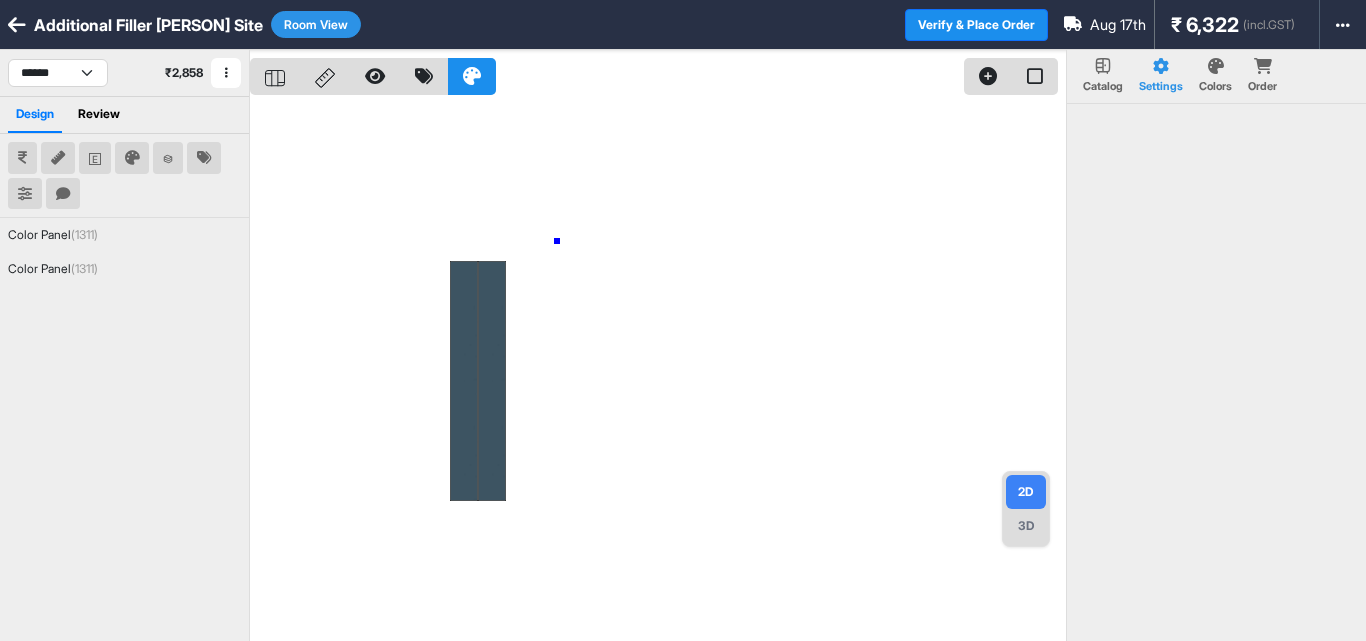 click at bounding box center (658, 370) 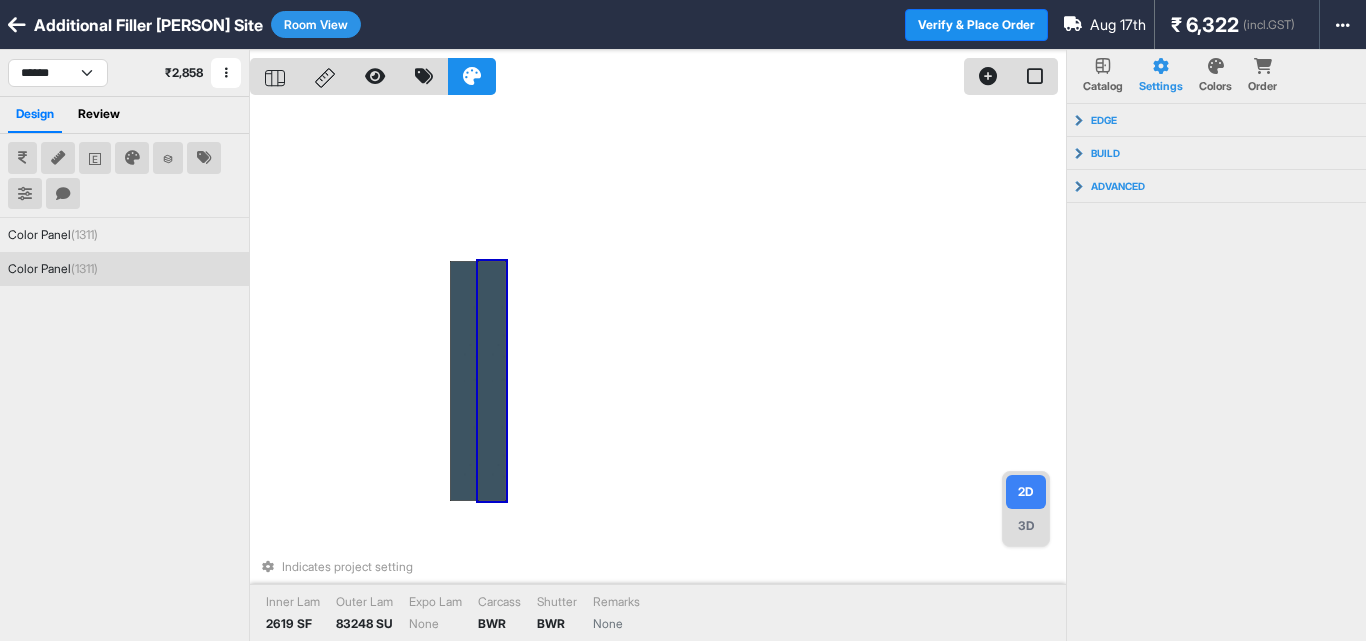 click at bounding box center [492, 381] 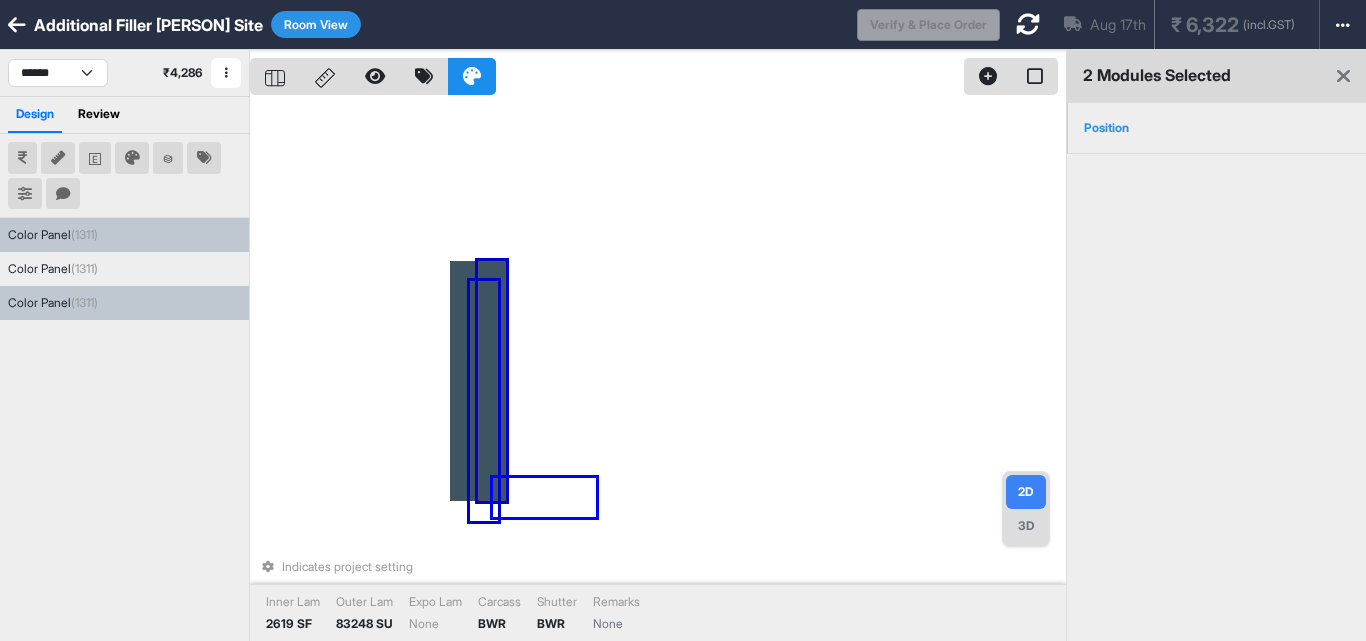 drag, startPoint x: 493, startPoint y: 517, endPoint x: 599, endPoint y: 477, distance: 113.296074 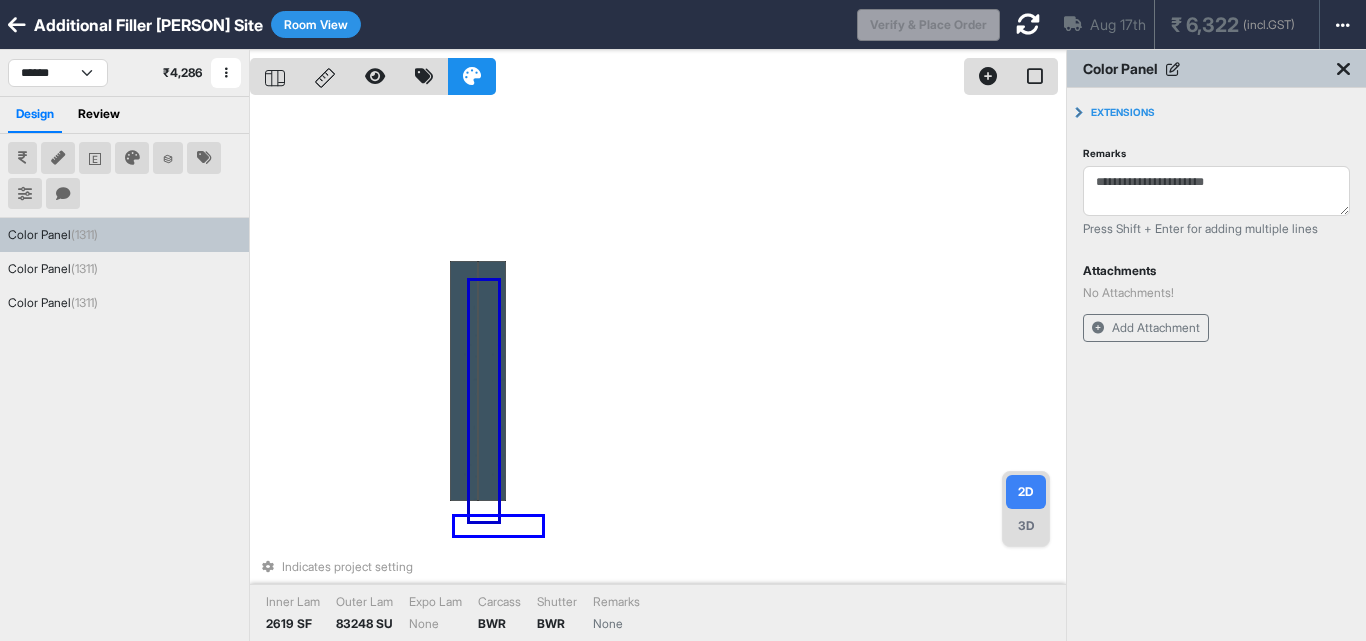 click on "Indicates project setting Inner Lam 2619 SF Outer Lam 83248 SU Expo Lam None Carcass BWR Shutter BWR Remarks None" at bounding box center [658, 370] 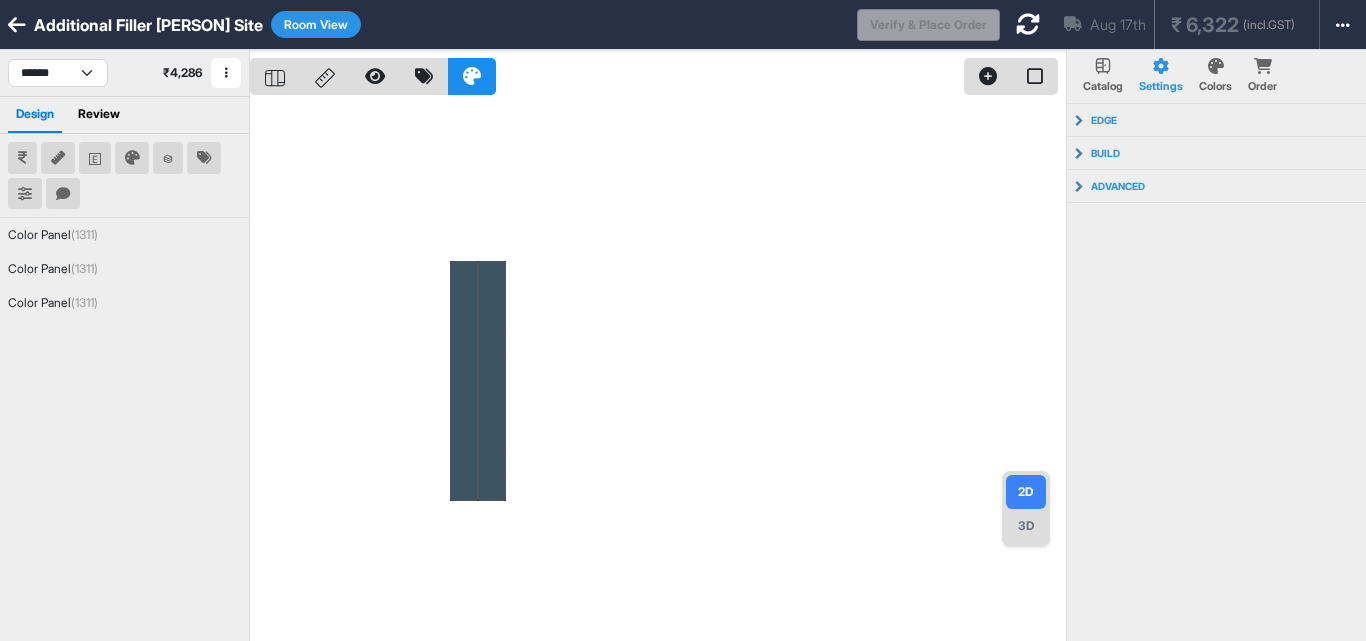 click at bounding box center (1028, 24) 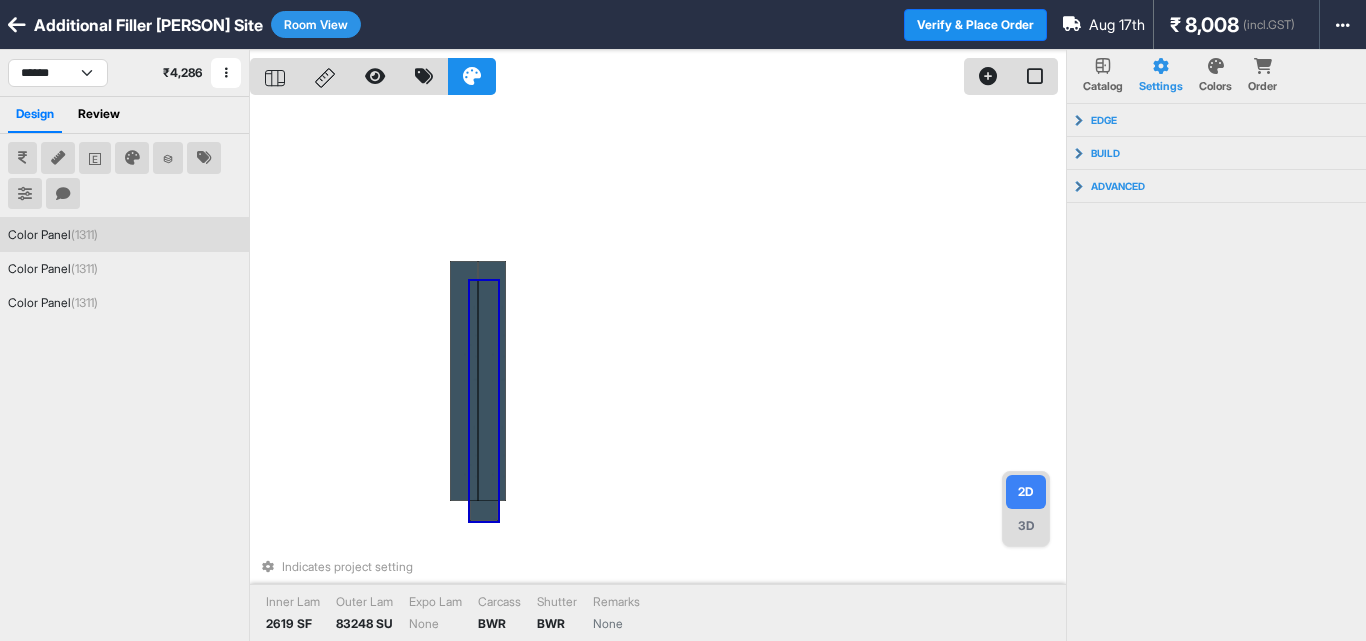 click at bounding box center [484, 401] 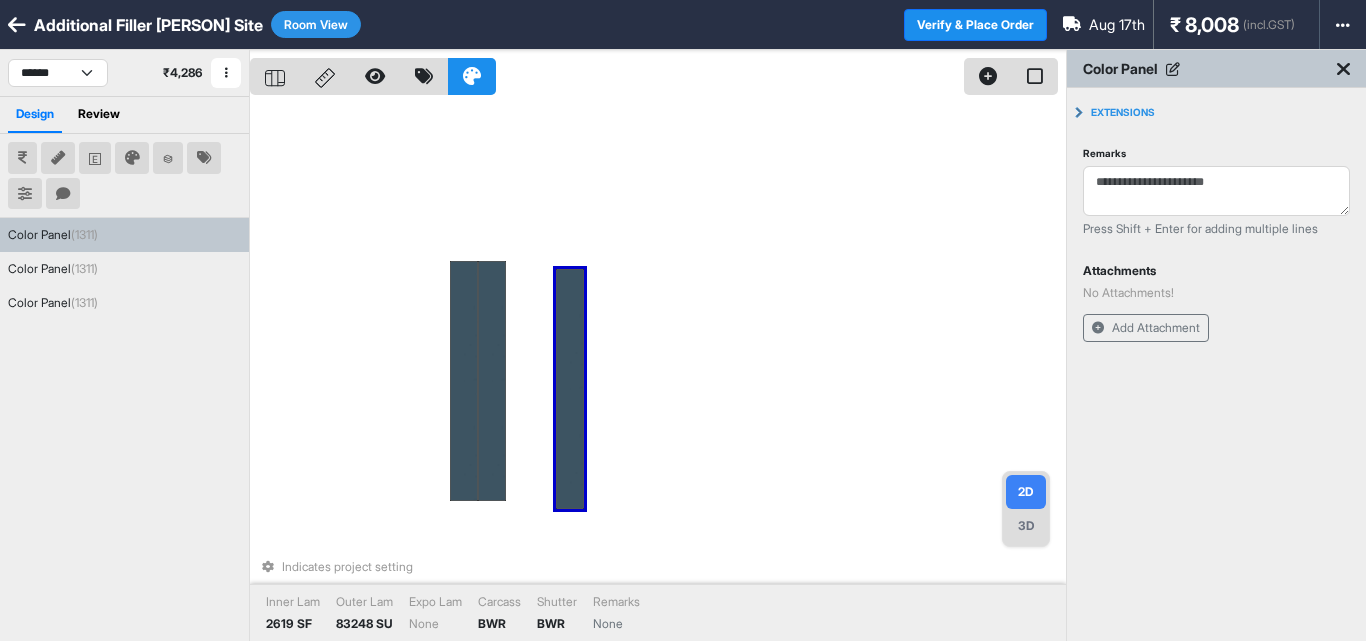 drag, startPoint x: 475, startPoint y: 514, endPoint x: 562, endPoint y: 502, distance: 87.823685 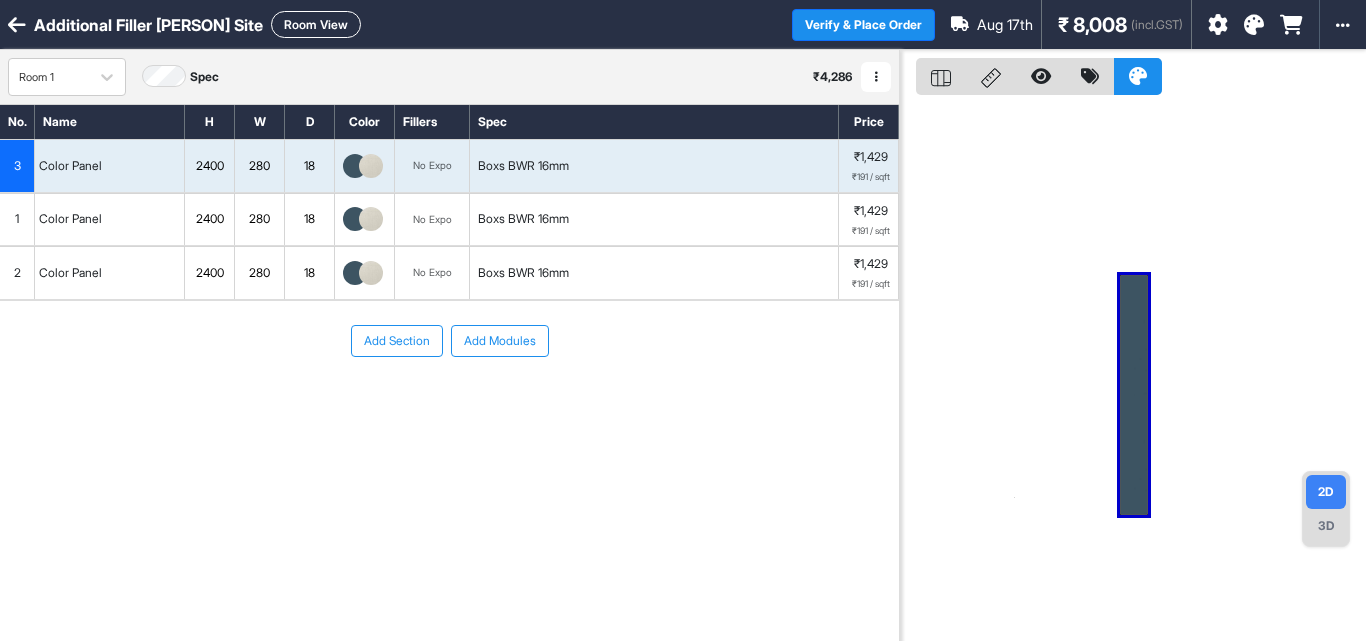 click on "Color Panel" at bounding box center (110, 273) 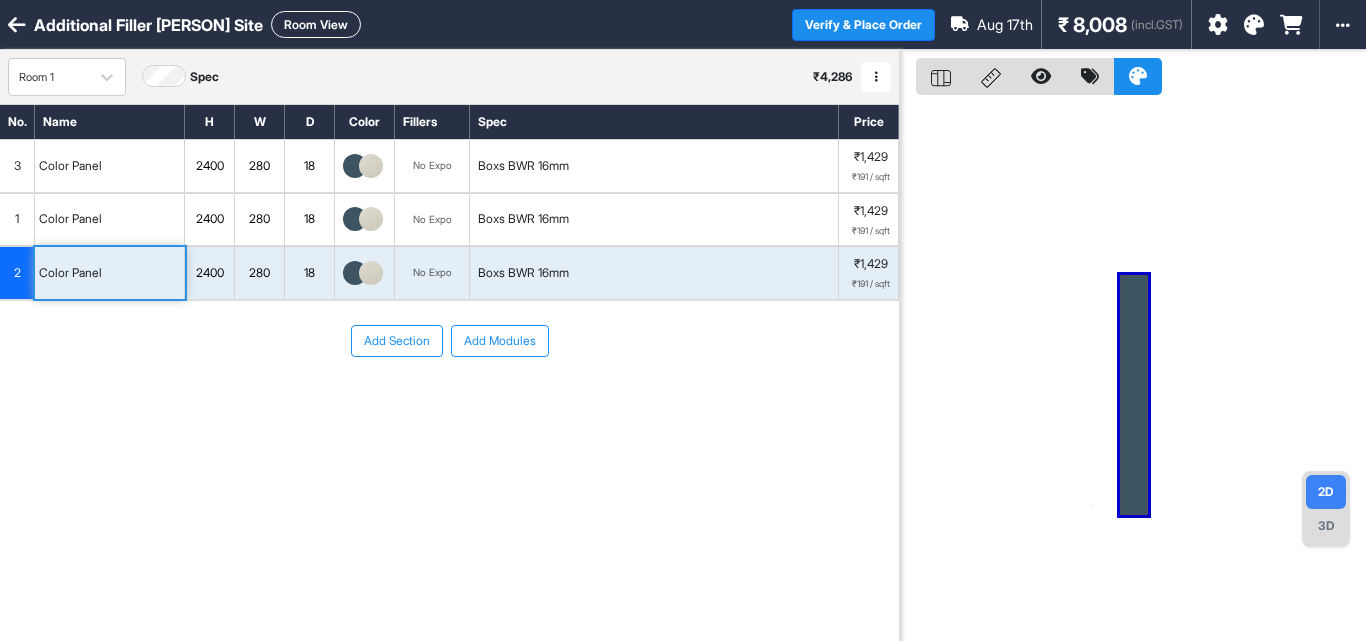 click on "2400" at bounding box center (209, 219) 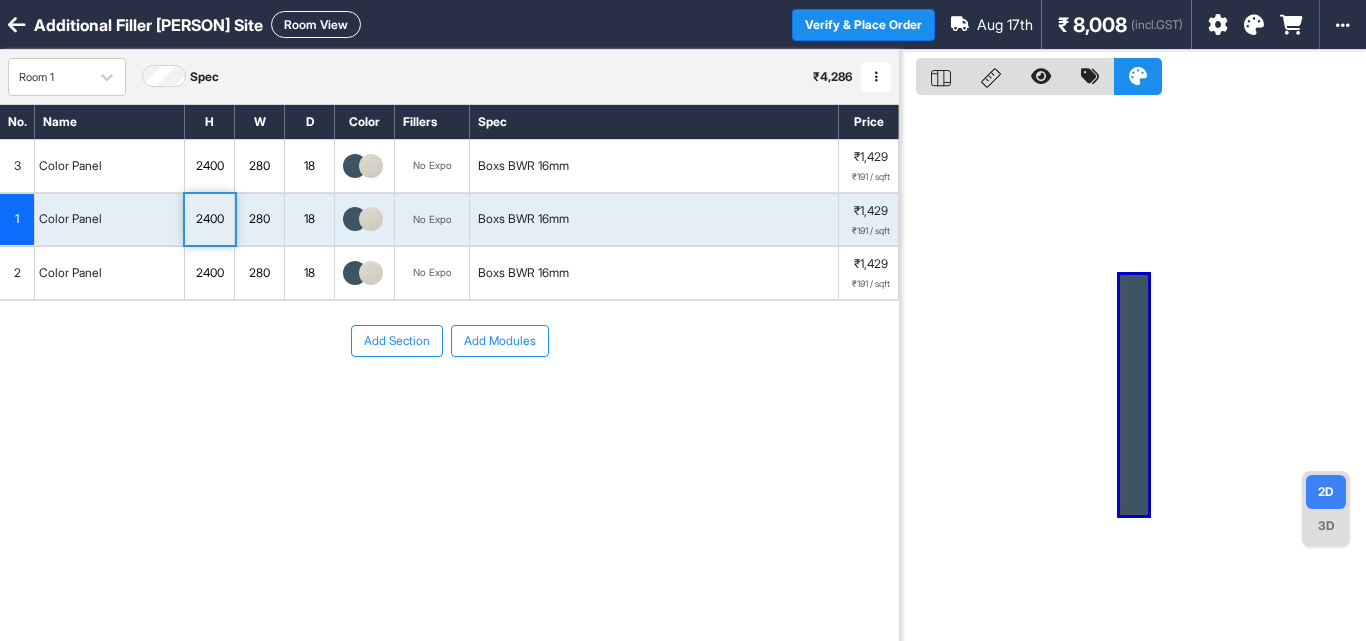 click on "2400" at bounding box center [209, 166] 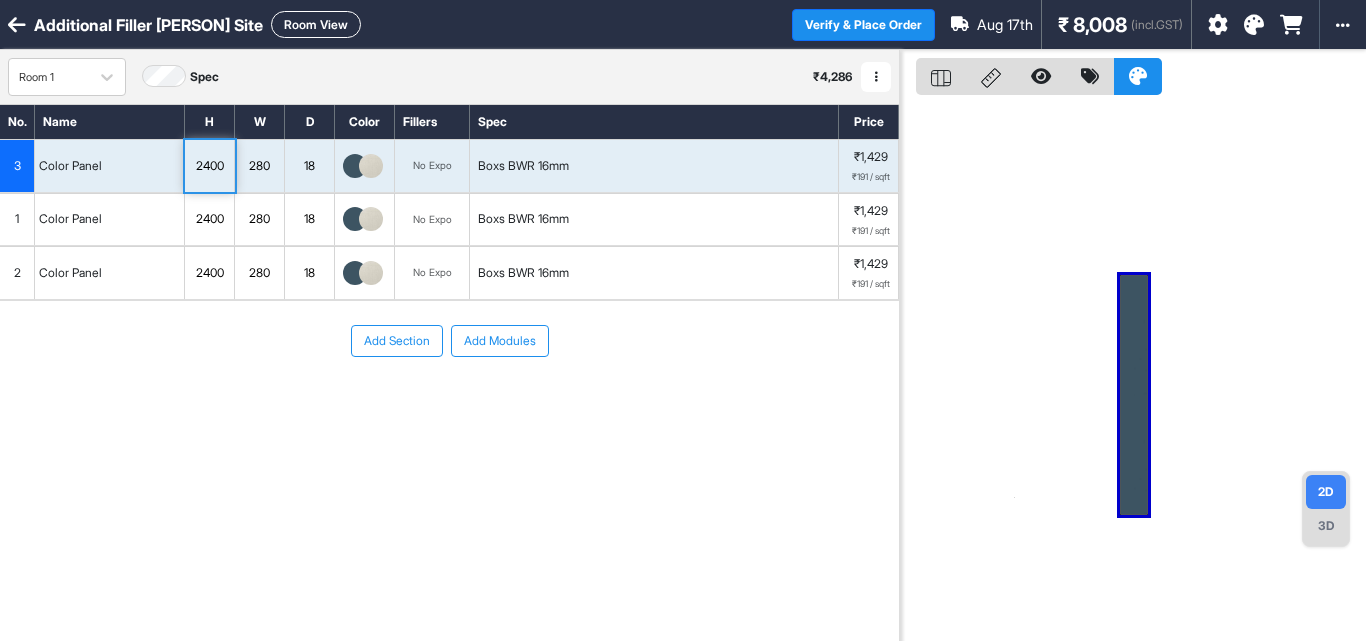 click on "2400" at bounding box center [209, 166] 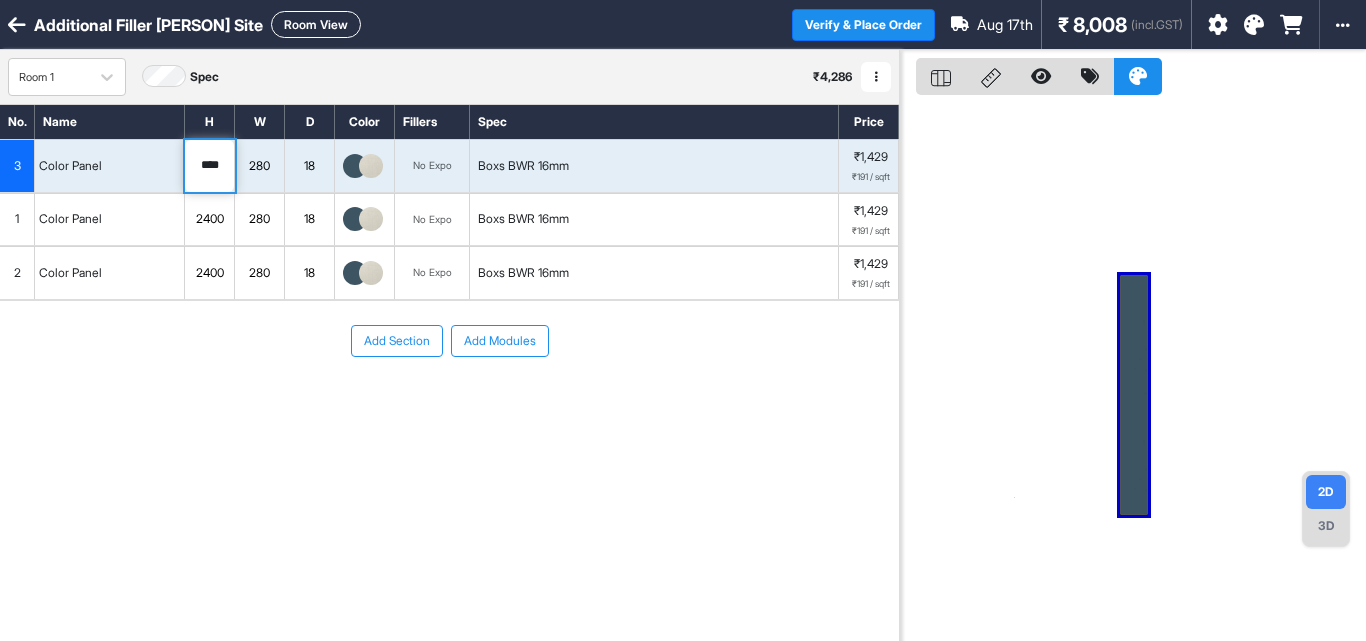 drag, startPoint x: 228, startPoint y: 166, endPoint x: 183, endPoint y: 161, distance: 45.276924 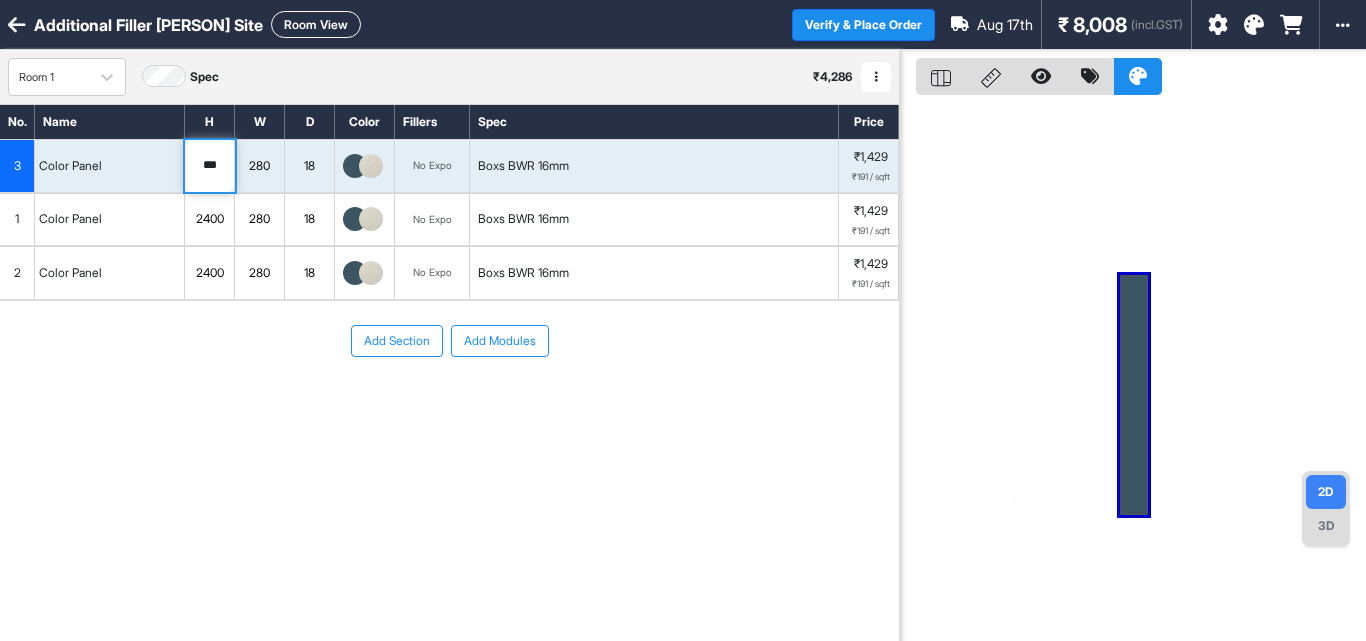 type on "***" 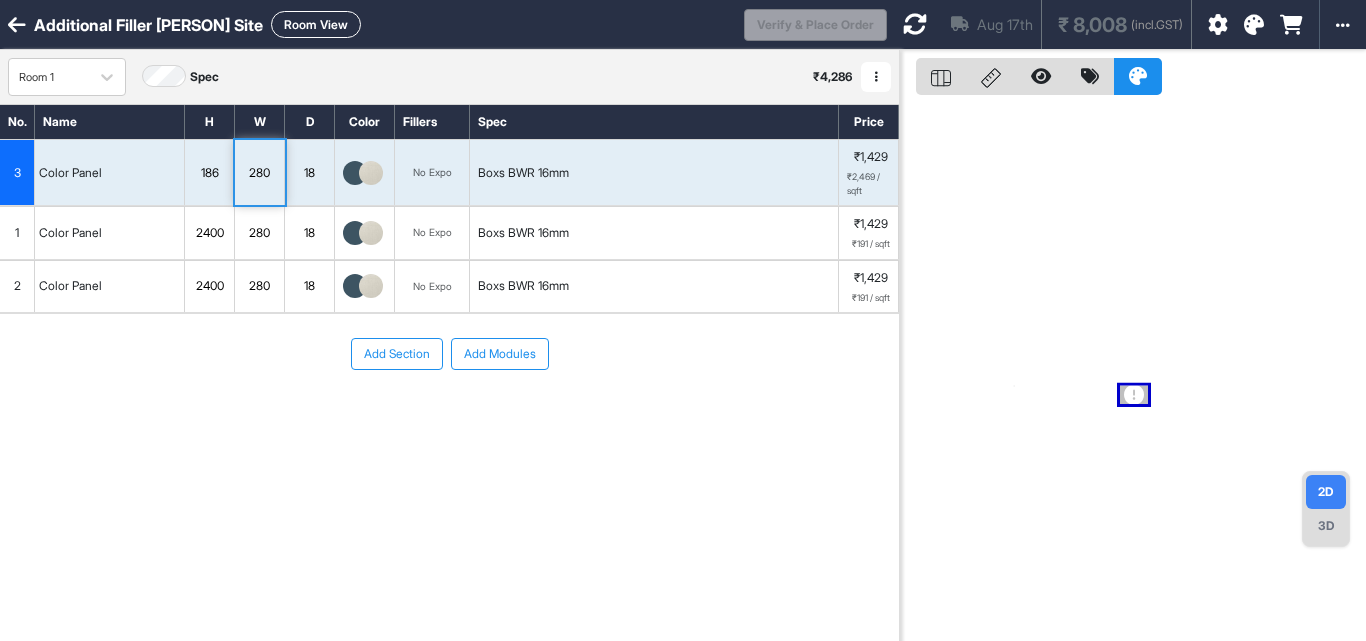 click on "280" at bounding box center [259, 173] 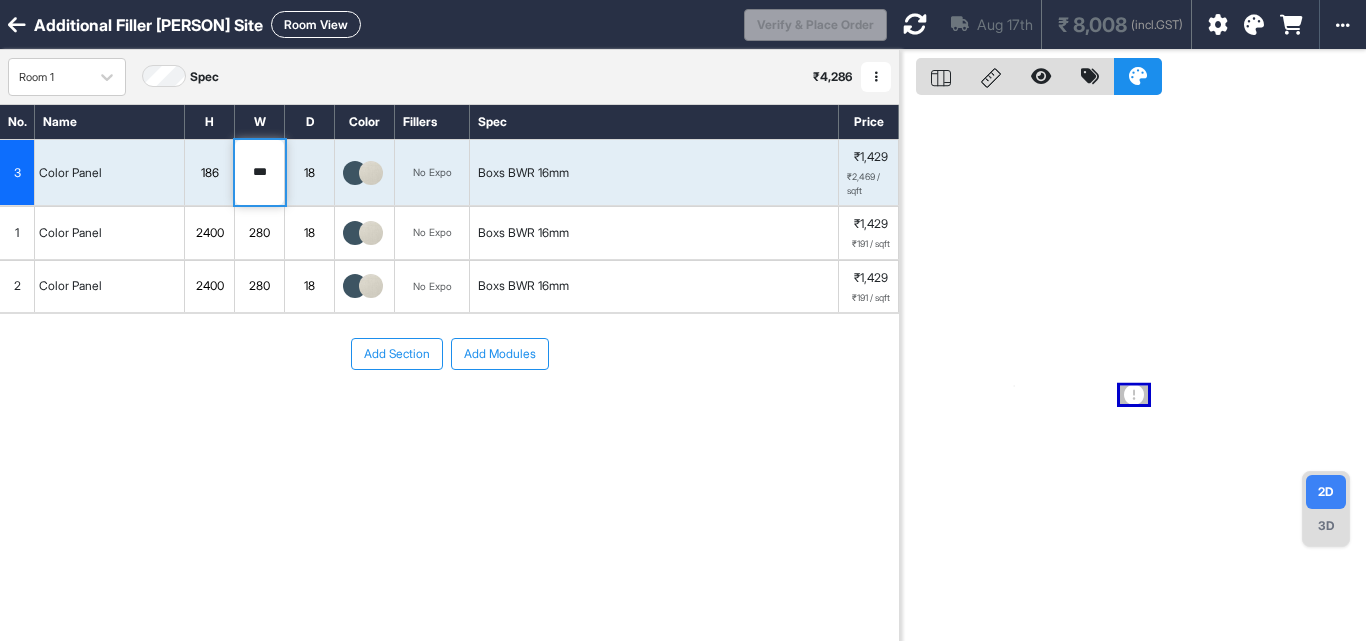 drag, startPoint x: 266, startPoint y: 175, endPoint x: 220, endPoint y: 175, distance: 46 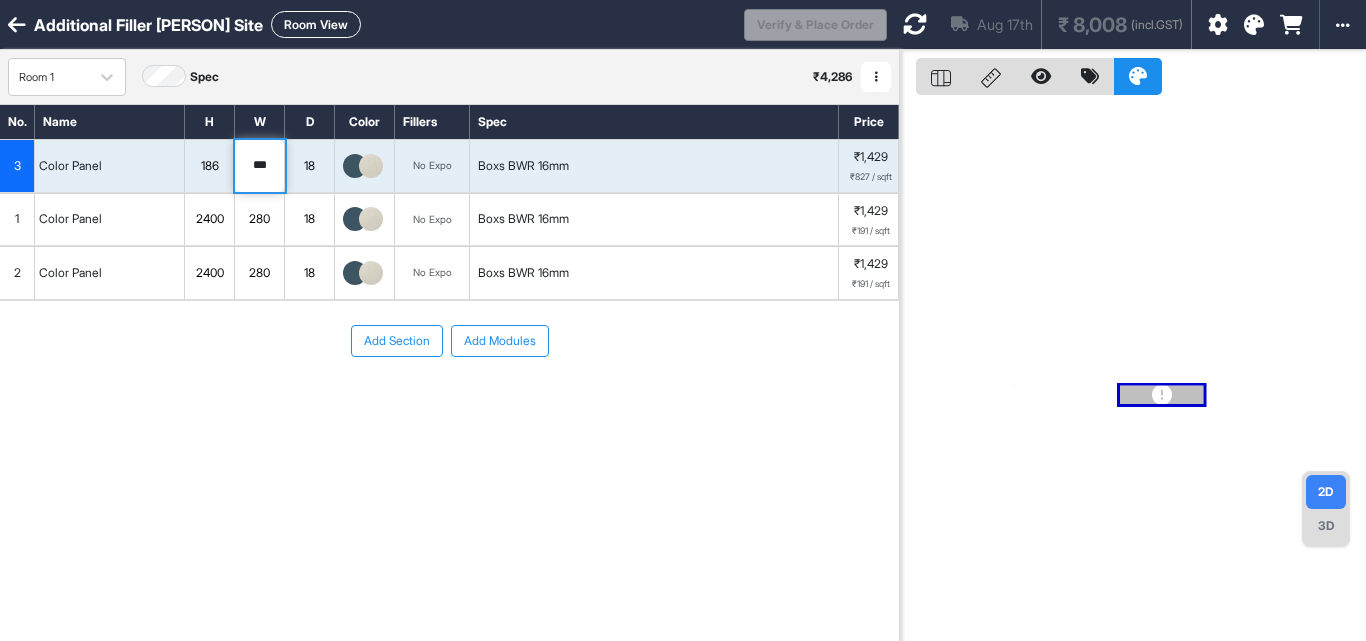 click at bounding box center [915, 24] 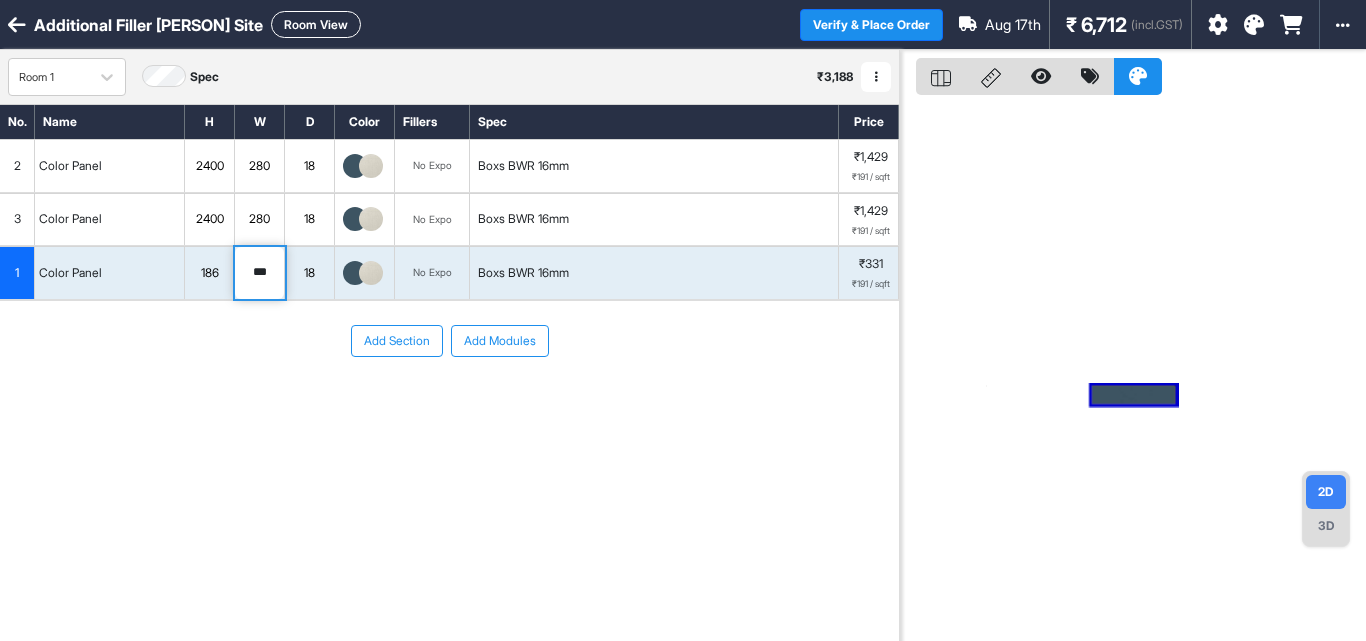 click at bounding box center [1133, 370] 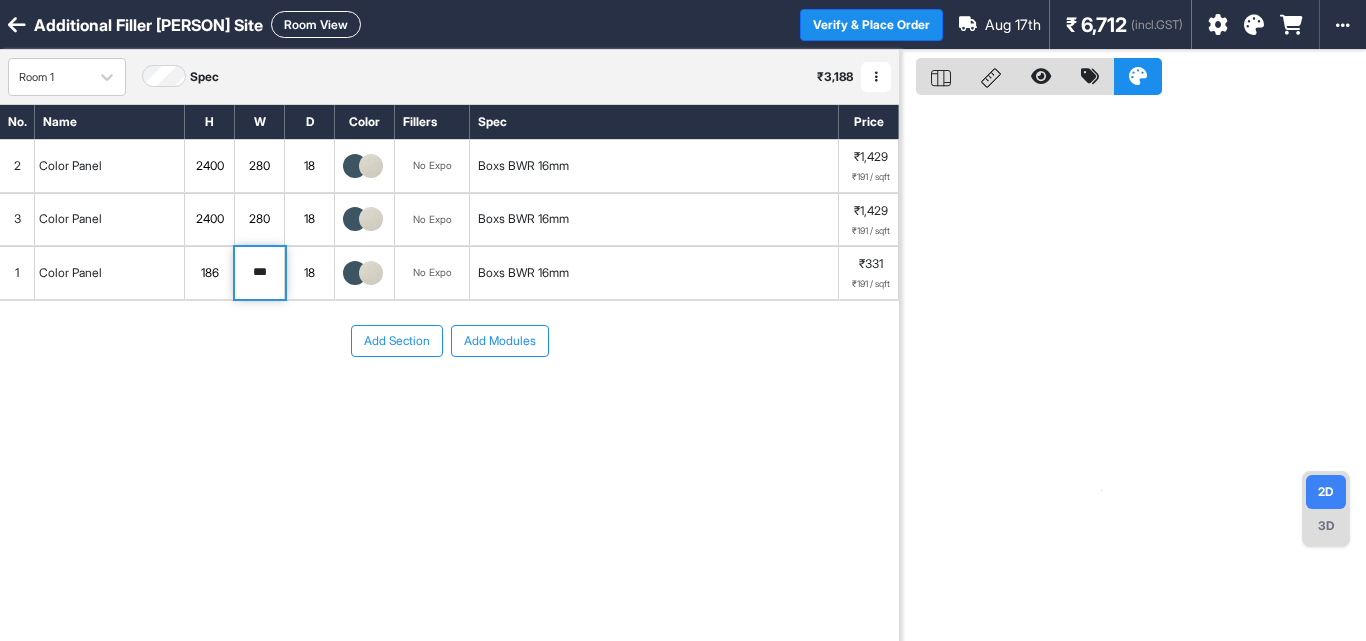 click on "Room View" at bounding box center [316, 24] 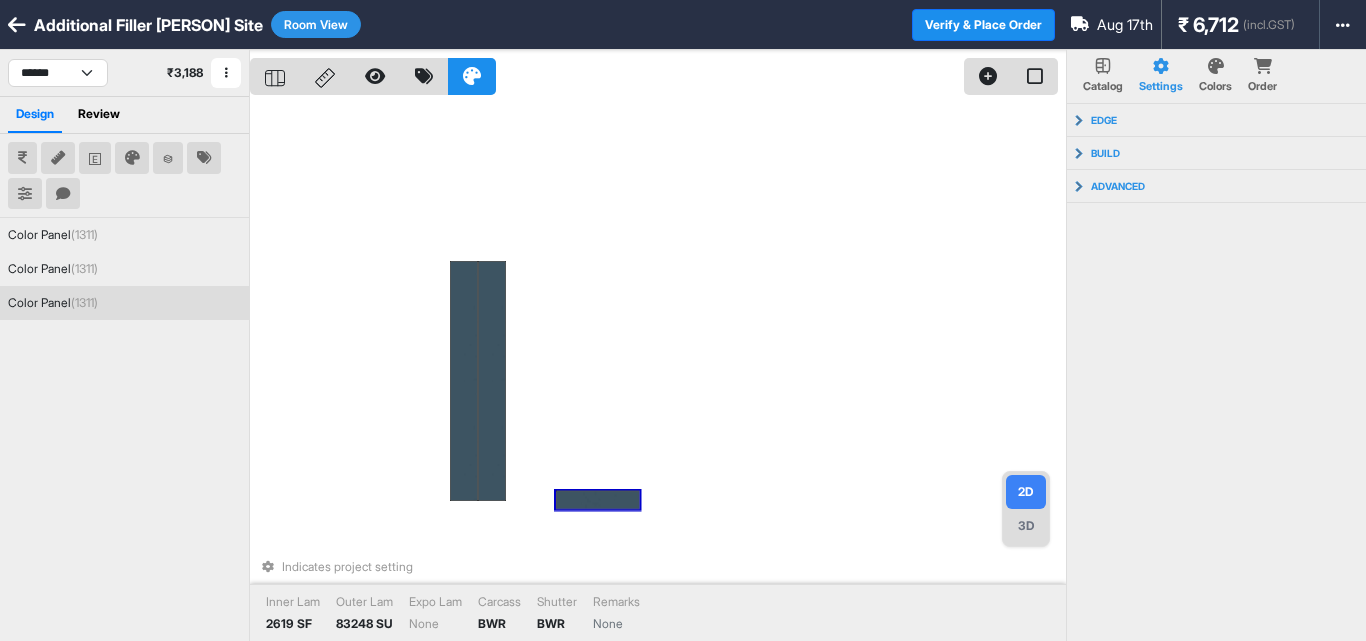 click at bounding box center (598, 499) 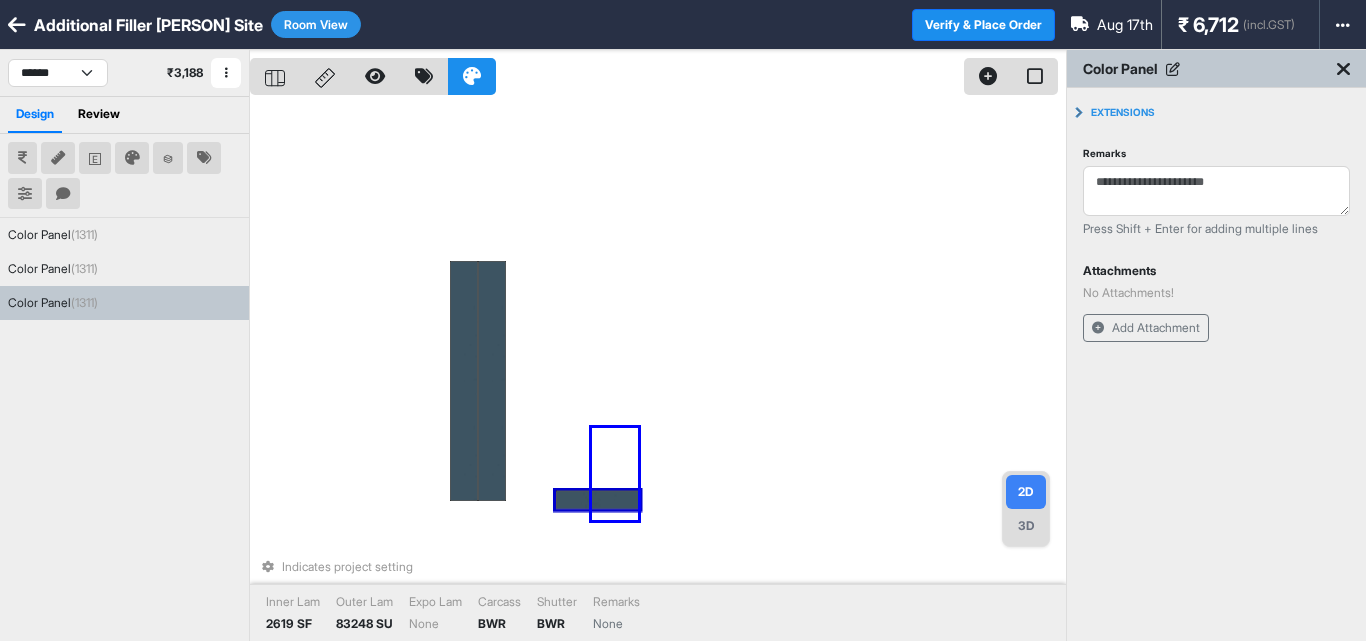 drag, startPoint x: 638, startPoint y: 428, endPoint x: 592, endPoint y: 524, distance: 106.451866 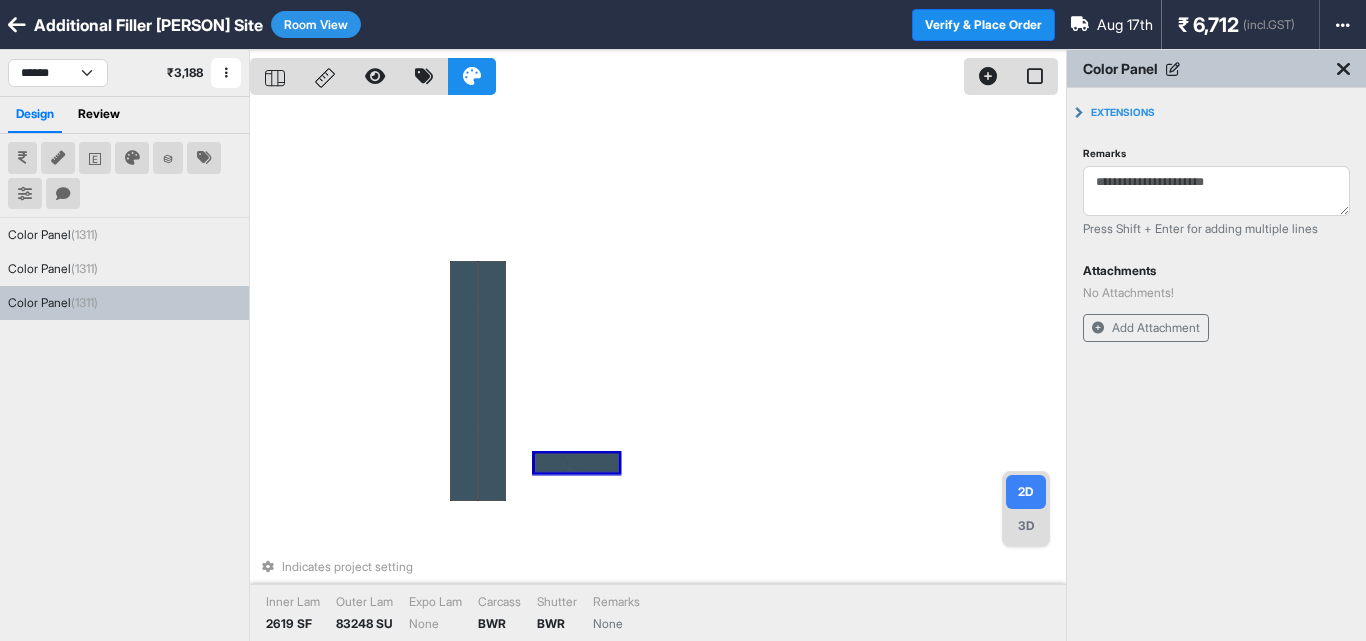 drag, startPoint x: 589, startPoint y: 506, endPoint x: 568, endPoint y: 469, distance: 42.544094 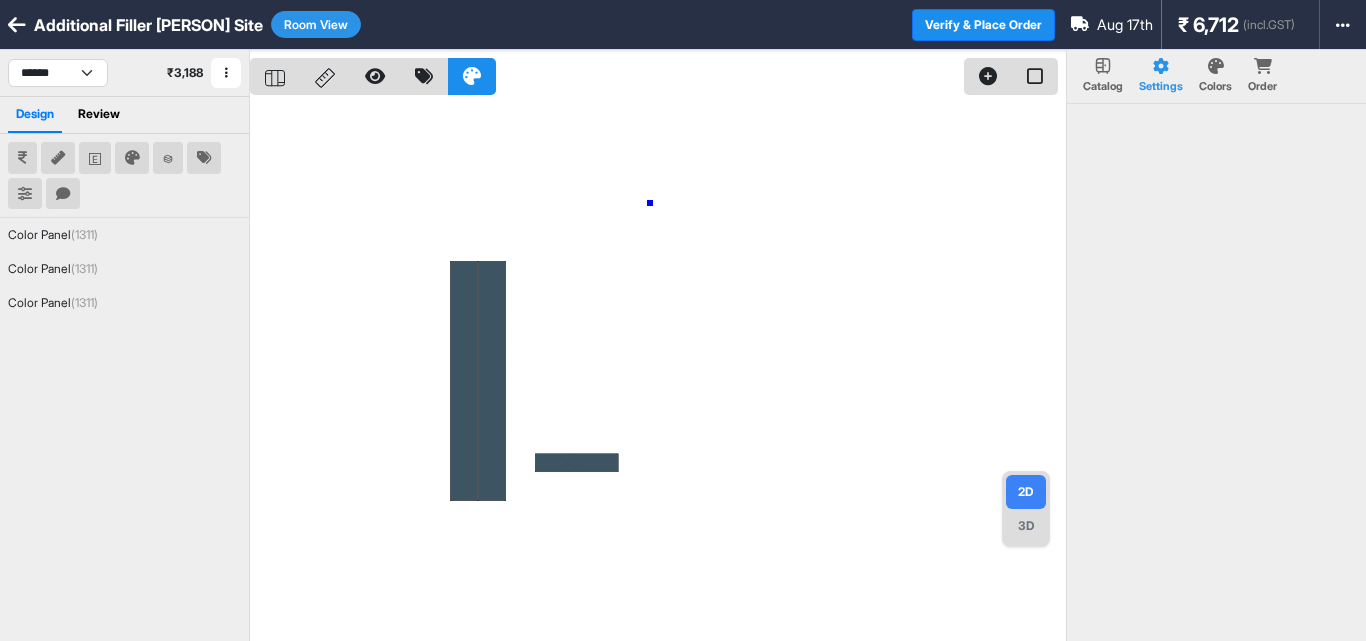 click at bounding box center [658, 370] 